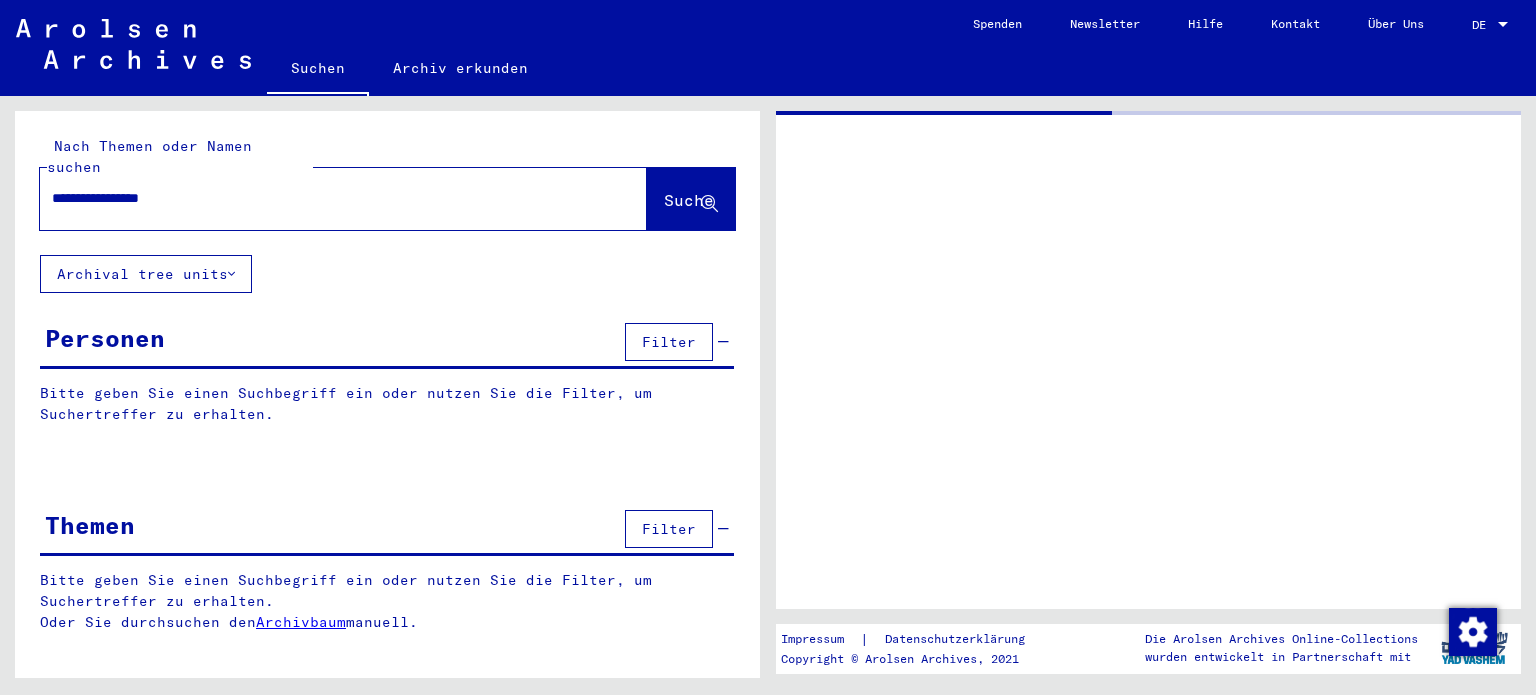 scroll, scrollTop: 0, scrollLeft: 0, axis: both 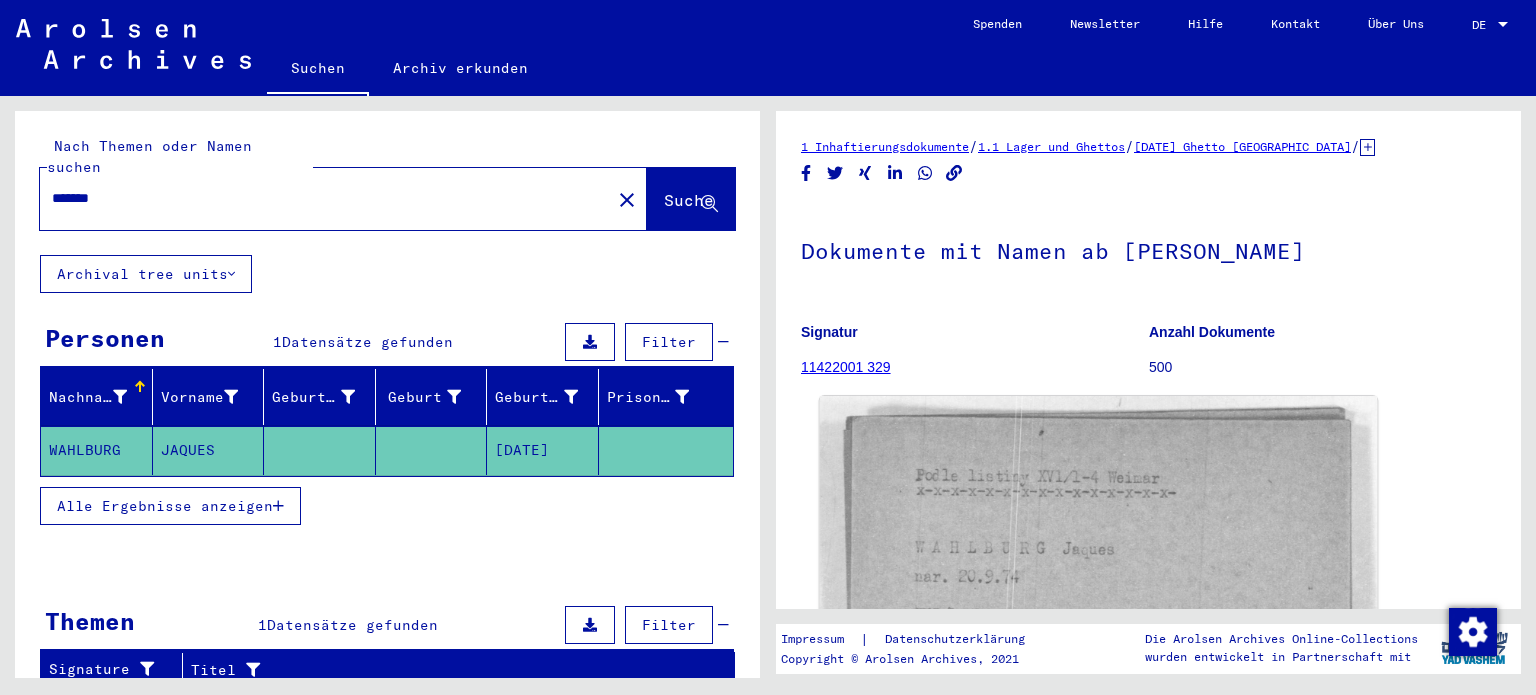 click 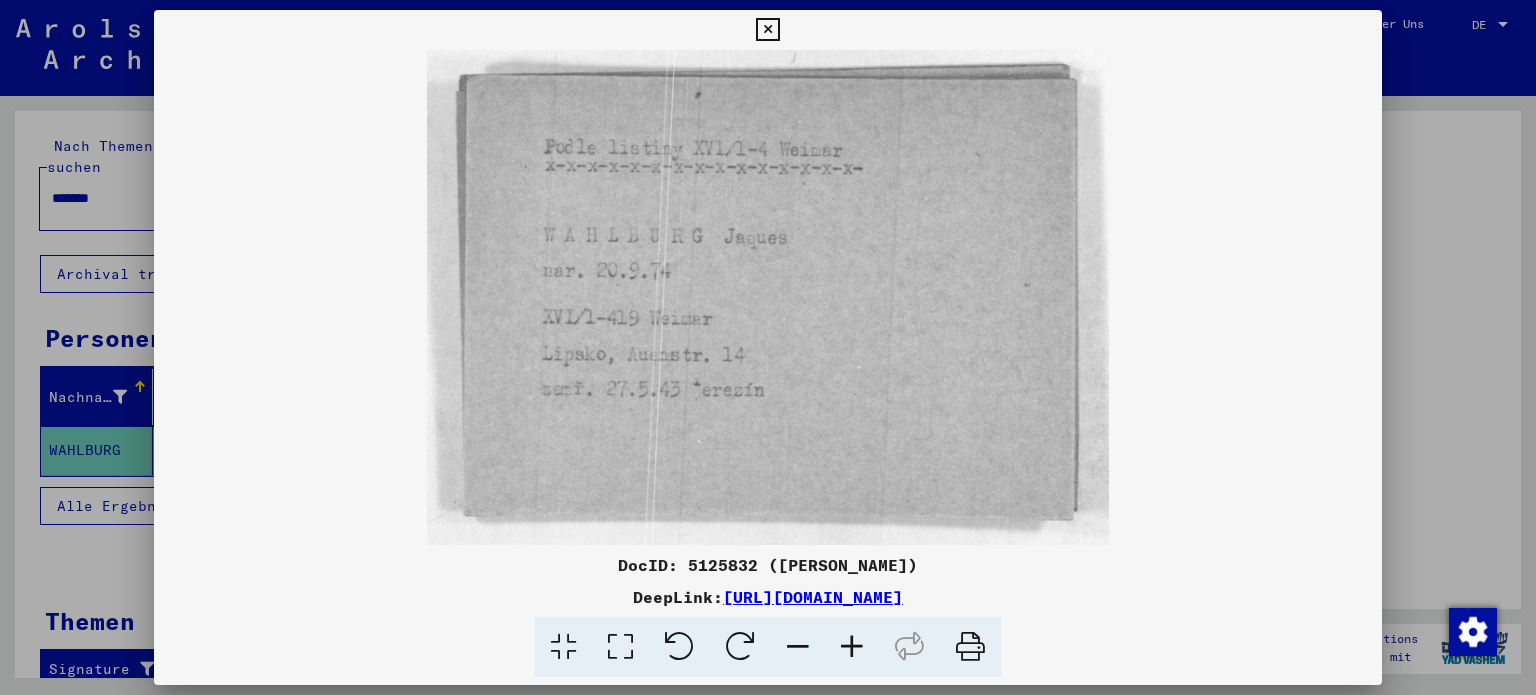 click on "[URL][DOMAIN_NAME]" at bounding box center (813, 597) 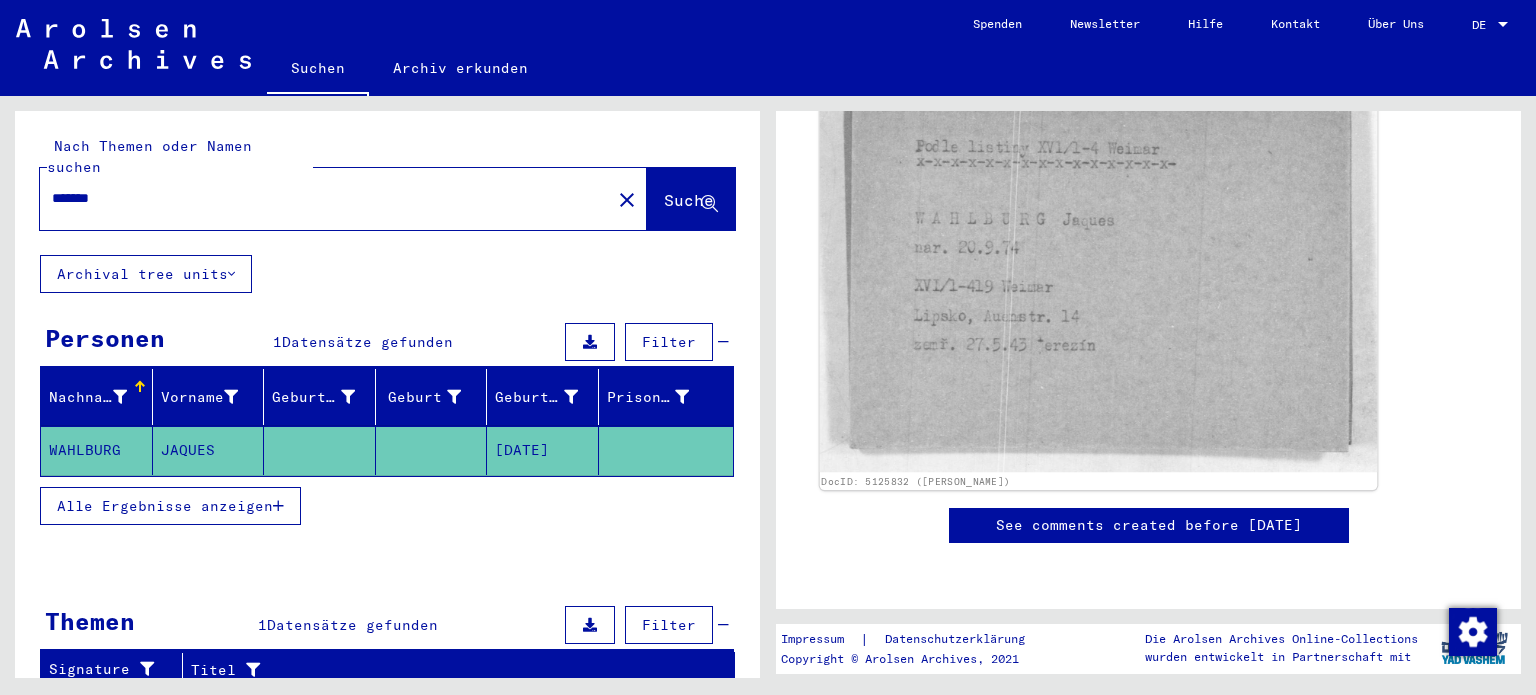 scroll, scrollTop: 400, scrollLeft: 0, axis: vertical 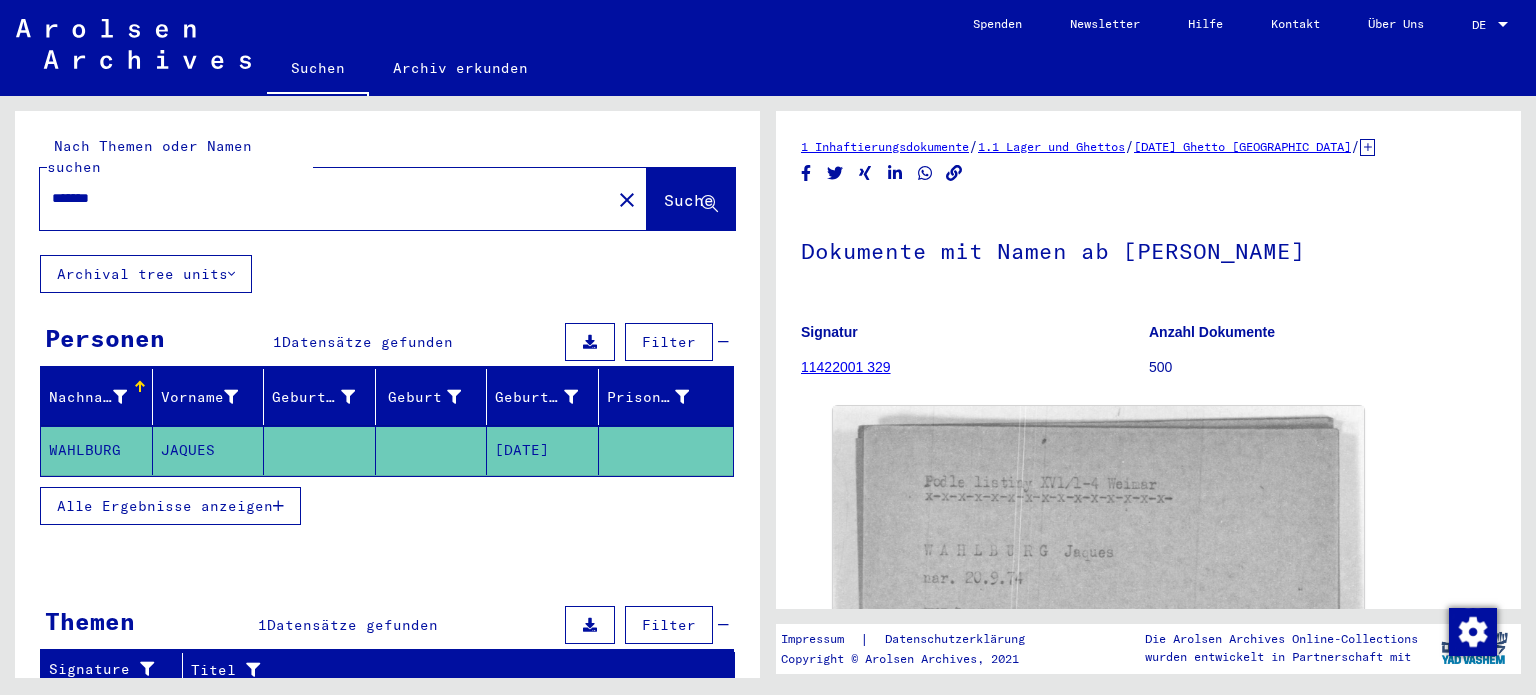 type on "**********" 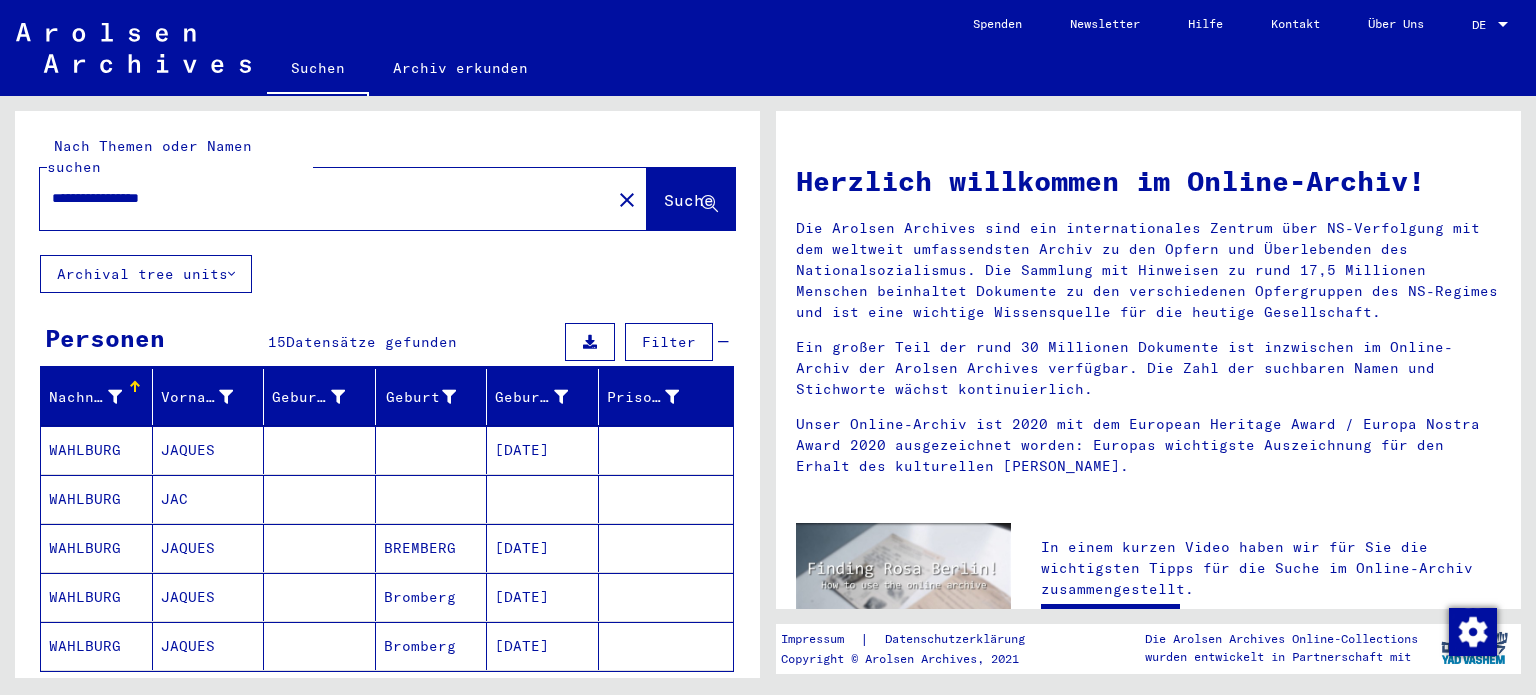 click on "WAHLBURG" at bounding box center [97, 548] 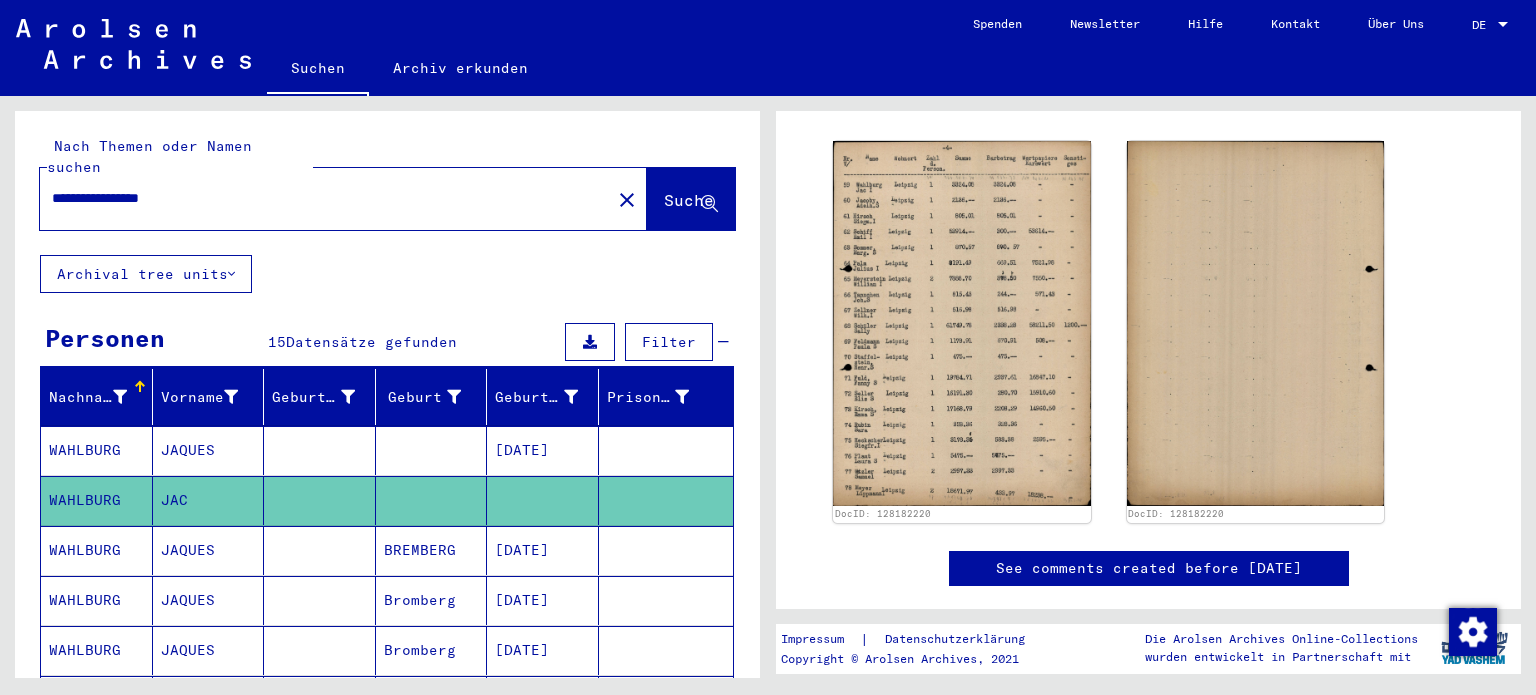 scroll, scrollTop: 300, scrollLeft: 0, axis: vertical 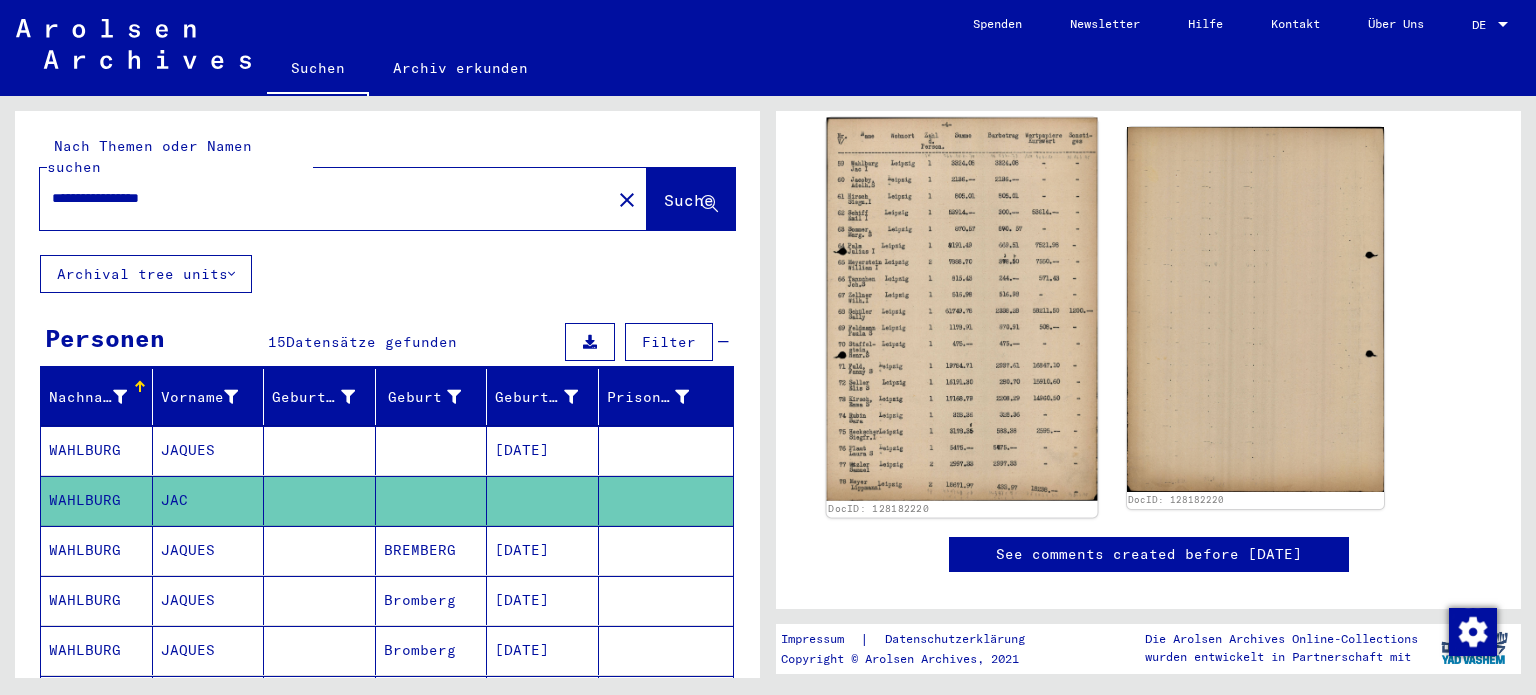 click 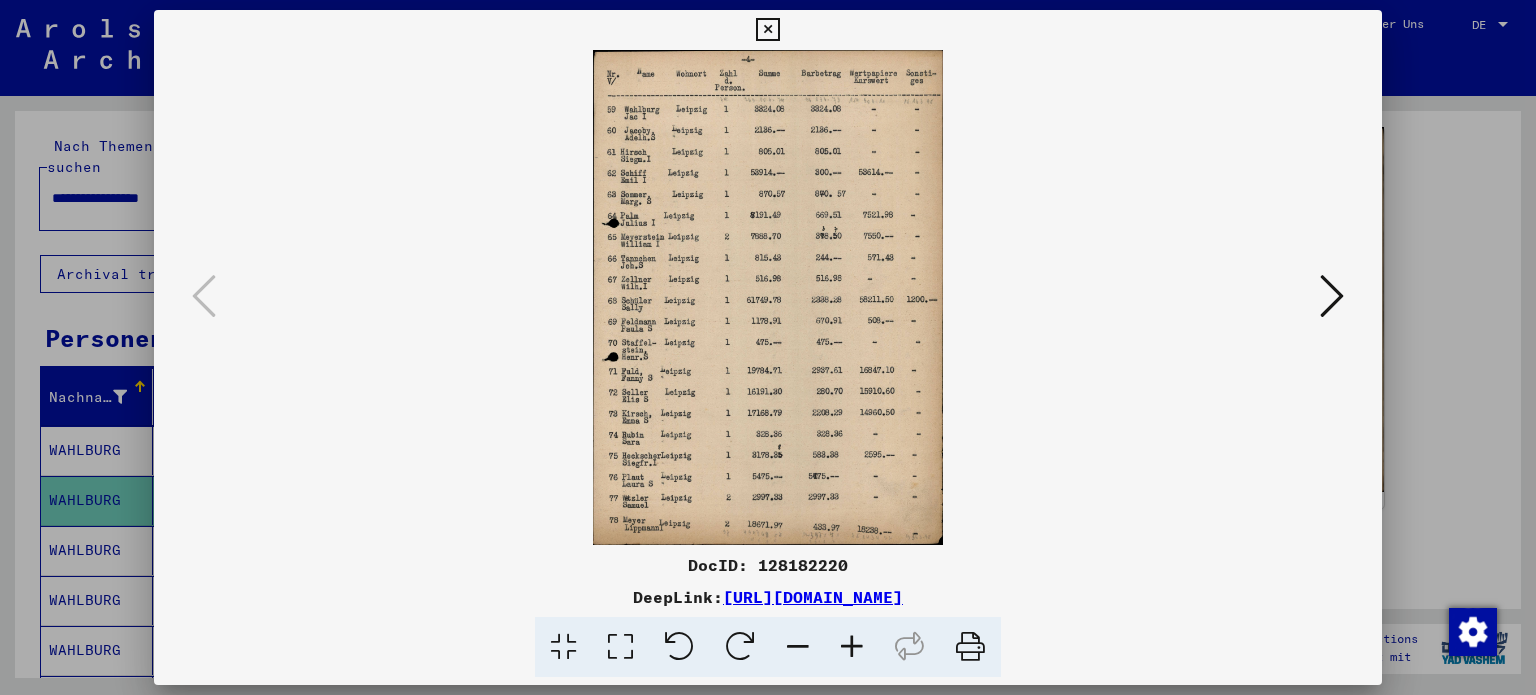 drag, startPoint x: 1142, startPoint y: 596, endPoint x: 506, endPoint y: 604, distance: 636.0503 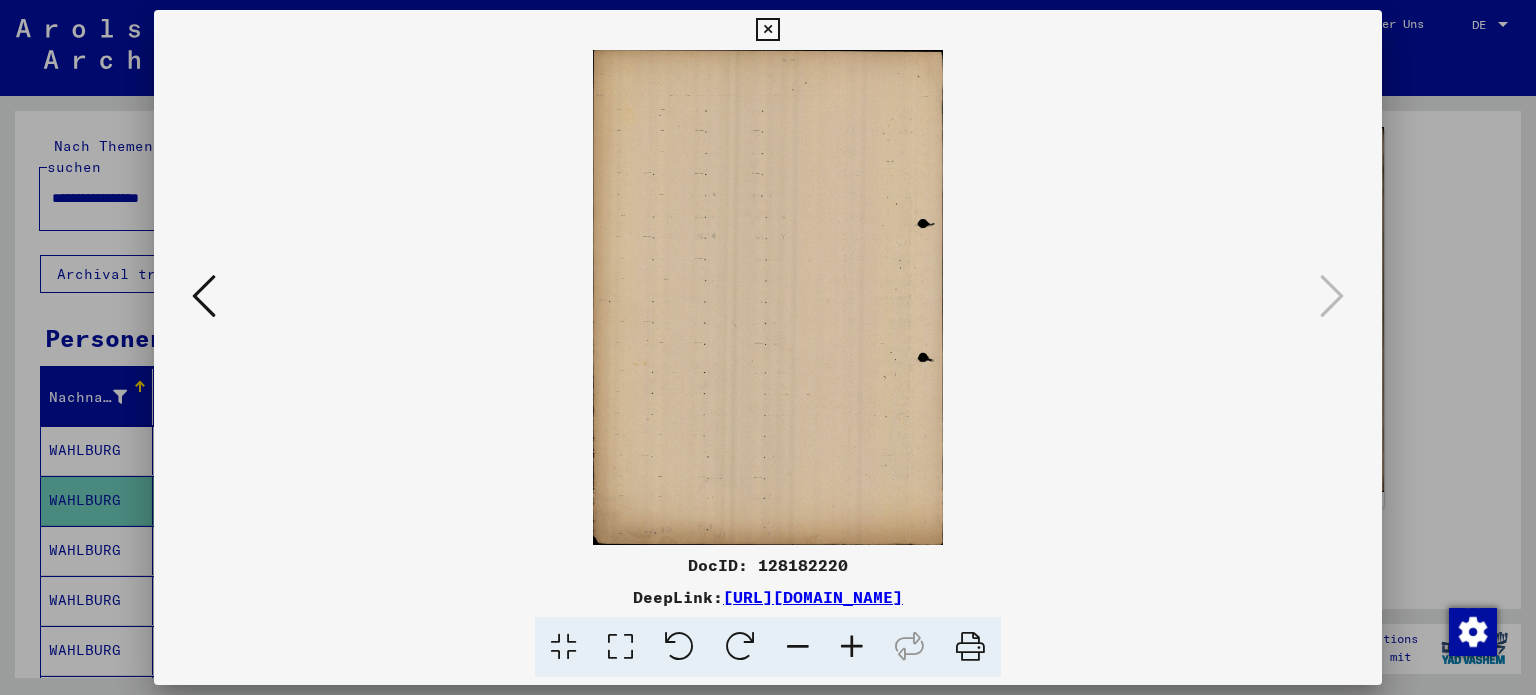 click at bounding box center (767, 30) 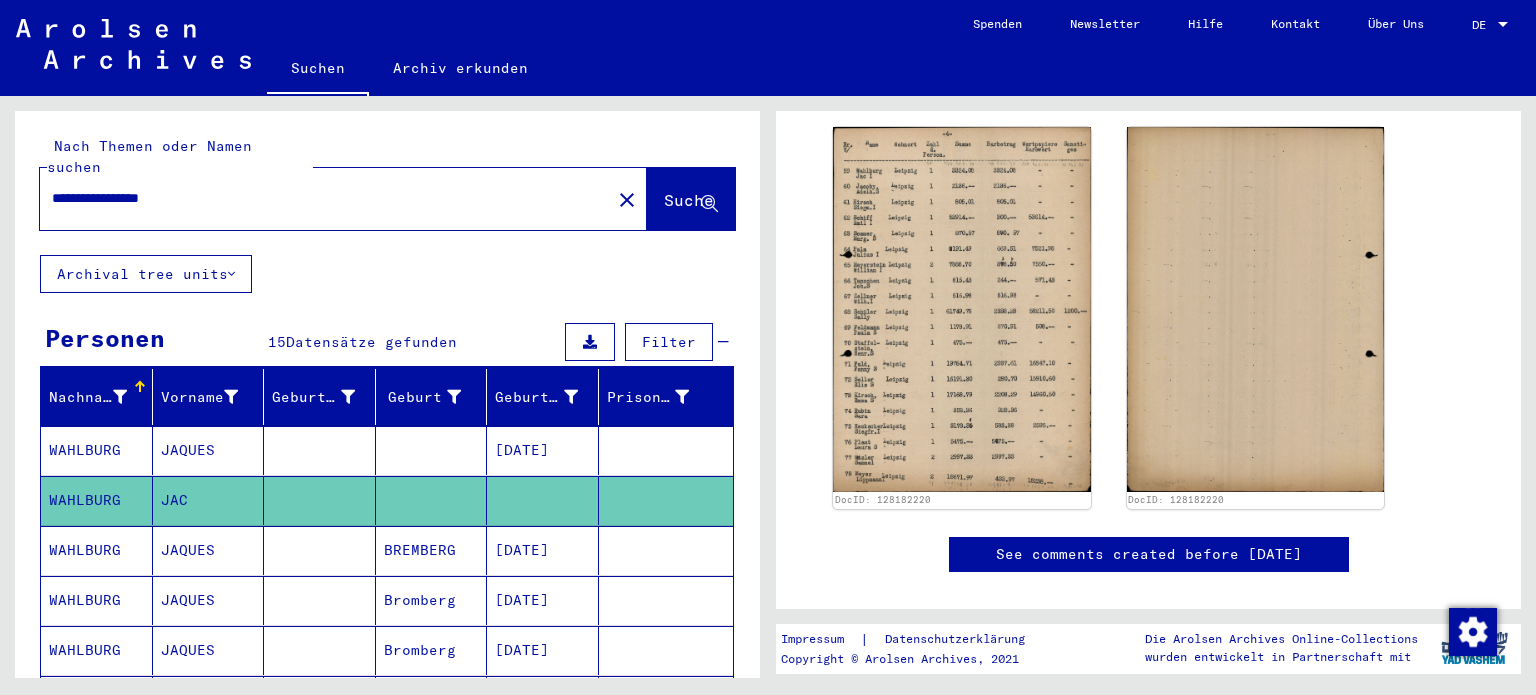 click on "WAHLBURG" at bounding box center [97, 600] 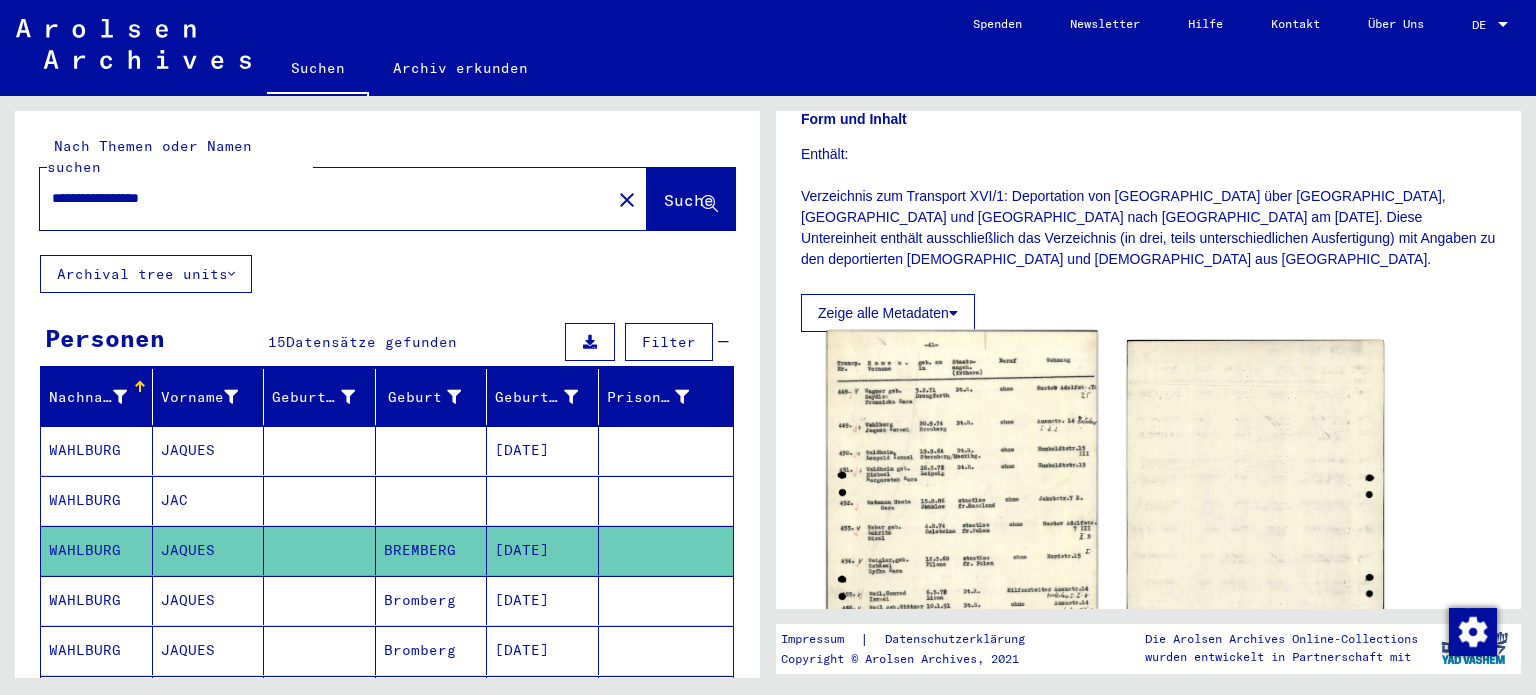 scroll, scrollTop: 300, scrollLeft: 0, axis: vertical 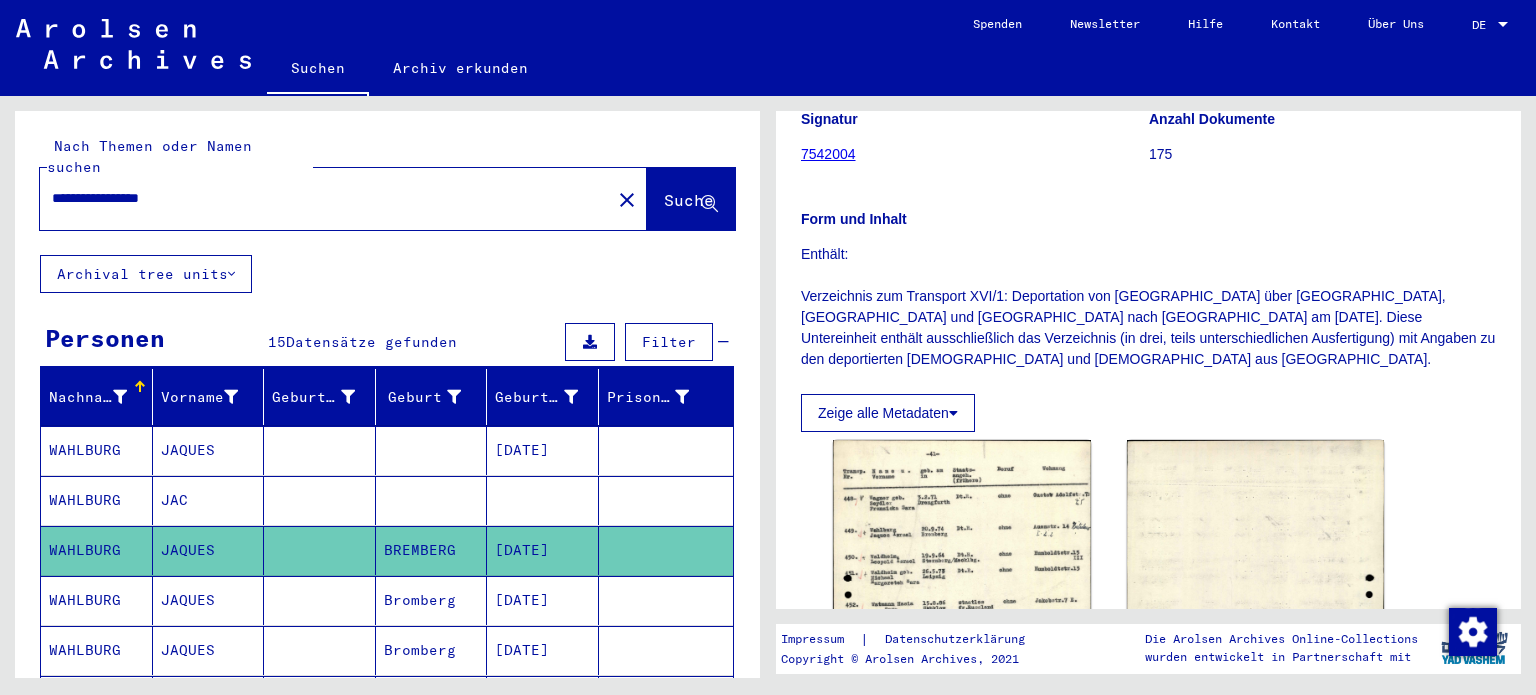 click 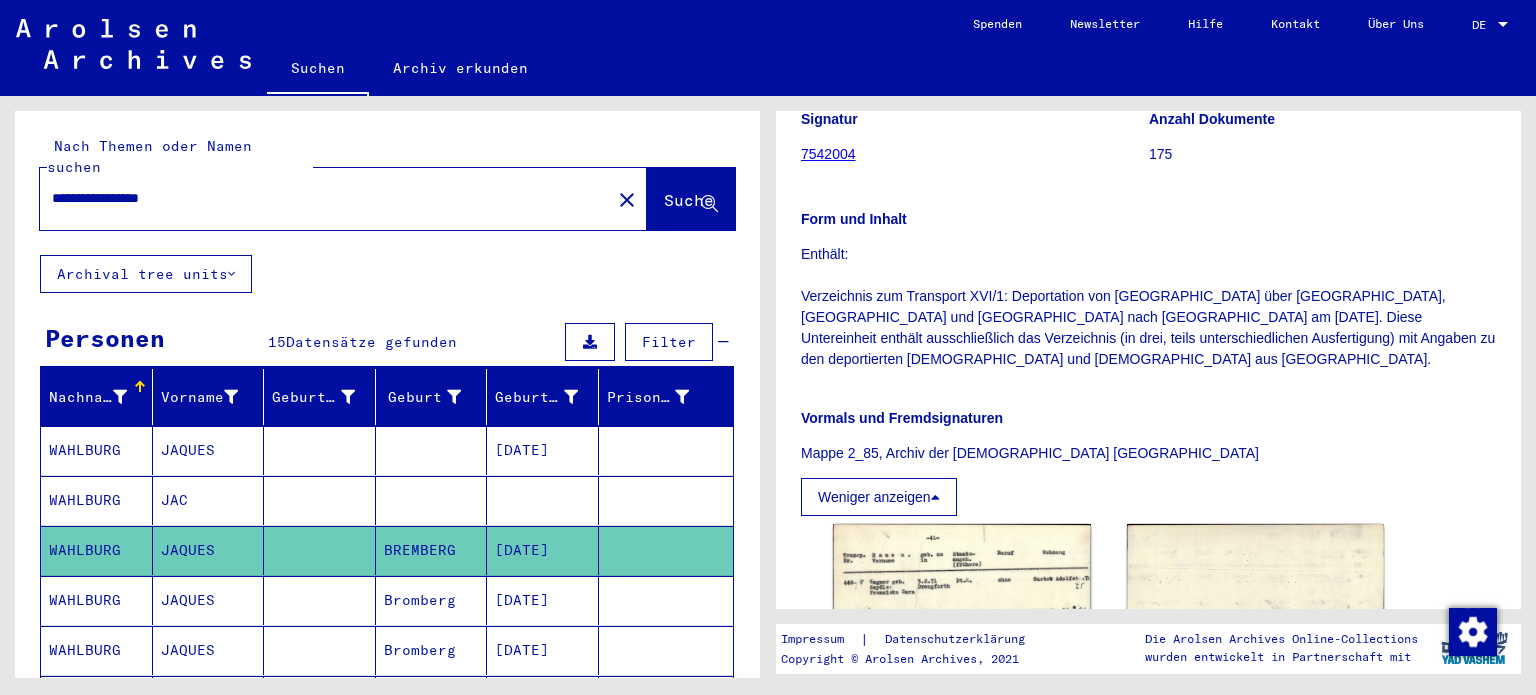 drag, startPoint x: 801, startPoint y: 259, endPoint x: 1224, endPoint y: 404, distance: 447.16217 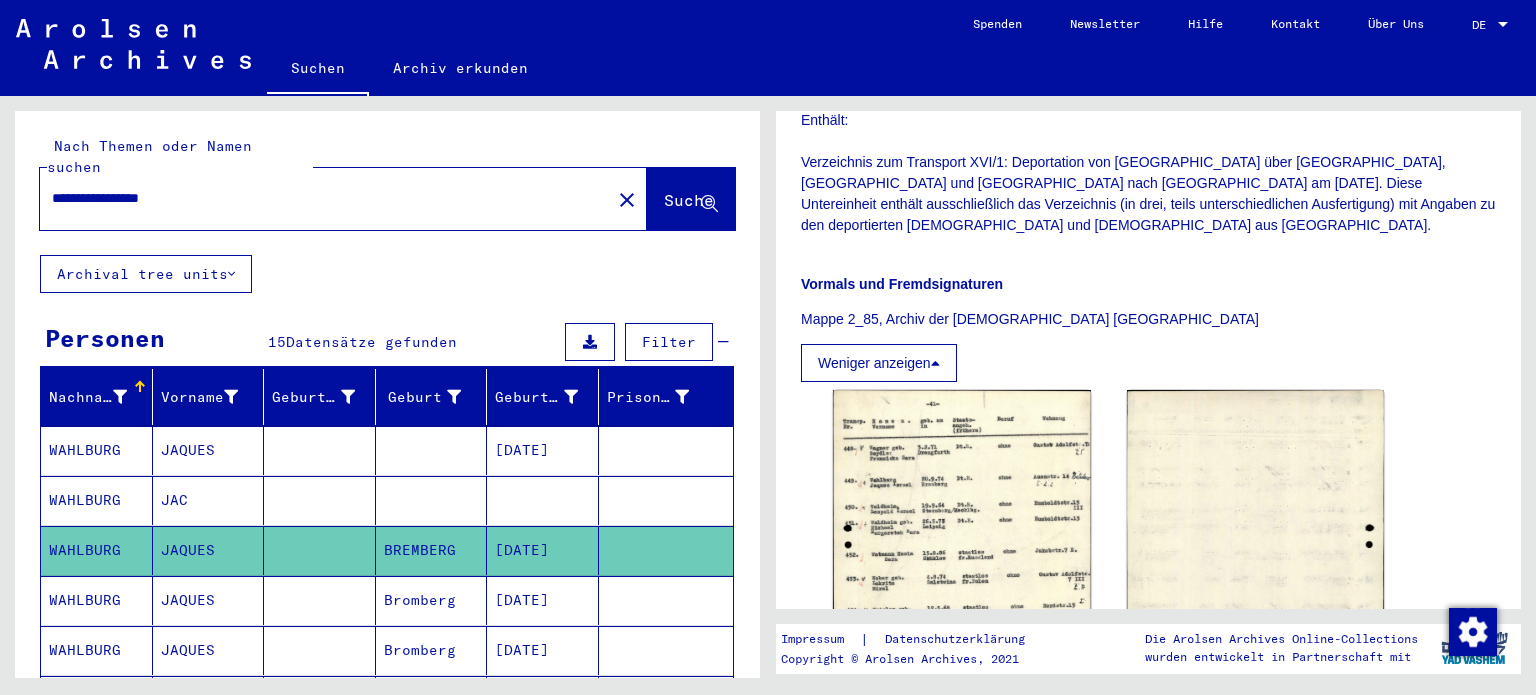 scroll, scrollTop: 400, scrollLeft: 0, axis: vertical 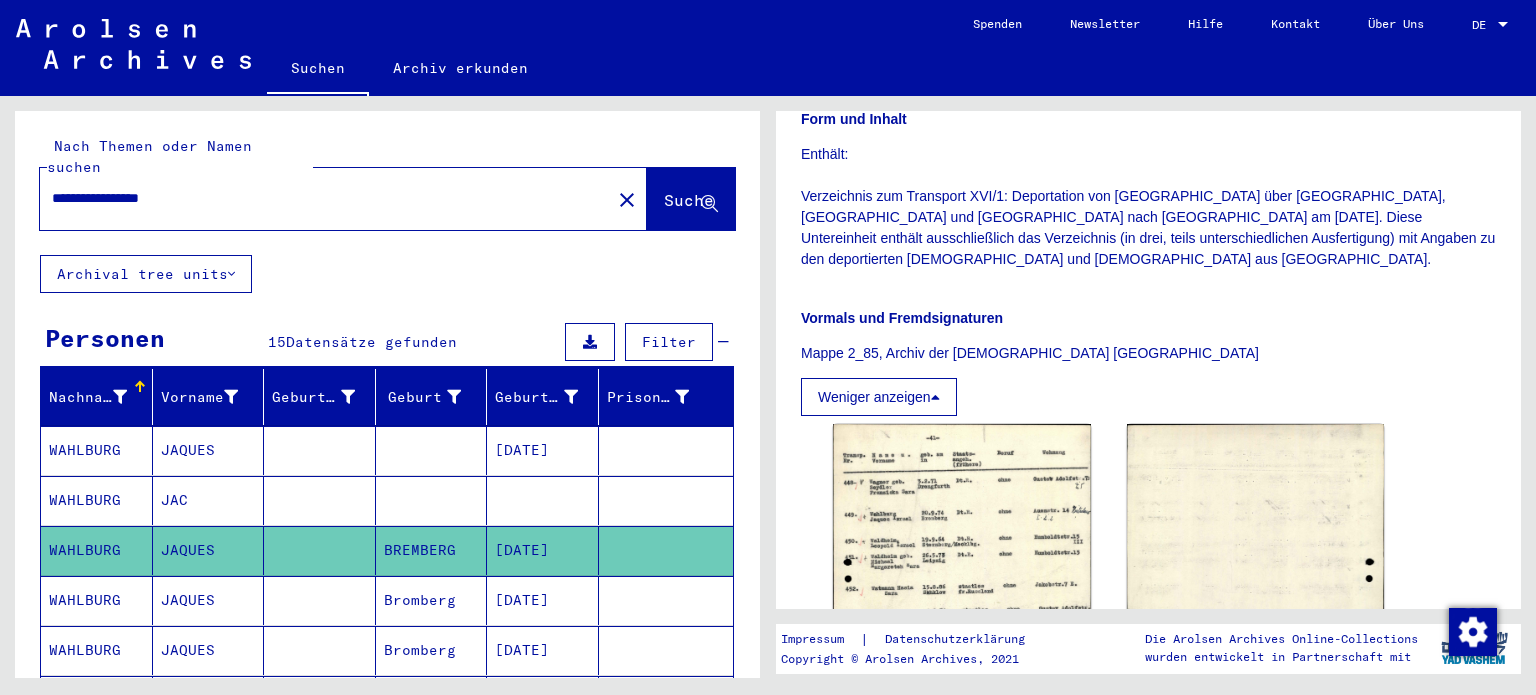 click at bounding box center [935, 397] 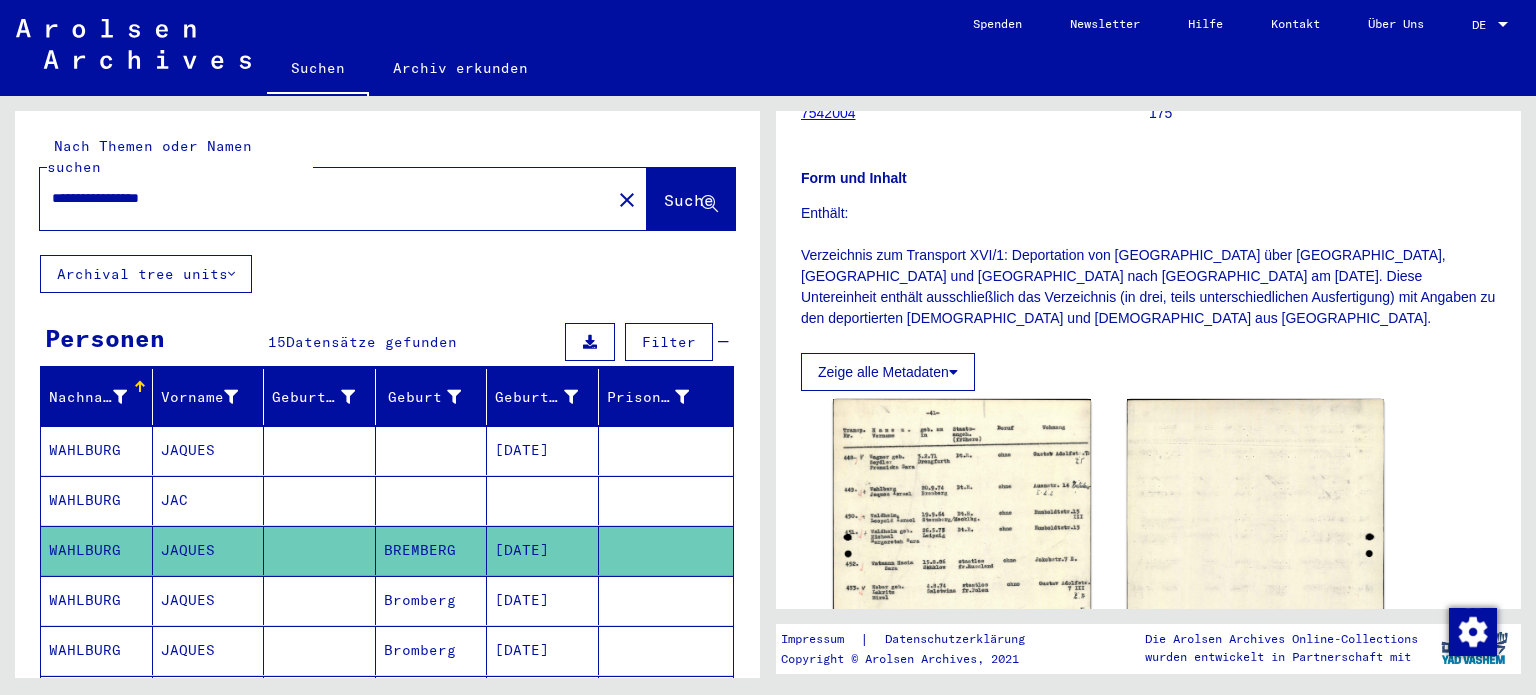 click 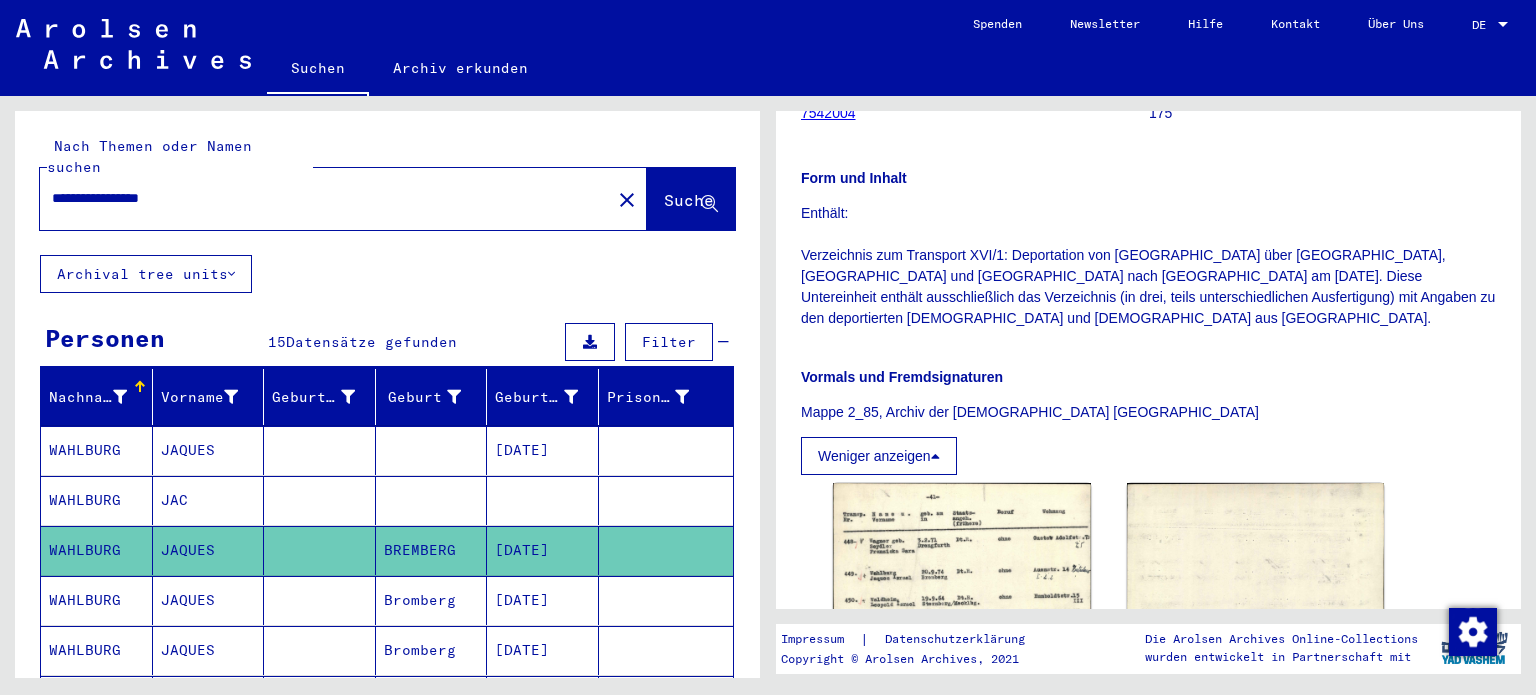 click on "Vormals und Fremdsignaturen" at bounding box center [1148, 377] 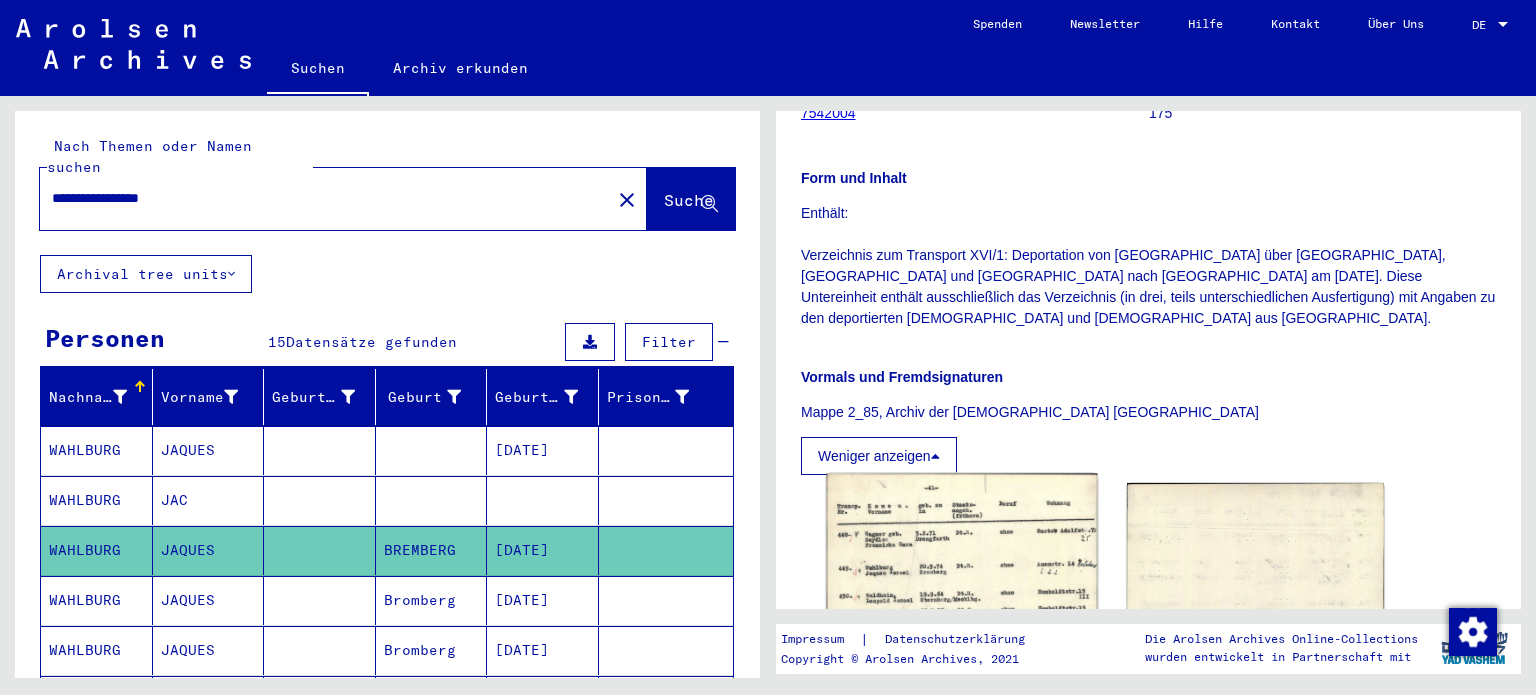 click 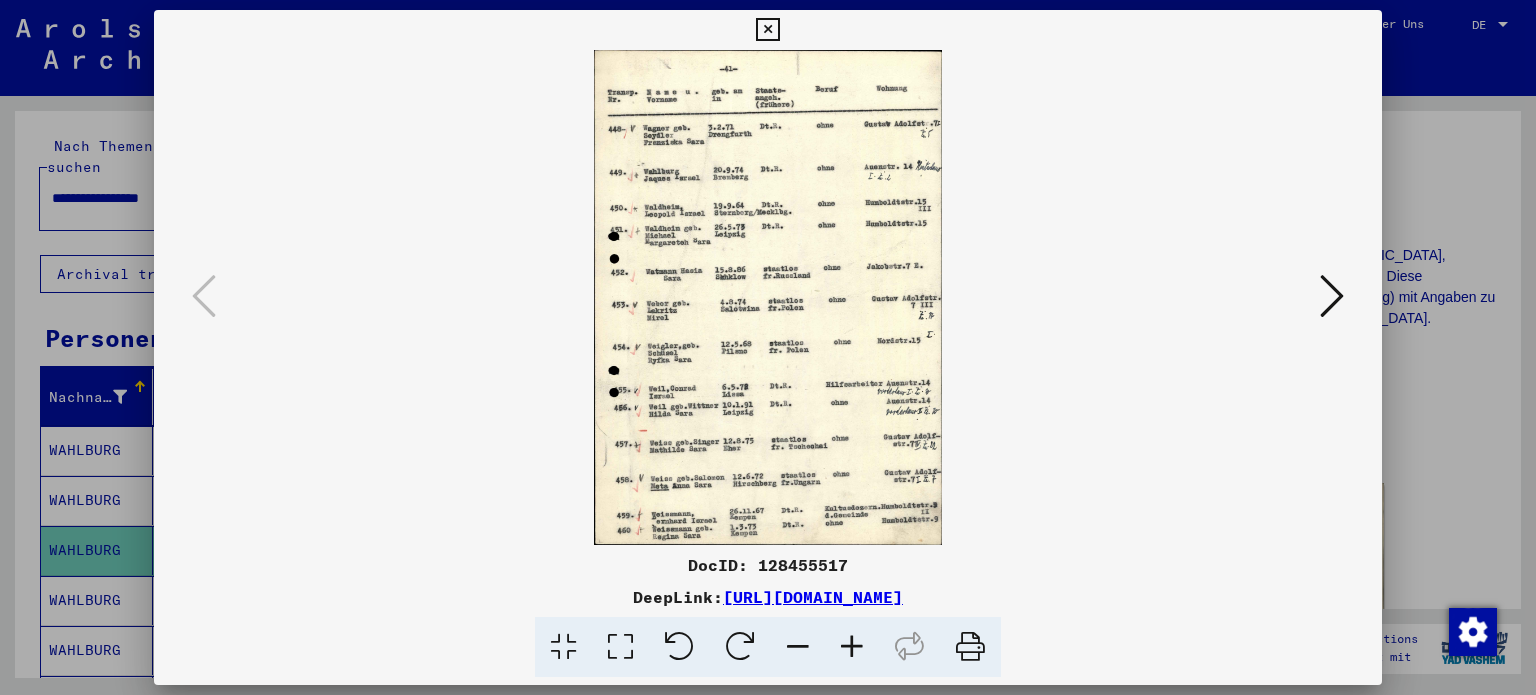 drag, startPoint x: 1127, startPoint y: 594, endPoint x: 511, endPoint y: 599, distance: 616.02026 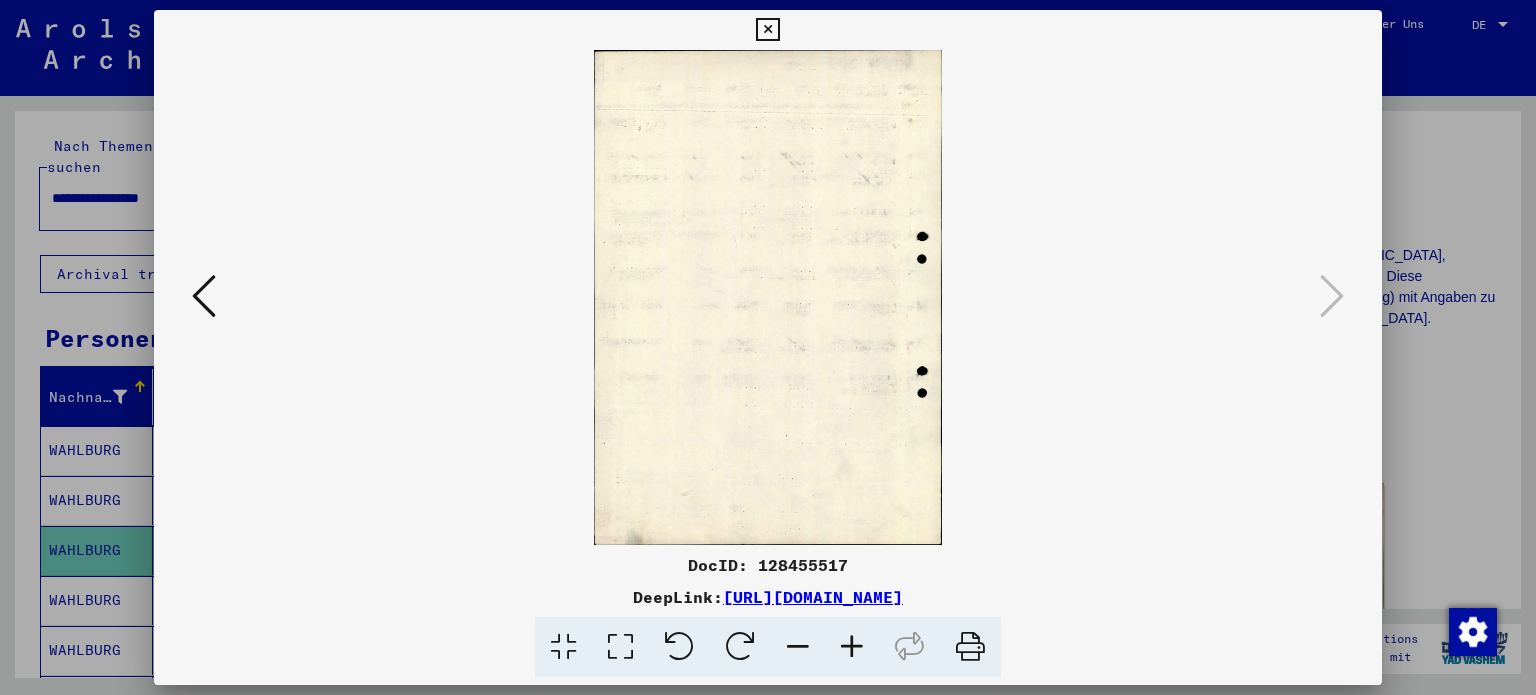 click at bounding box center [767, 30] 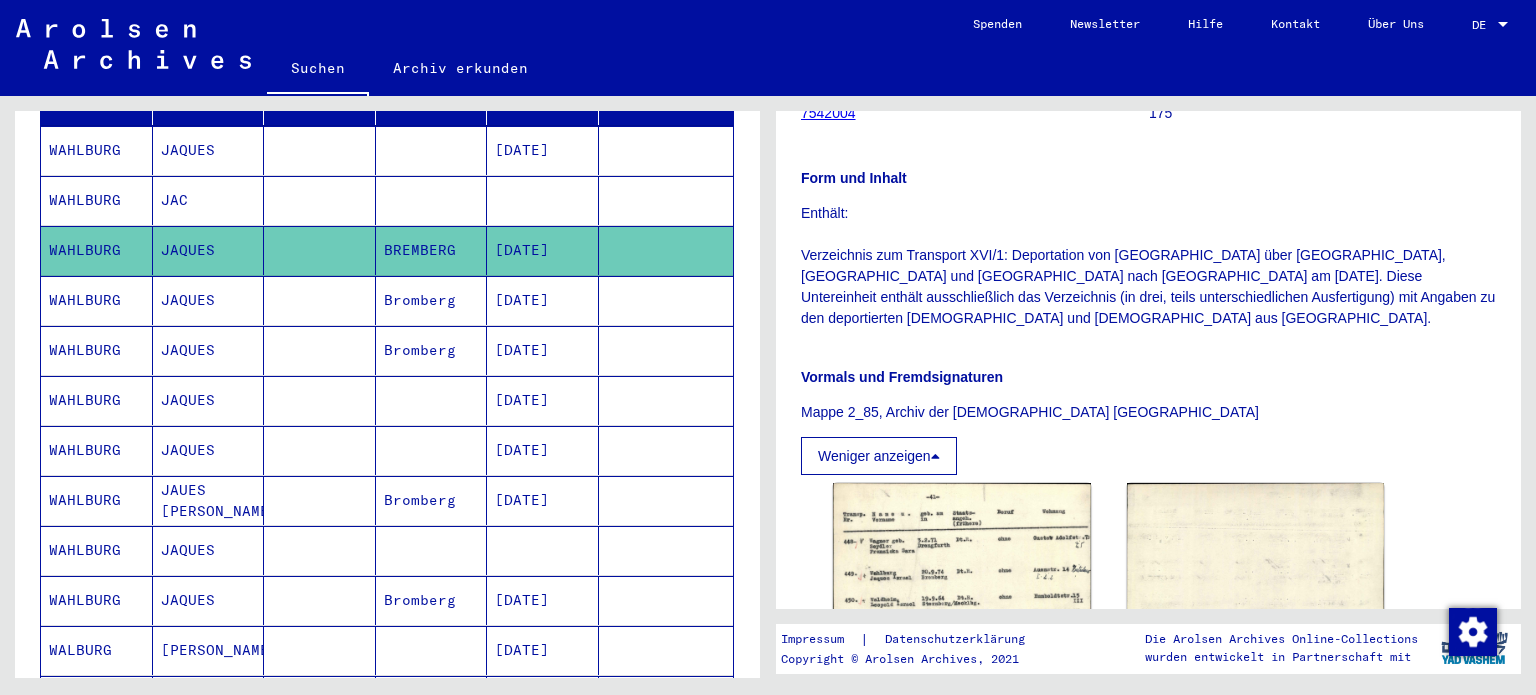 scroll, scrollTop: 400, scrollLeft: 0, axis: vertical 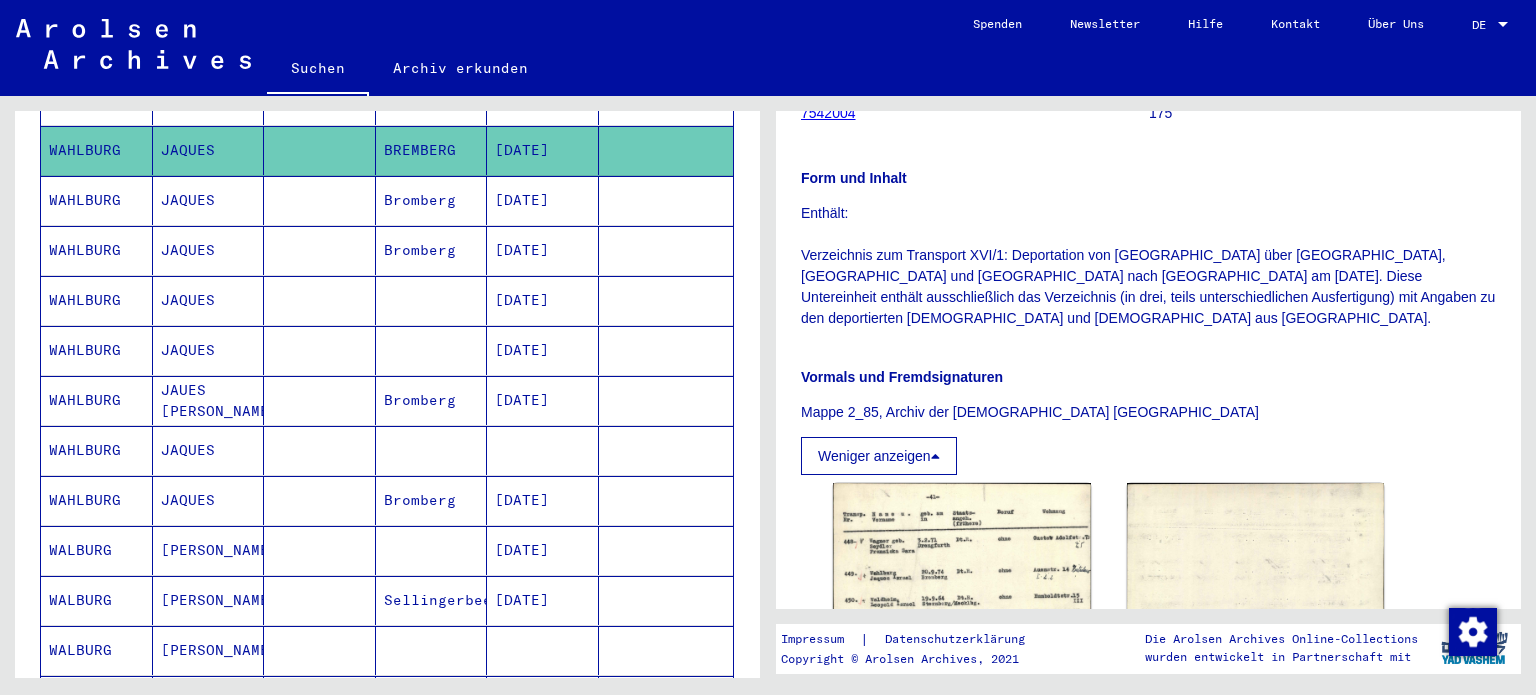click on "WAHLBURG" at bounding box center [97, 250] 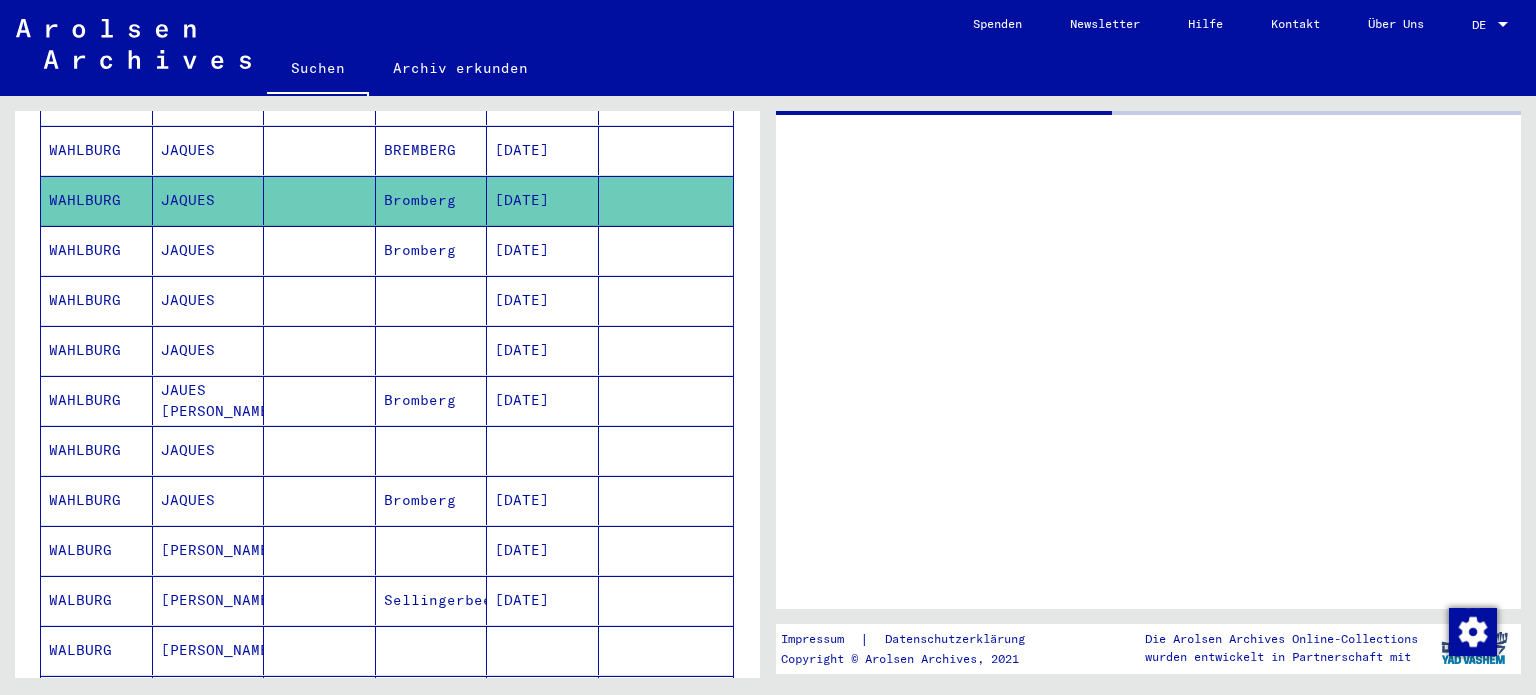 scroll, scrollTop: 0, scrollLeft: 0, axis: both 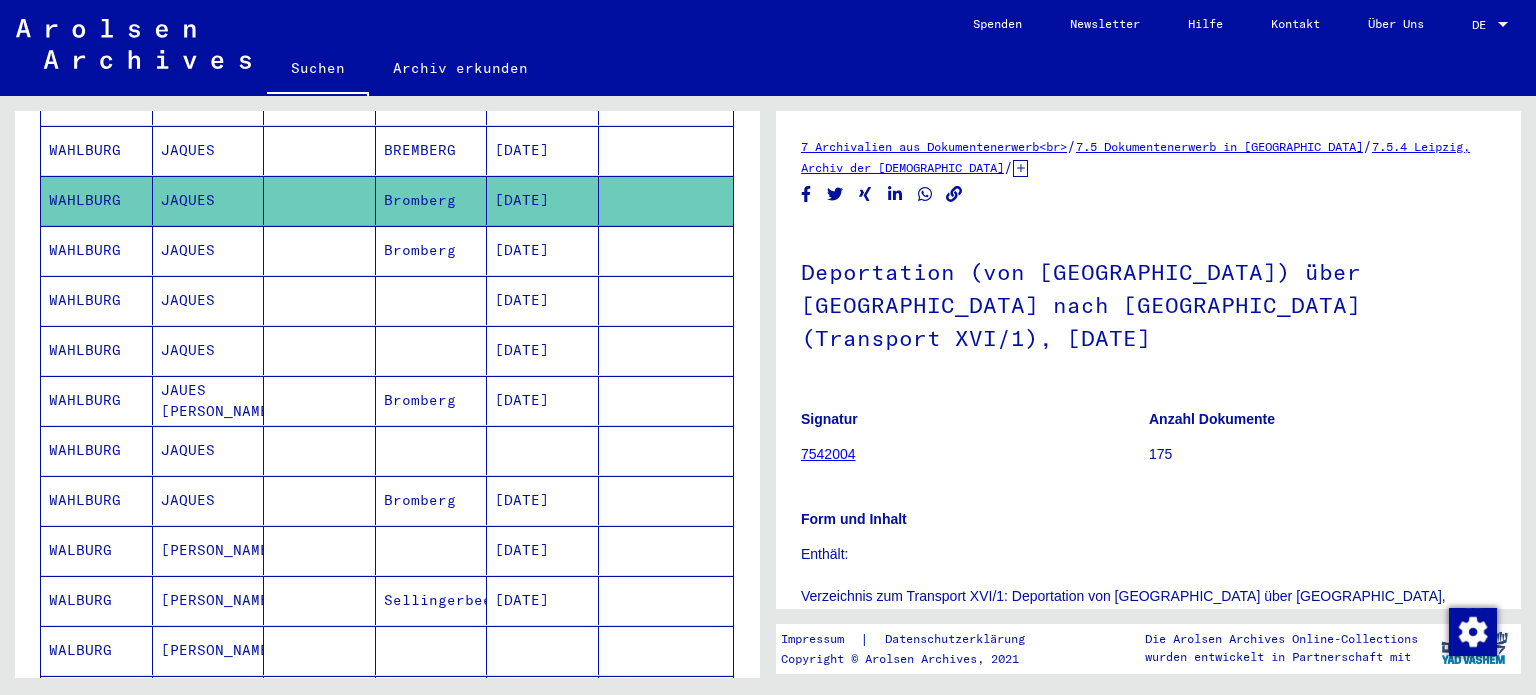 click on "Signatur" 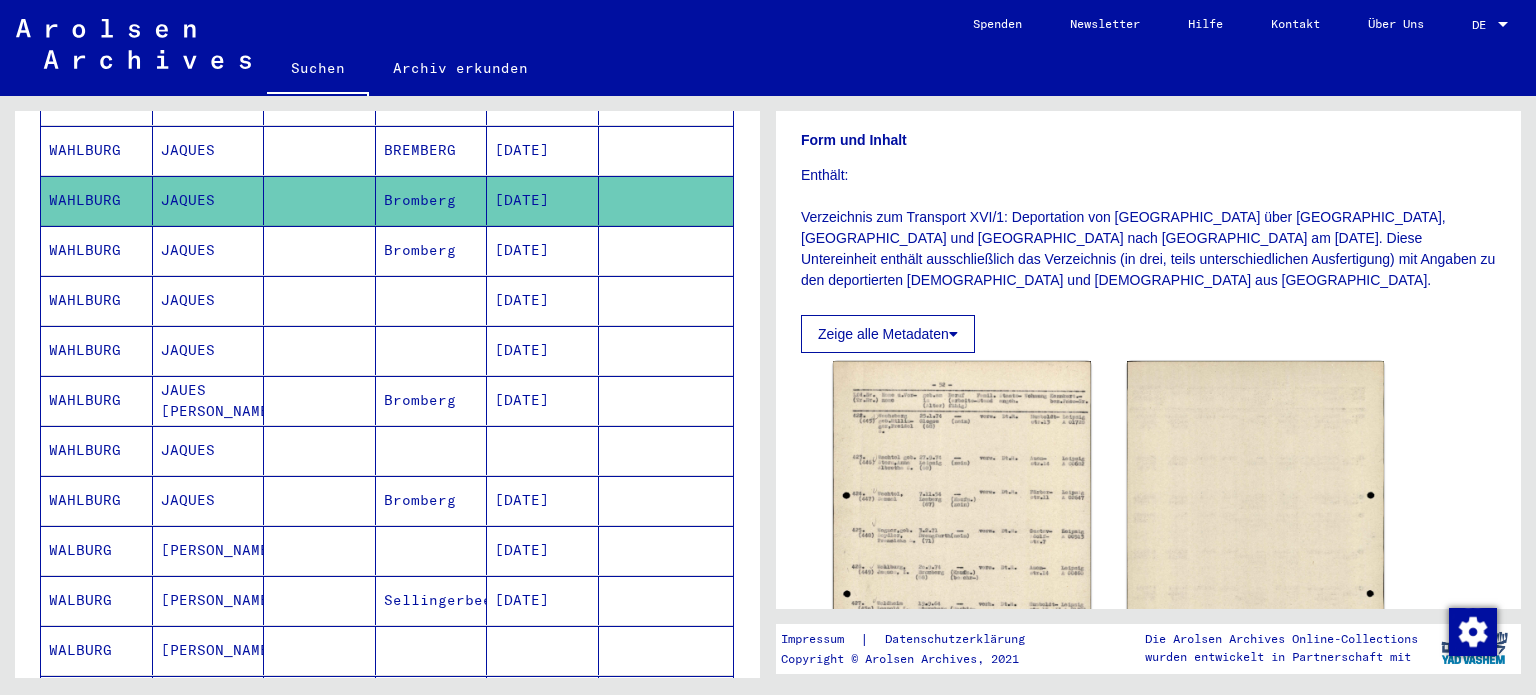 scroll, scrollTop: 400, scrollLeft: 0, axis: vertical 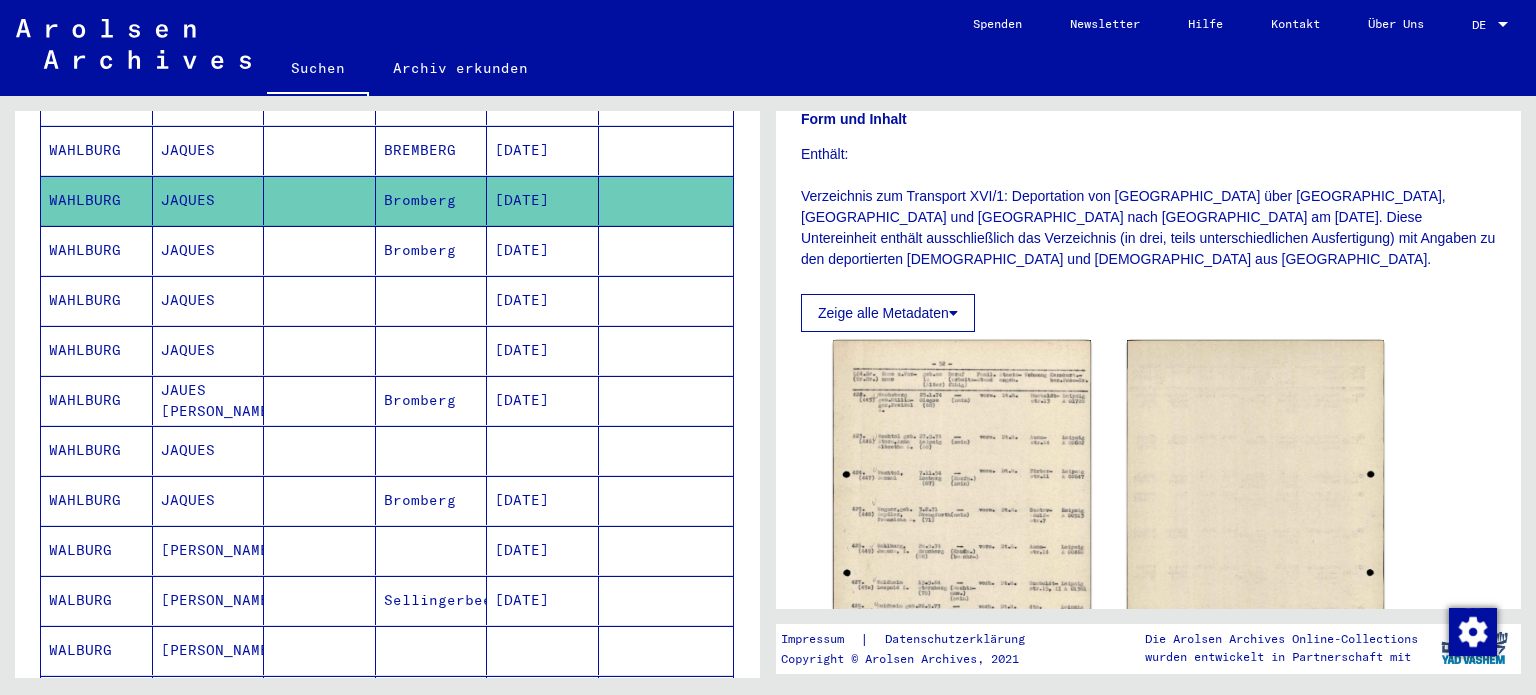 click on "Zeige alle Metadaten" 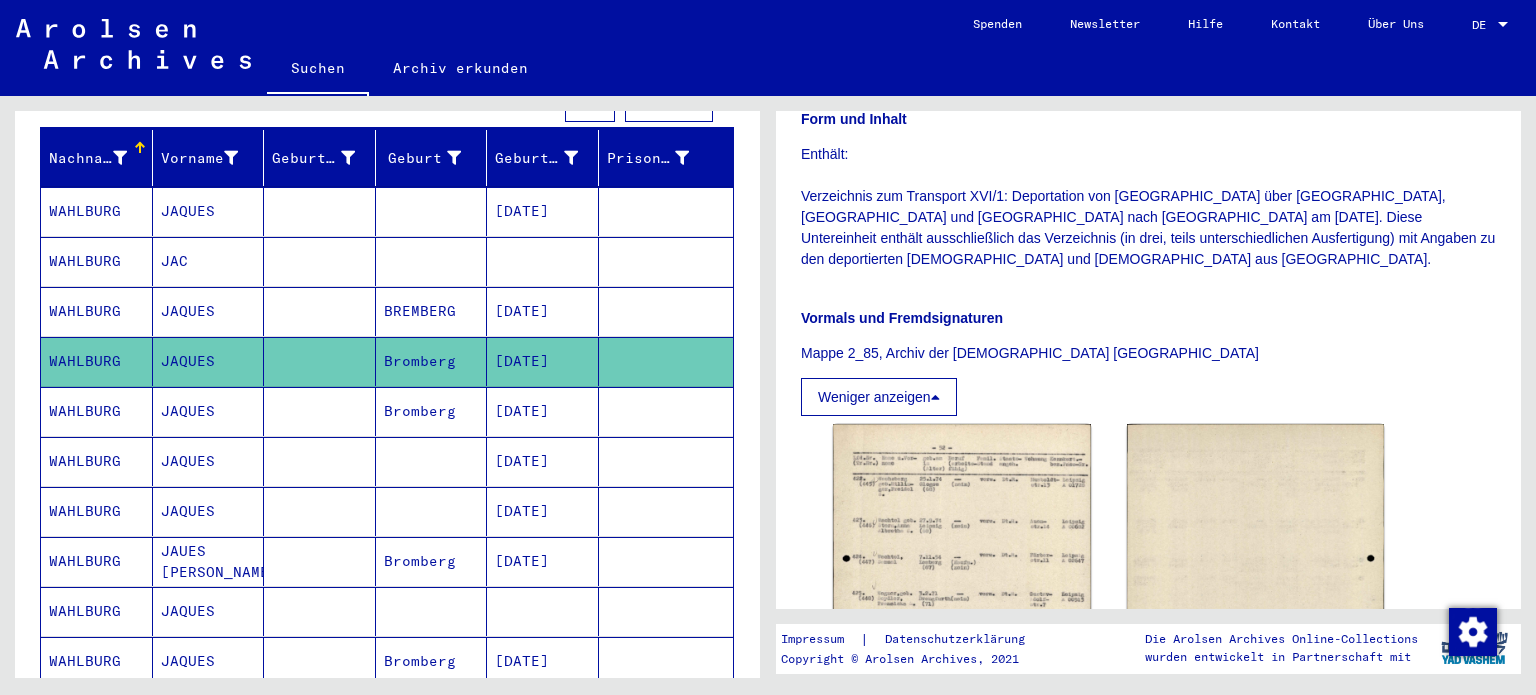 scroll, scrollTop: 200, scrollLeft: 0, axis: vertical 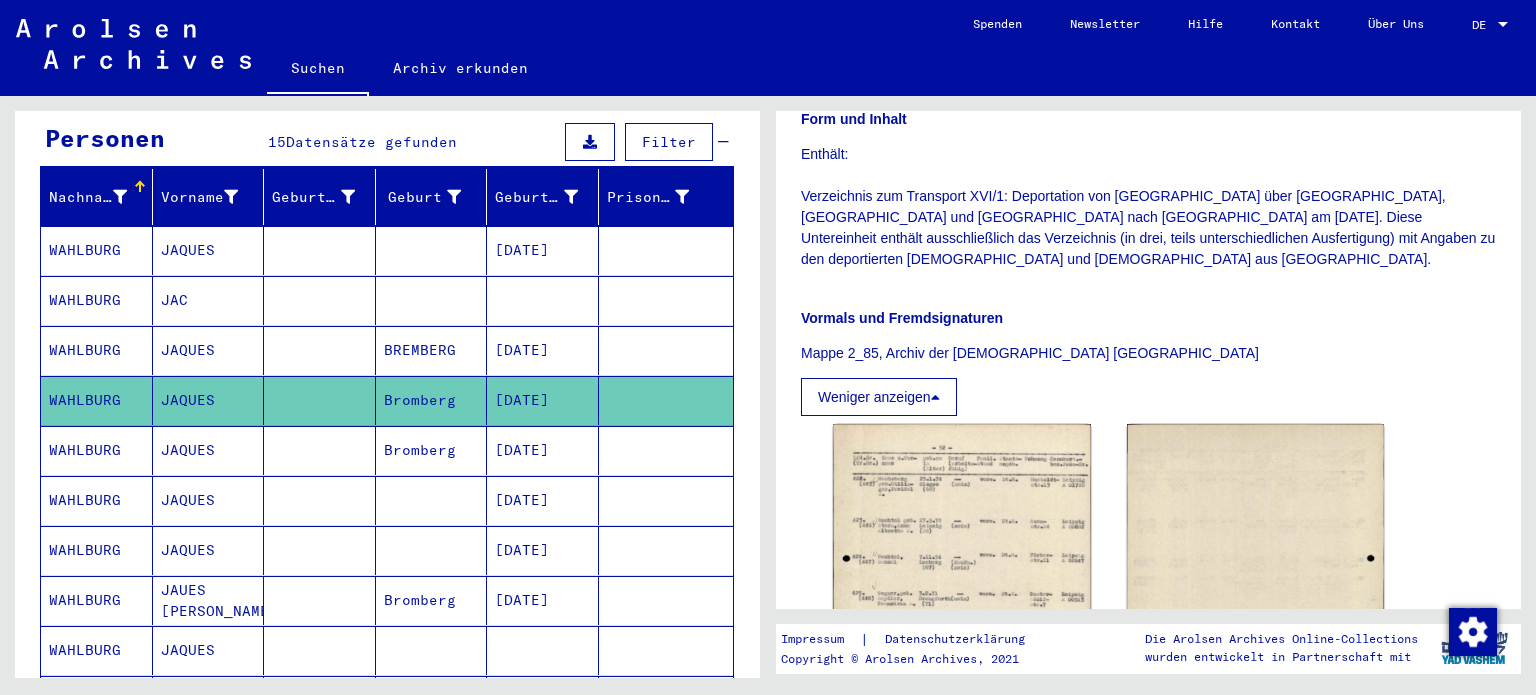 click on "WAHLBURG" at bounding box center (97, 400) 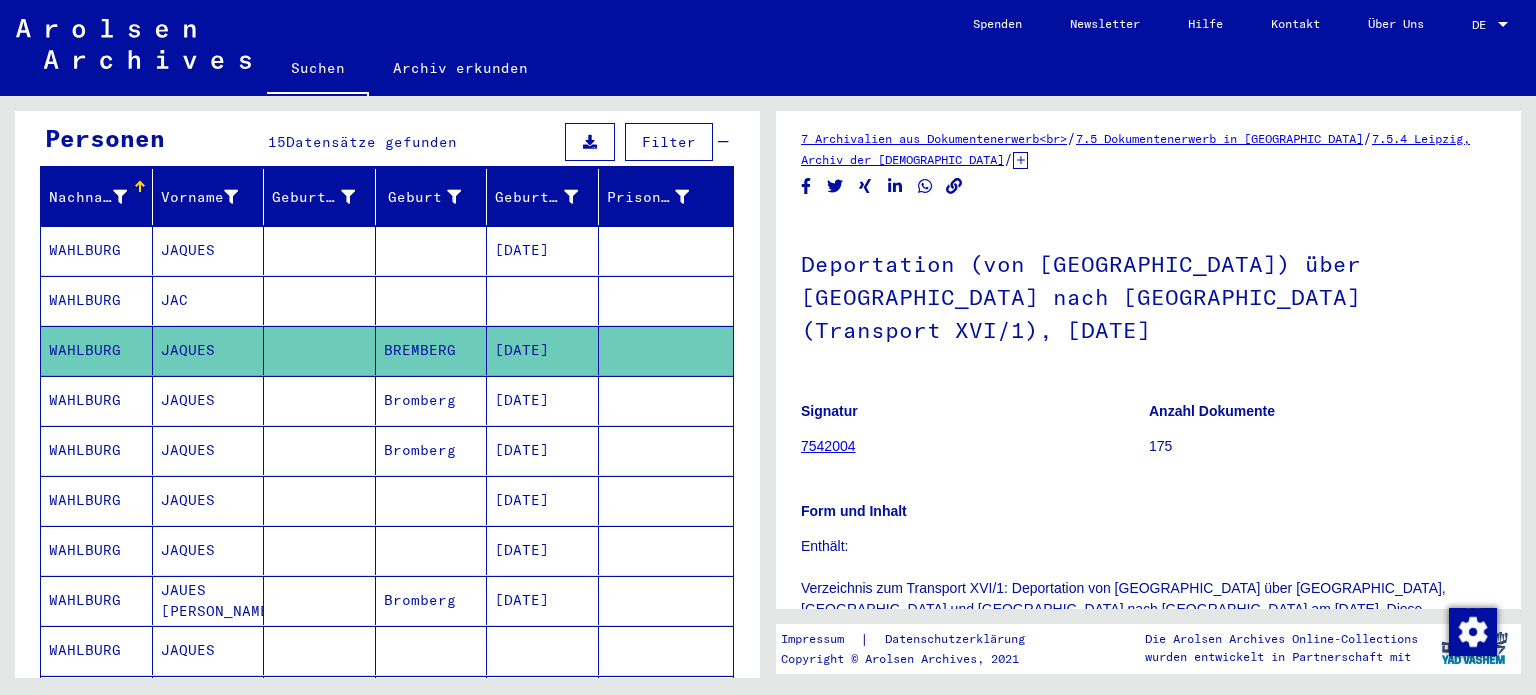 scroll, scrollTop: 0, scrollLeft: 0, axis: both 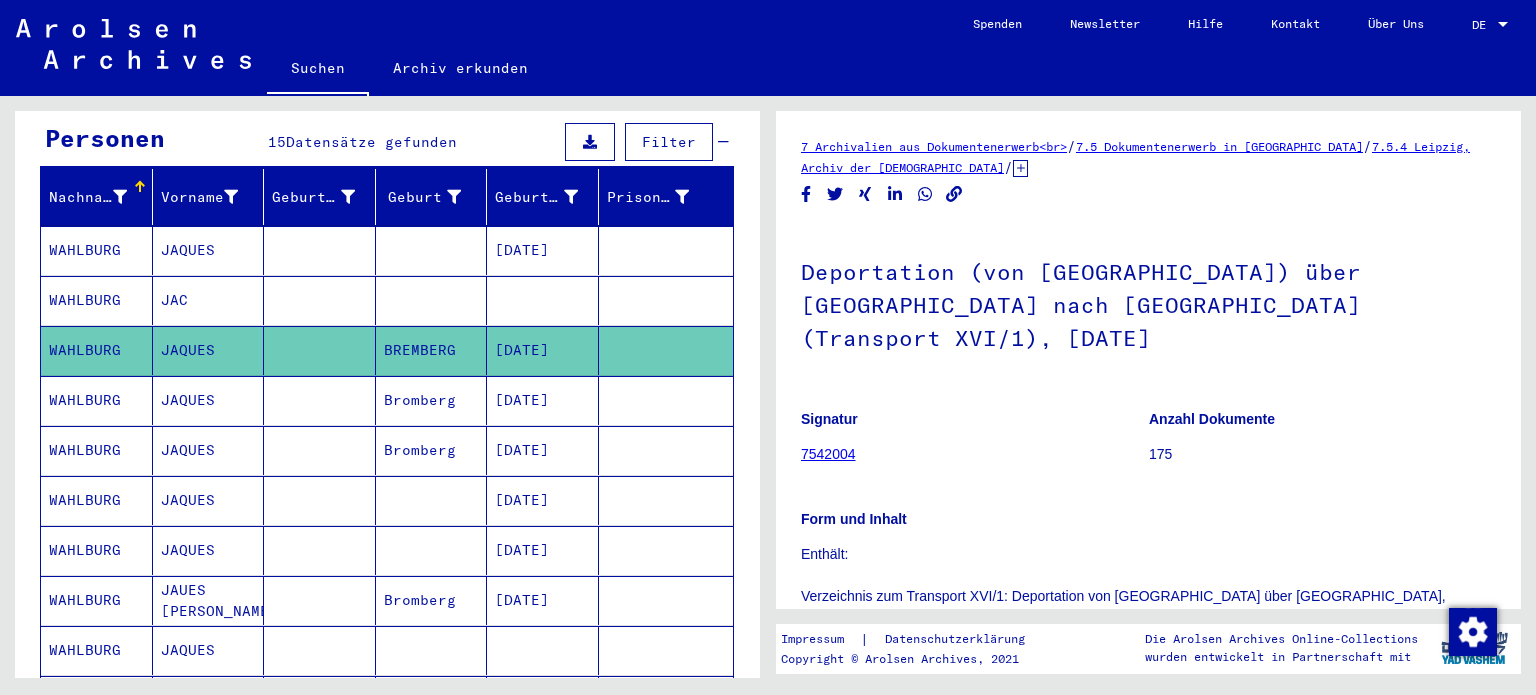 click on "WAHLBURG" at bounding box center [97, 450] 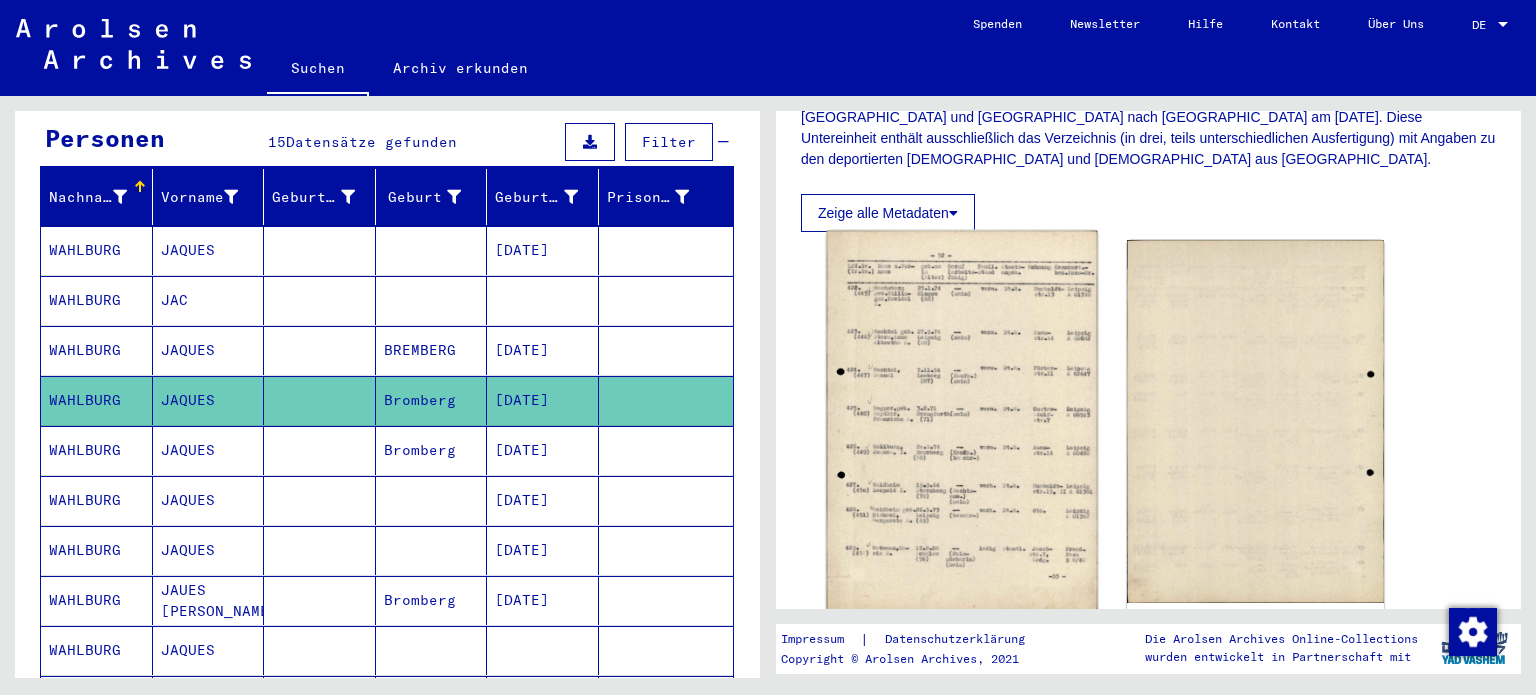 scroll, scrollTop: 400, scrollLeft: 0, axis: vertical 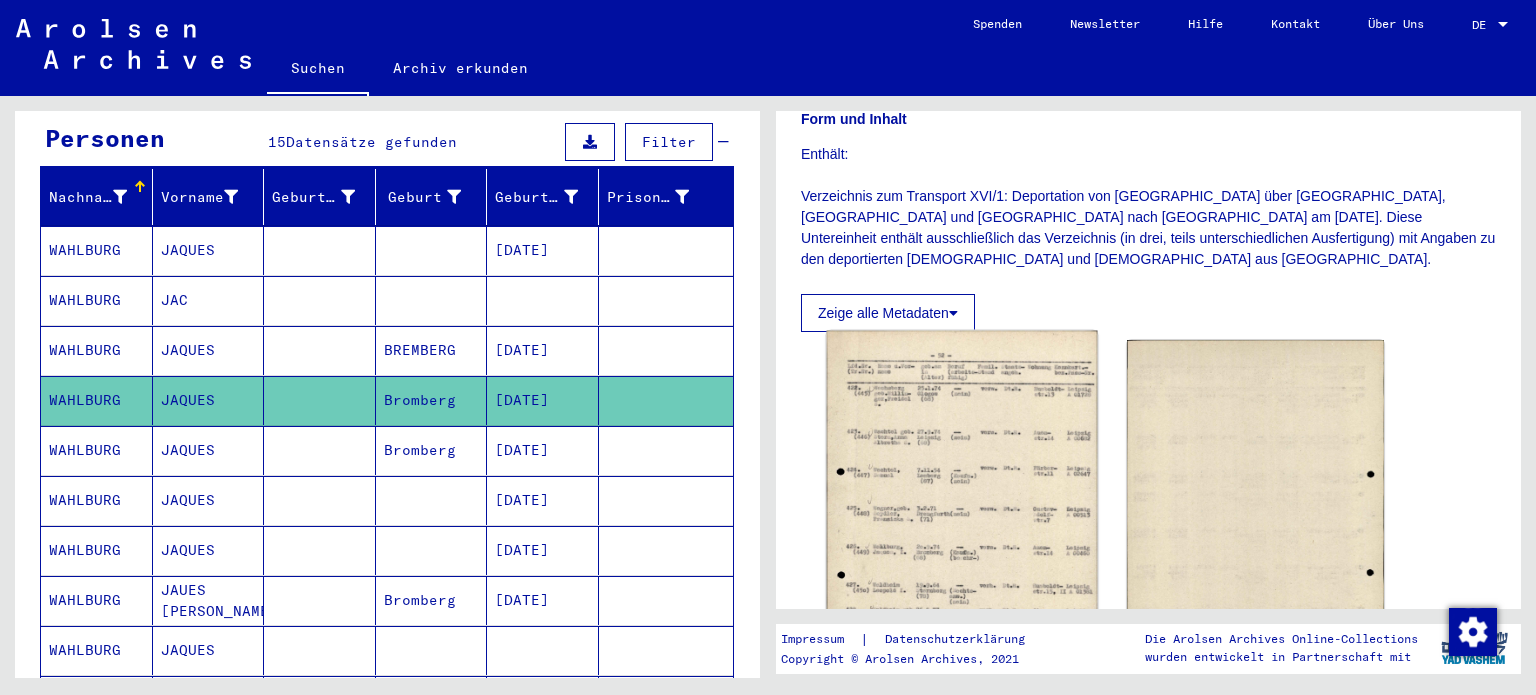 click 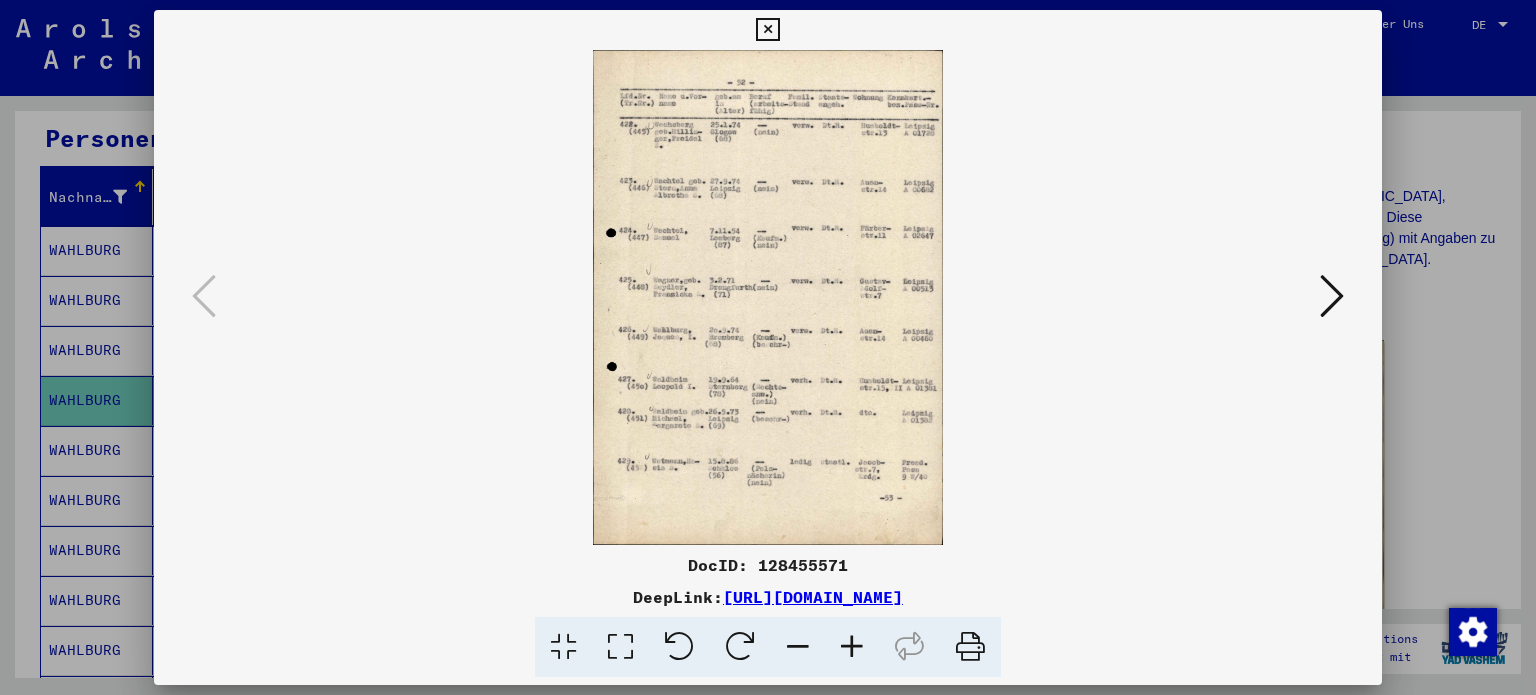 click at bounding box center [852, 647] 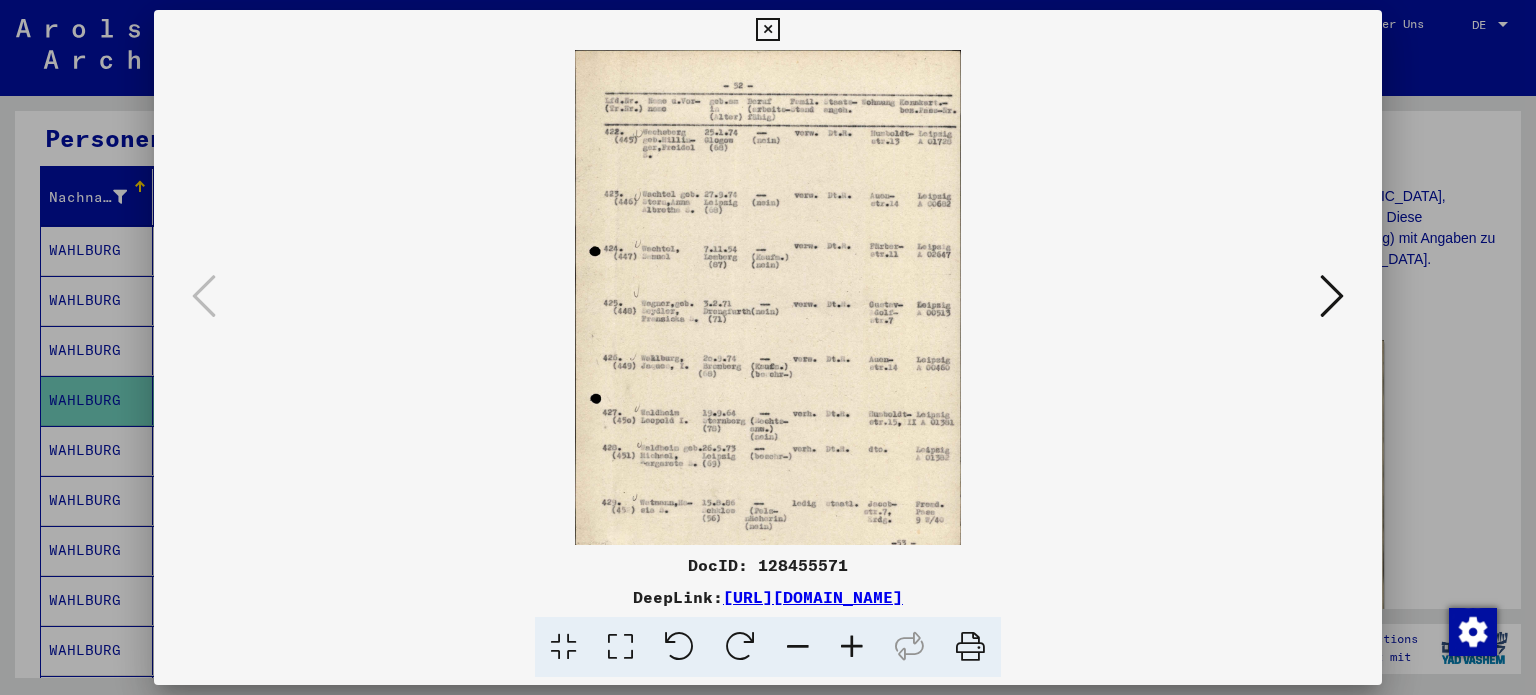 click at bounding box center [852, 647] 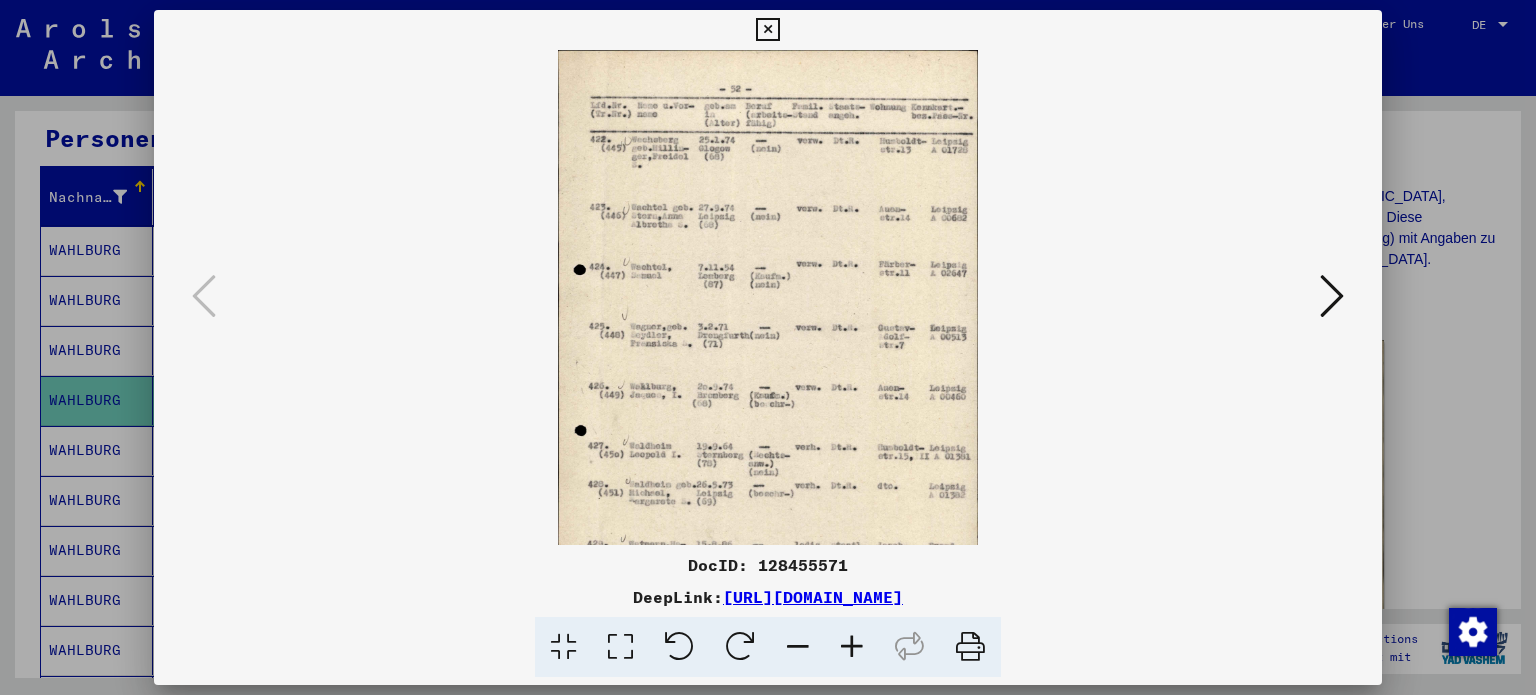 click at bounding box center (852, 647) 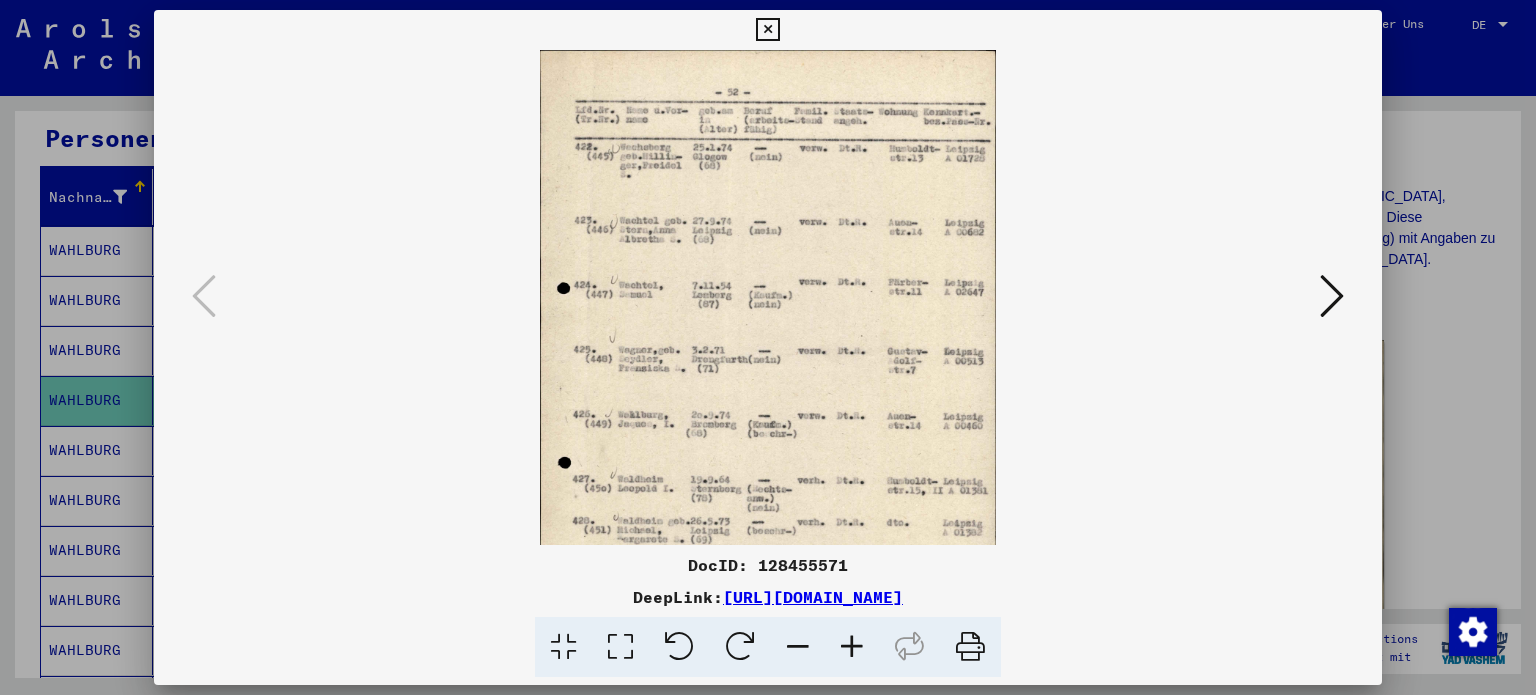 click at bounding box center (852, 647) 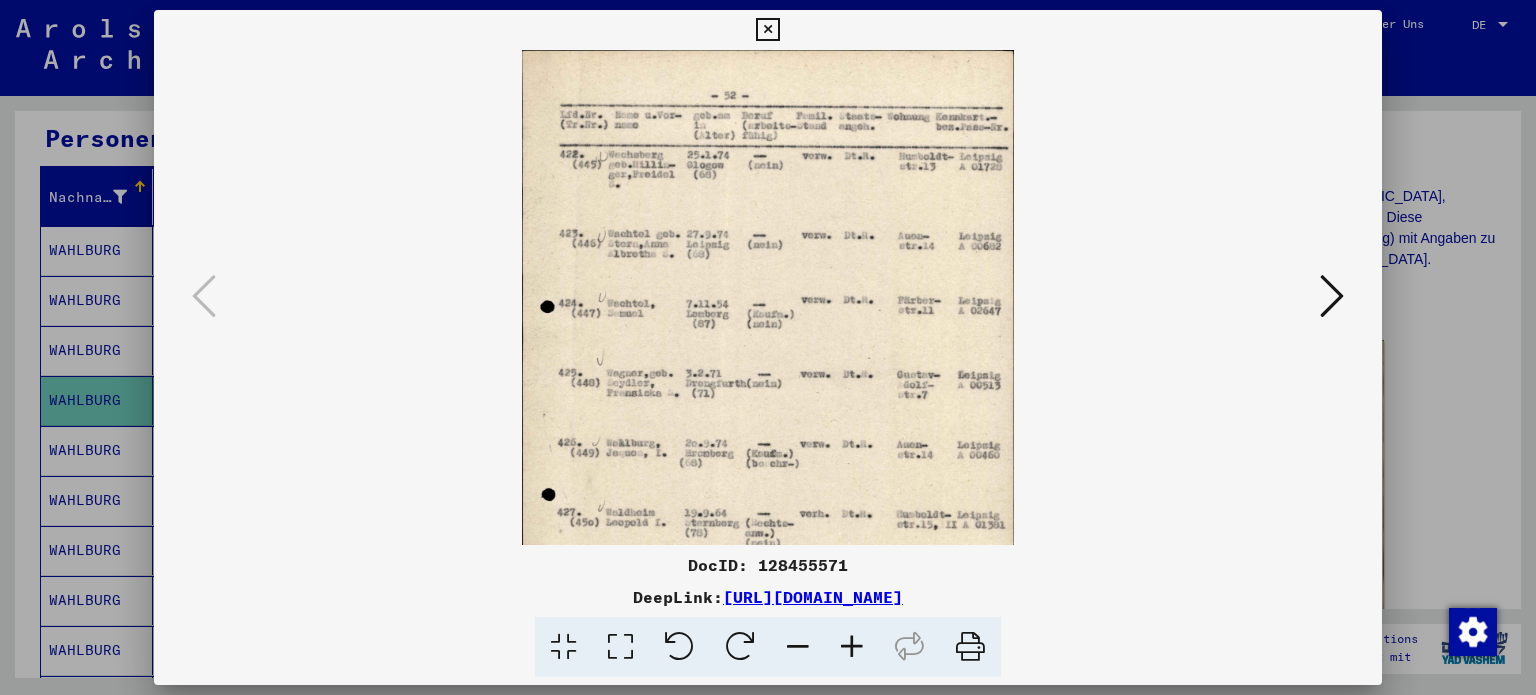 click at bounding box center (852, 647) 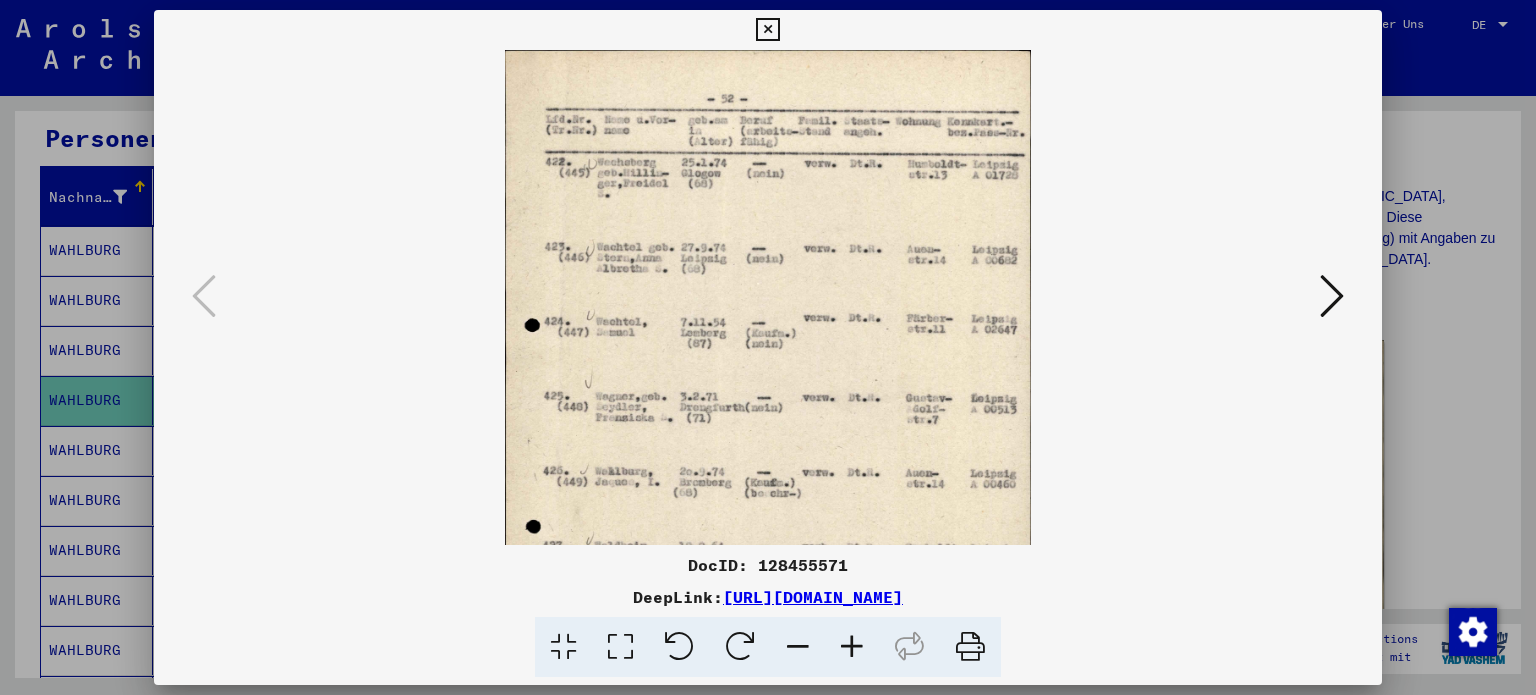 click at bounding box center [852, 647] 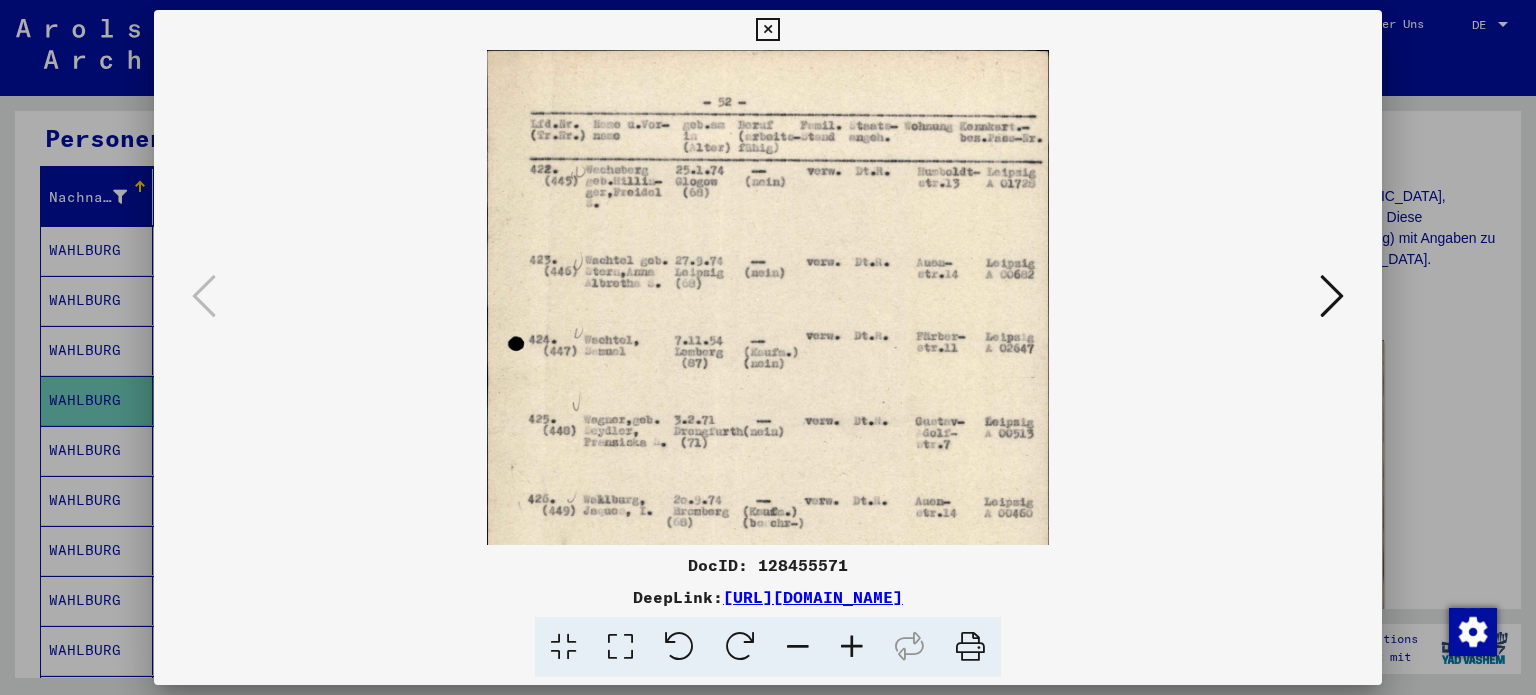 click at bounding box center (852, 647) 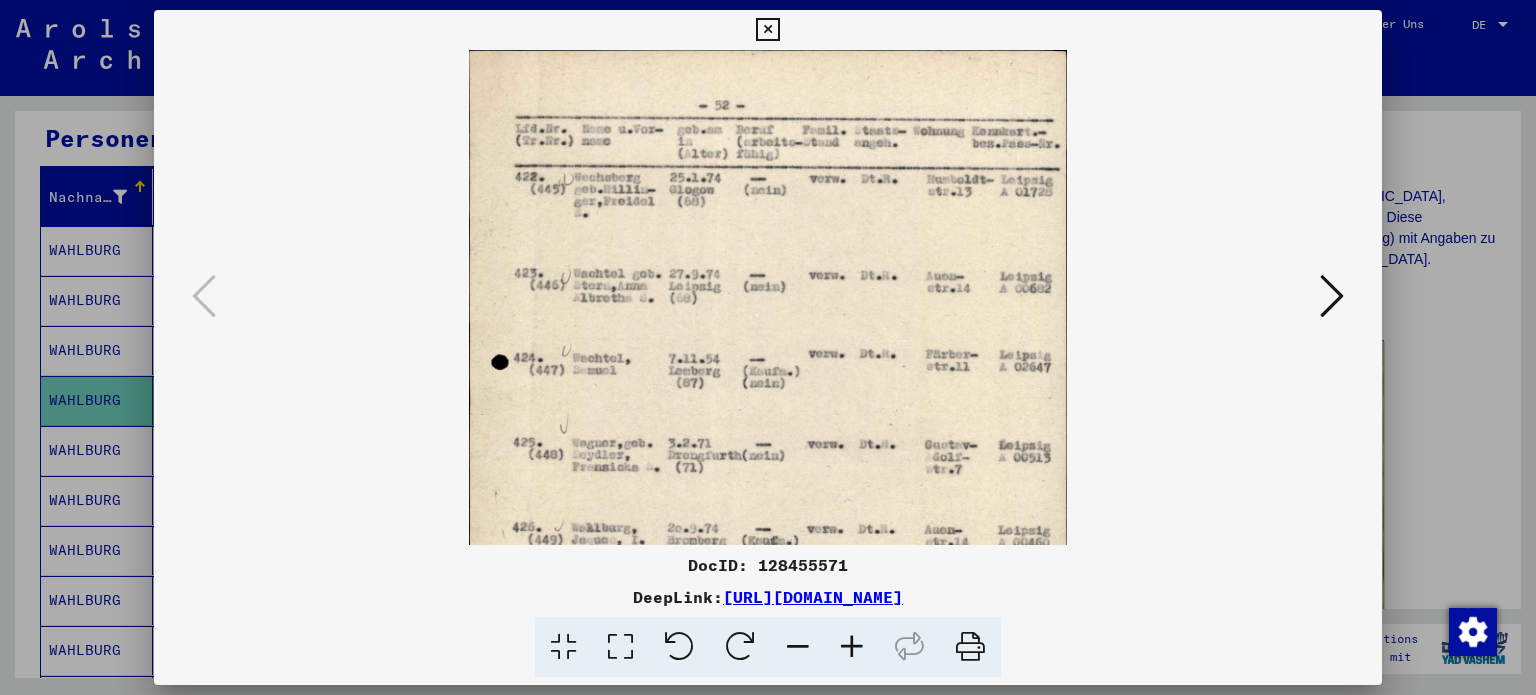 click at bounding box center (852, 647) 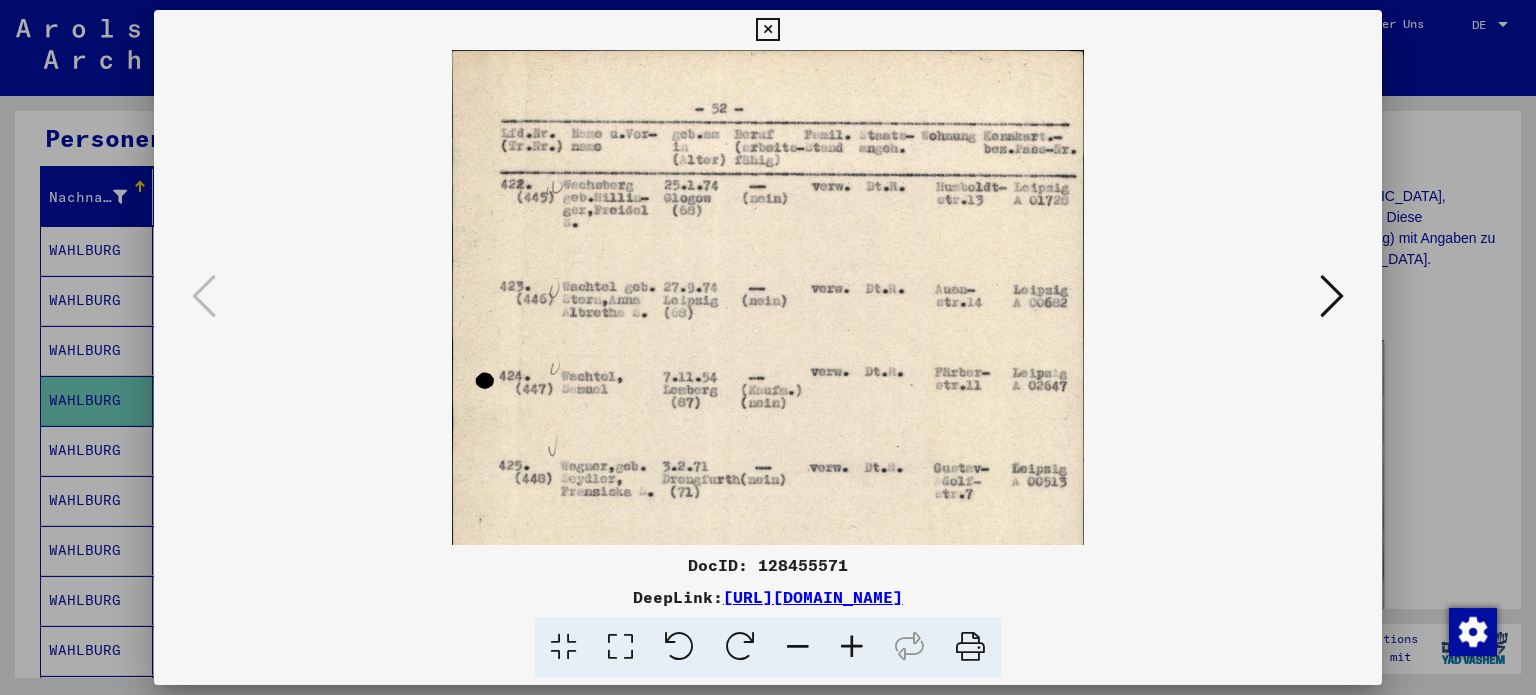 click at bounding box center [852, 647] 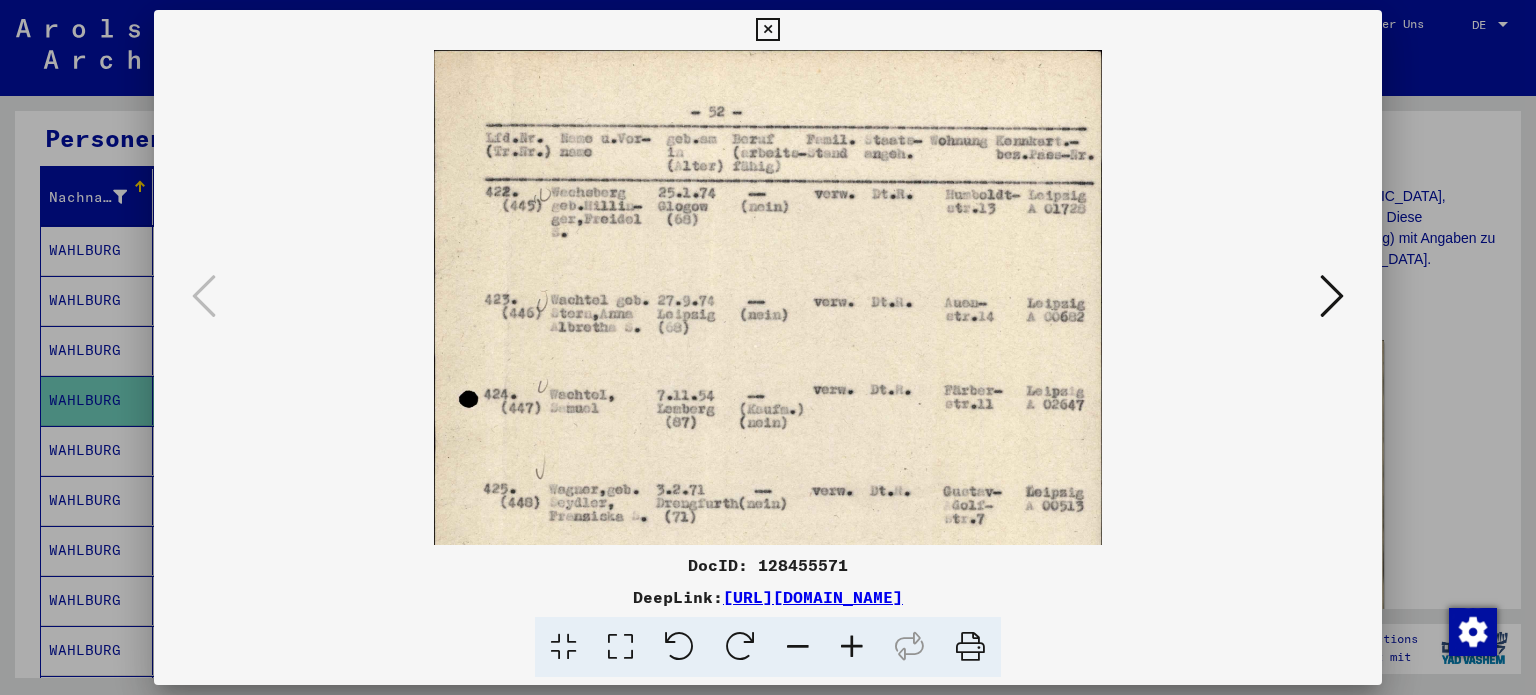 click at bounding box center (852, 647) 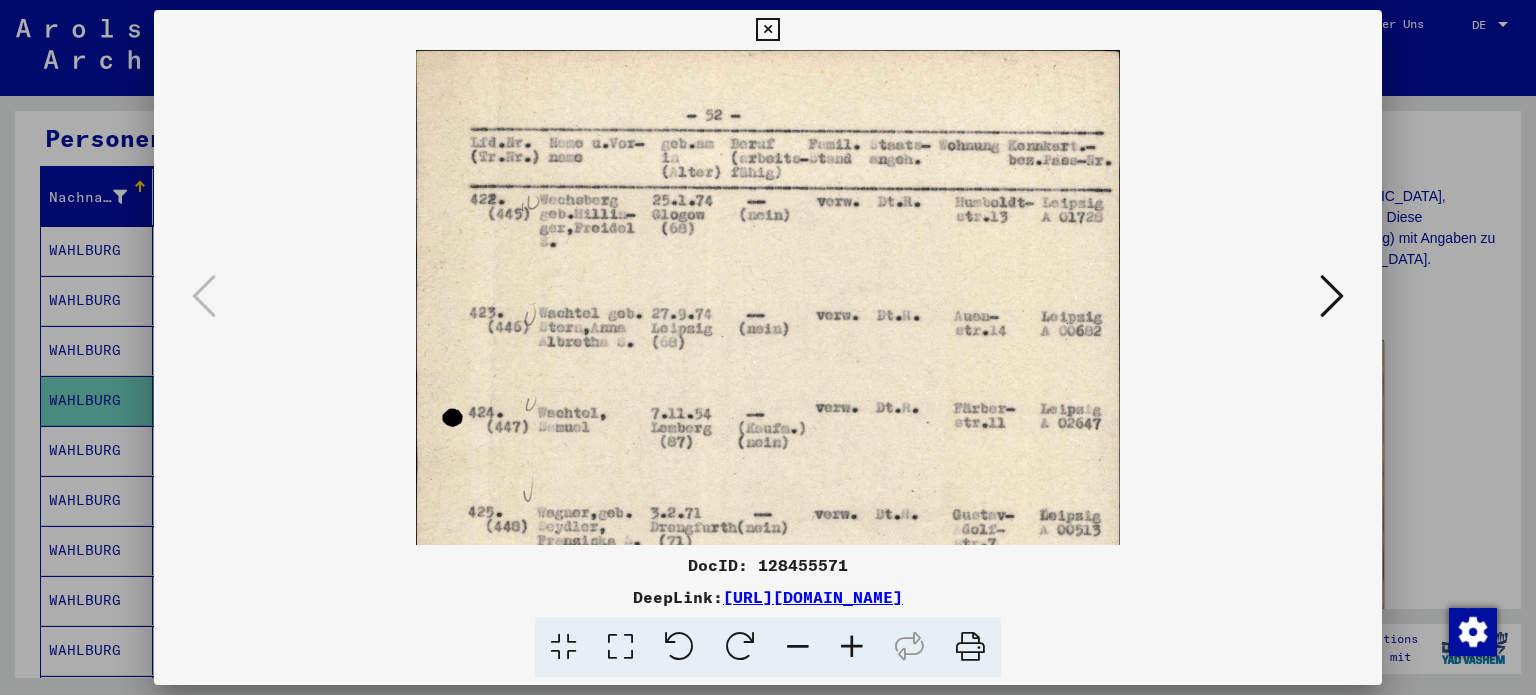 click at bounding box center (852, 647) 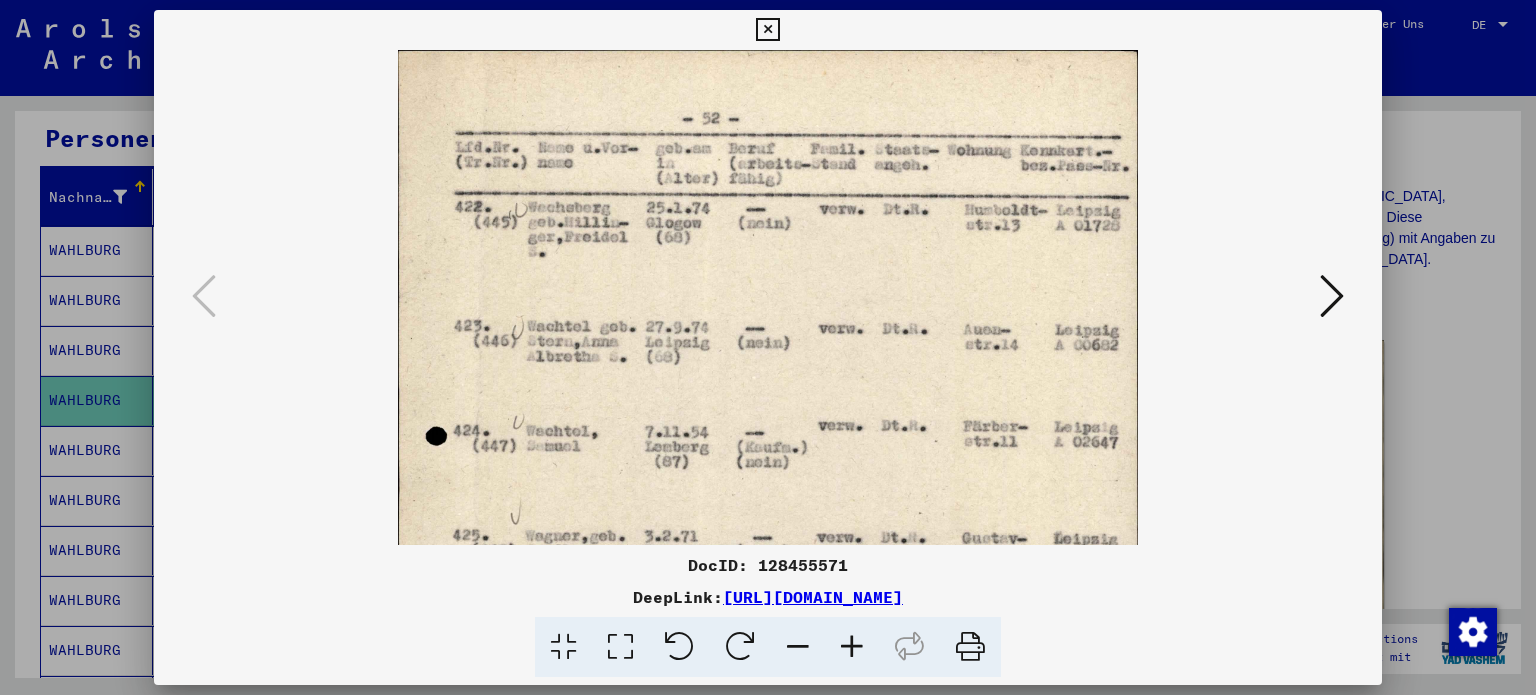 click at bounding box center (852, 647) 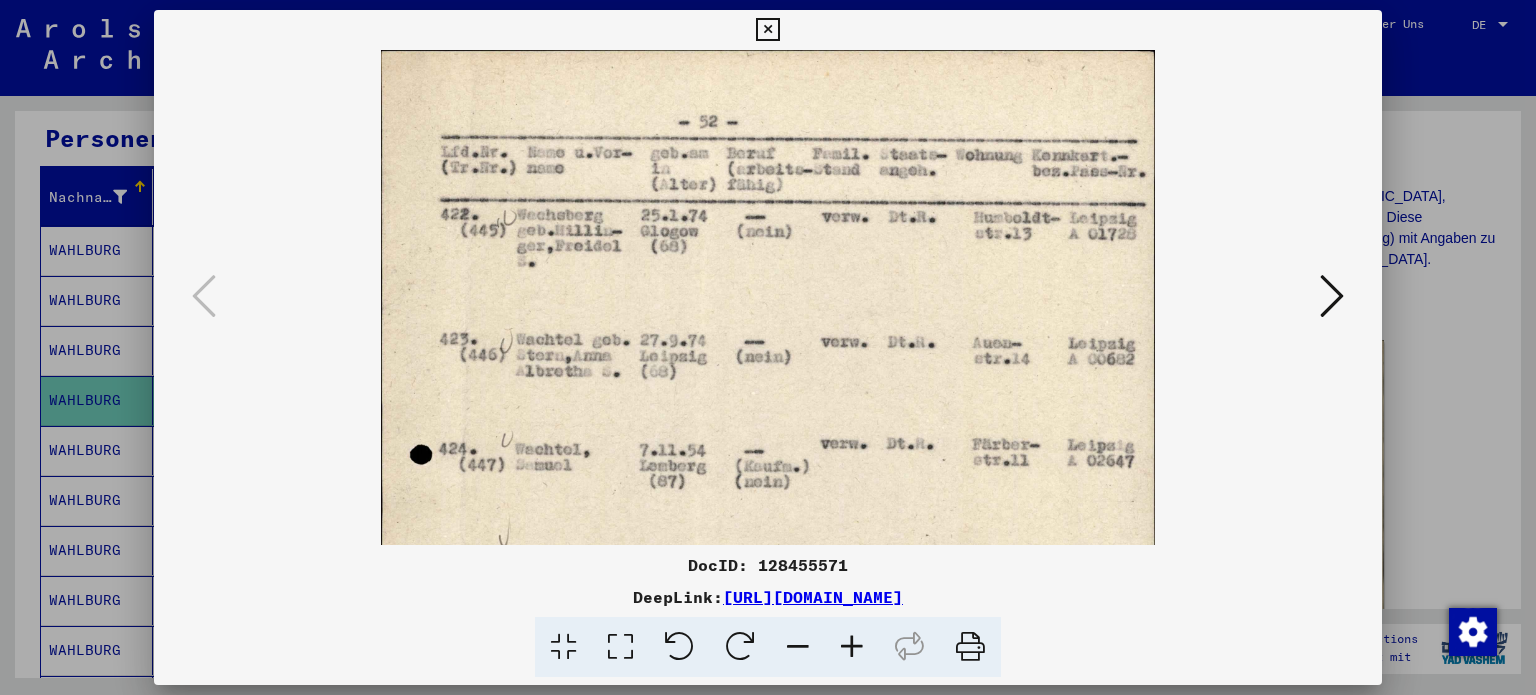 click at bounding box center [852, 647] 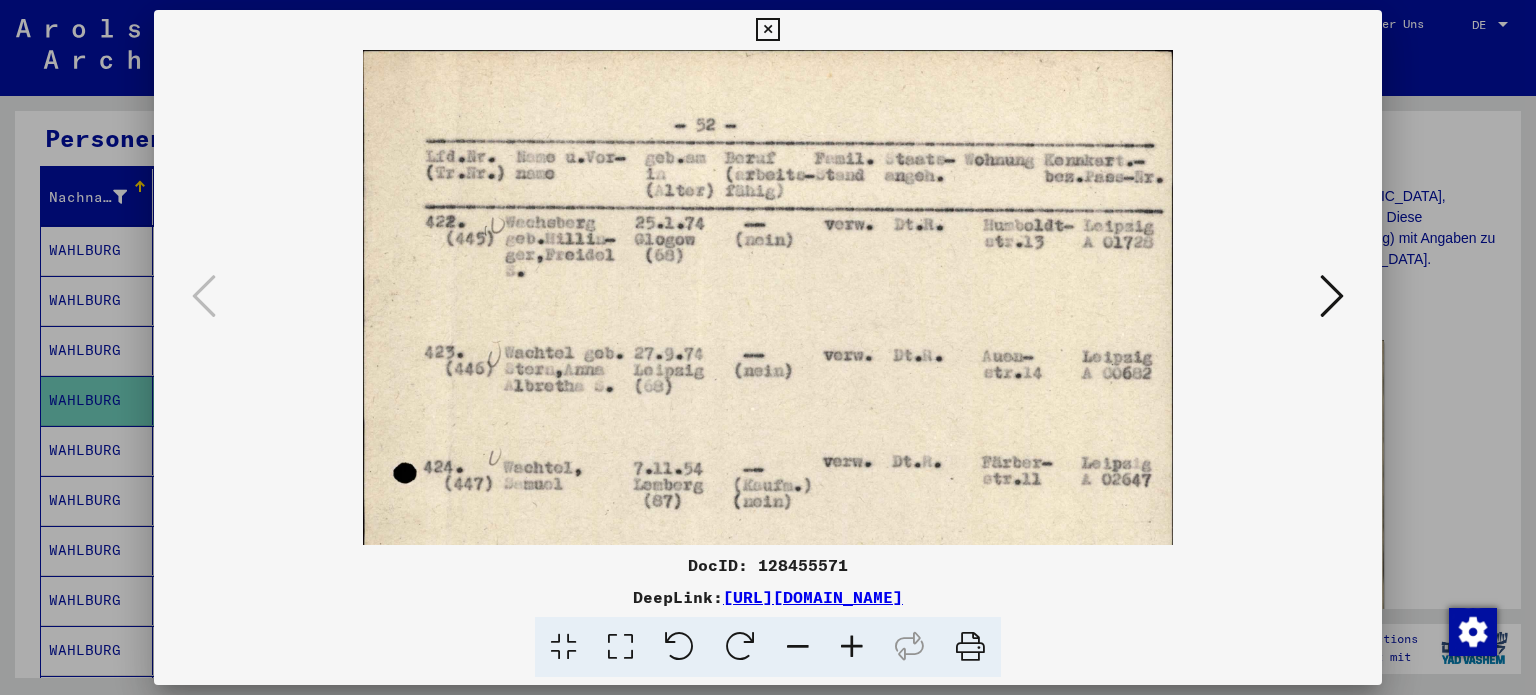 click at bounding box center (768, 347) 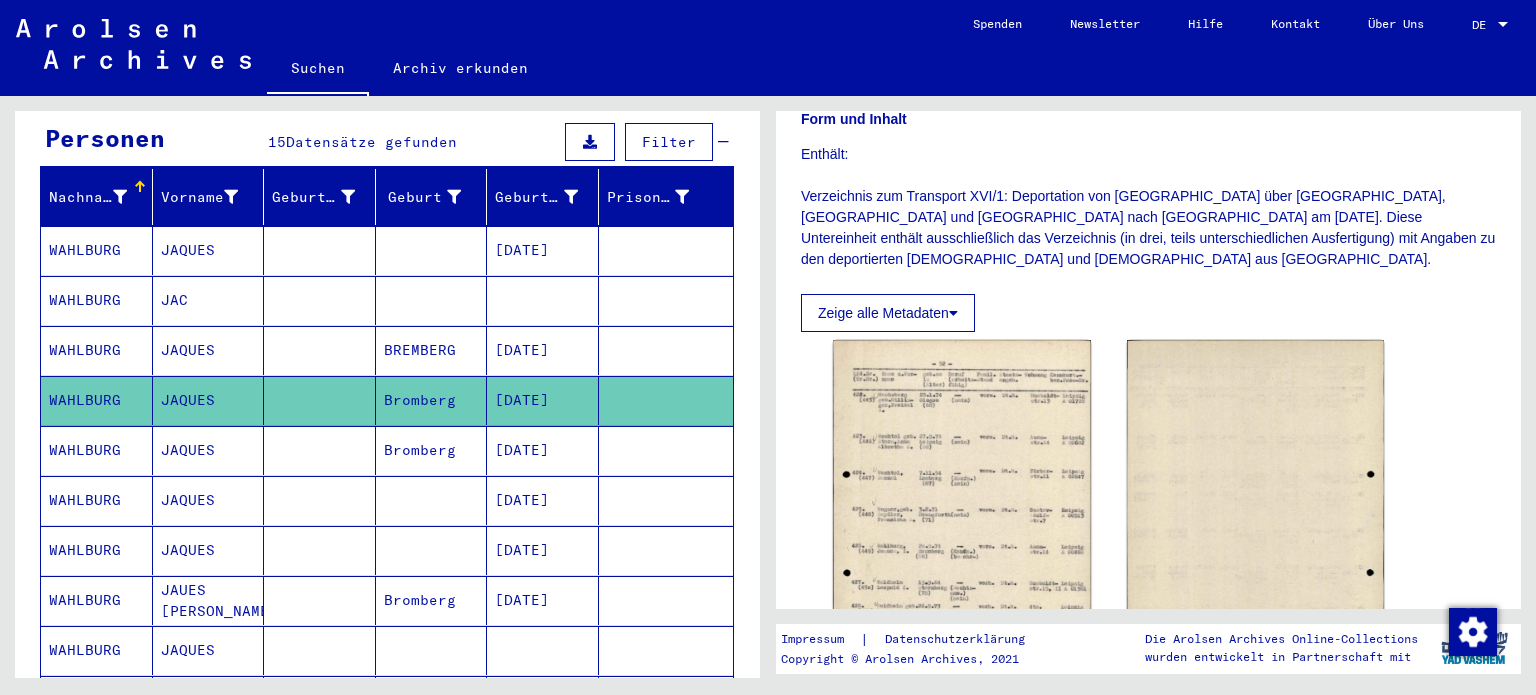 click on "Zeige alle Metadaten" 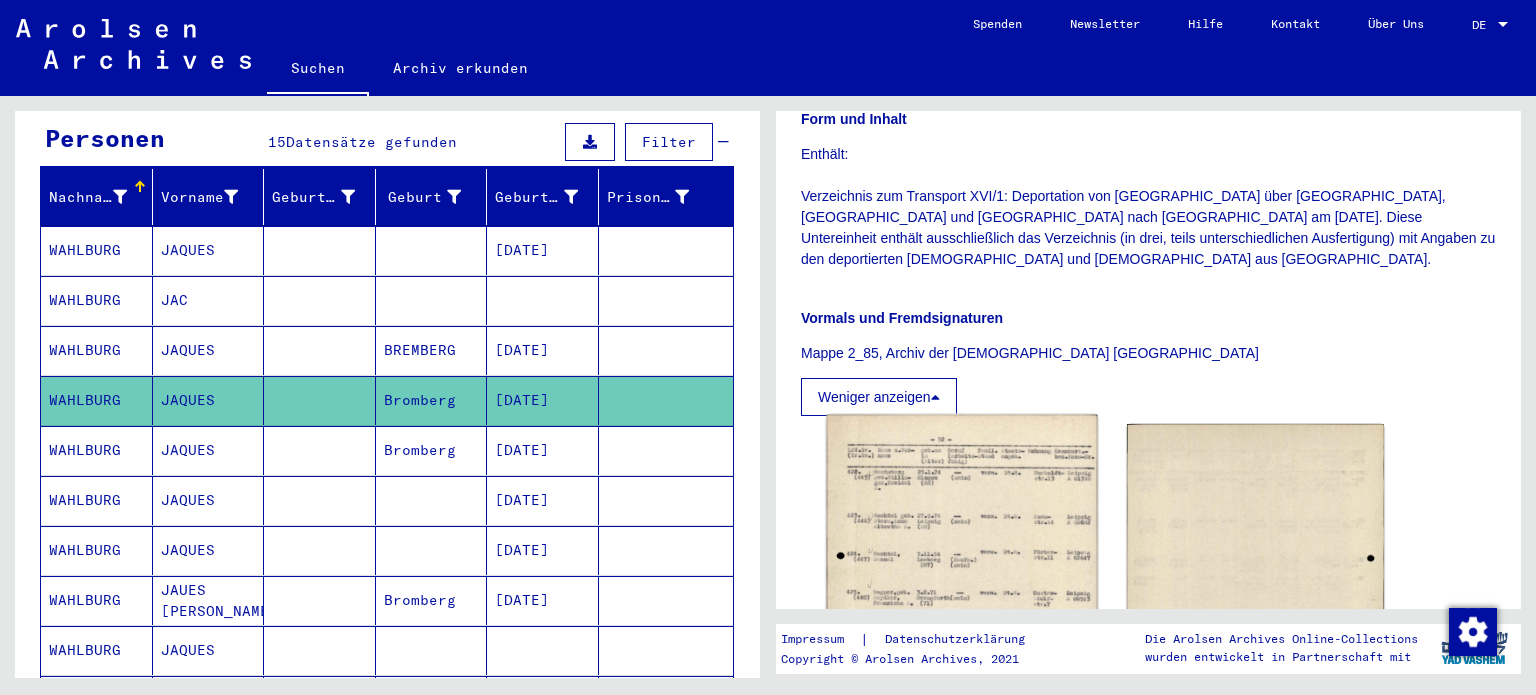 click 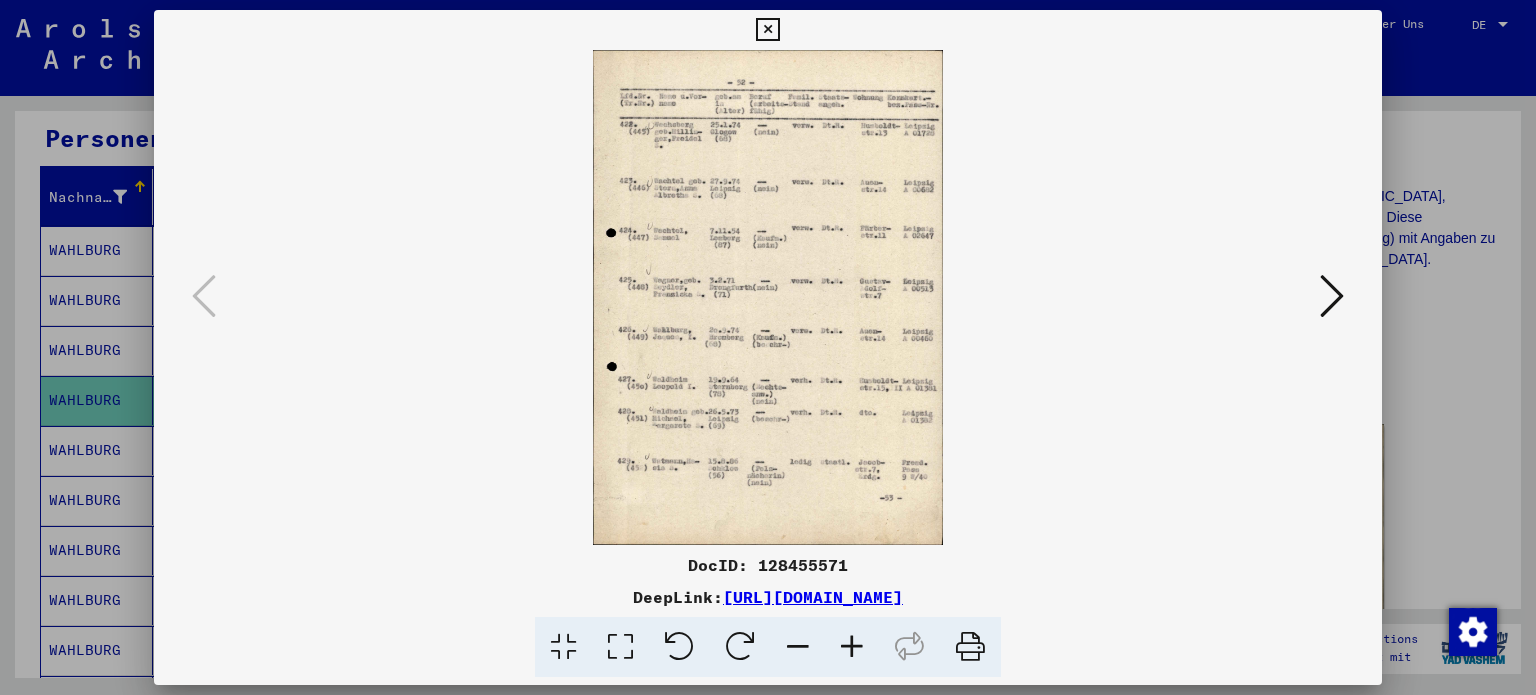 drag, startPoint x: 1143, startPoint y: 599, endPoint x: 511, endPoint y: 602, distance: 632.00714 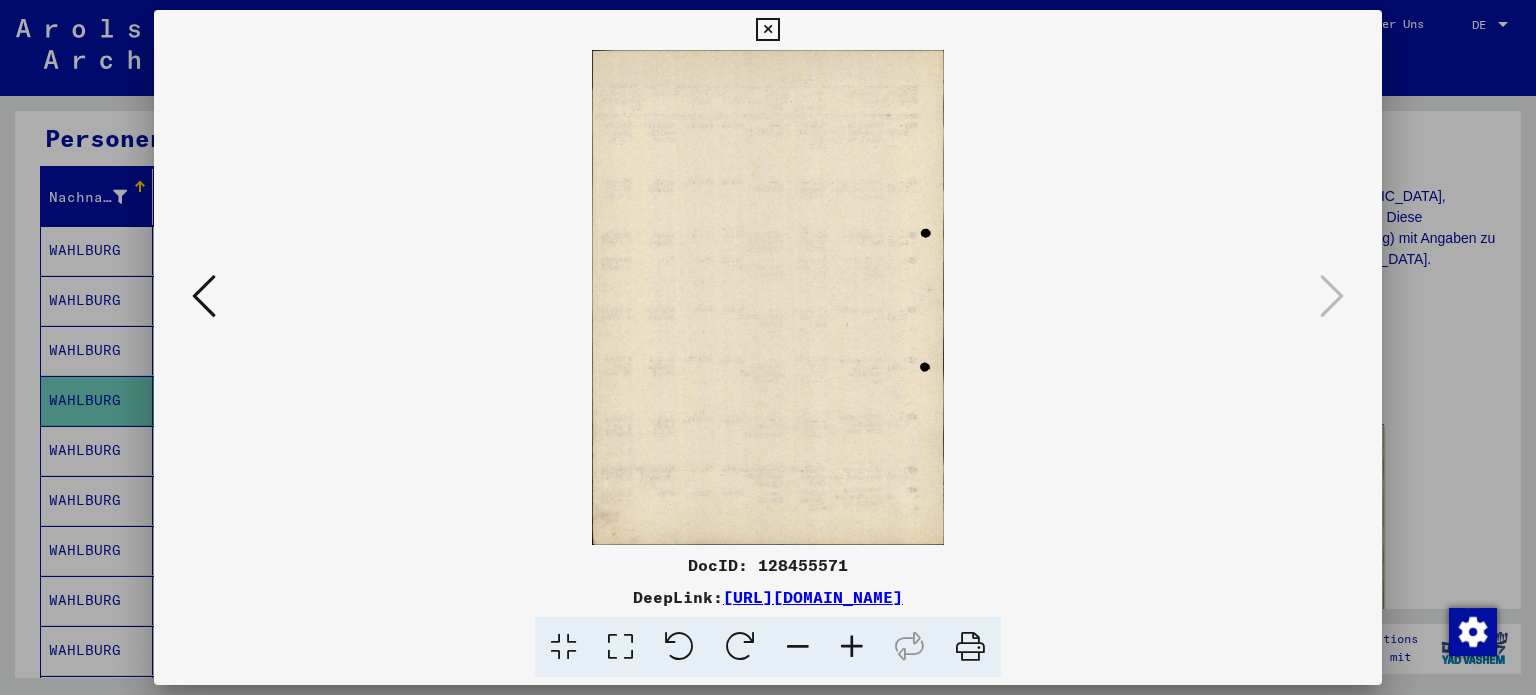 click at bounding box center (767, 30) 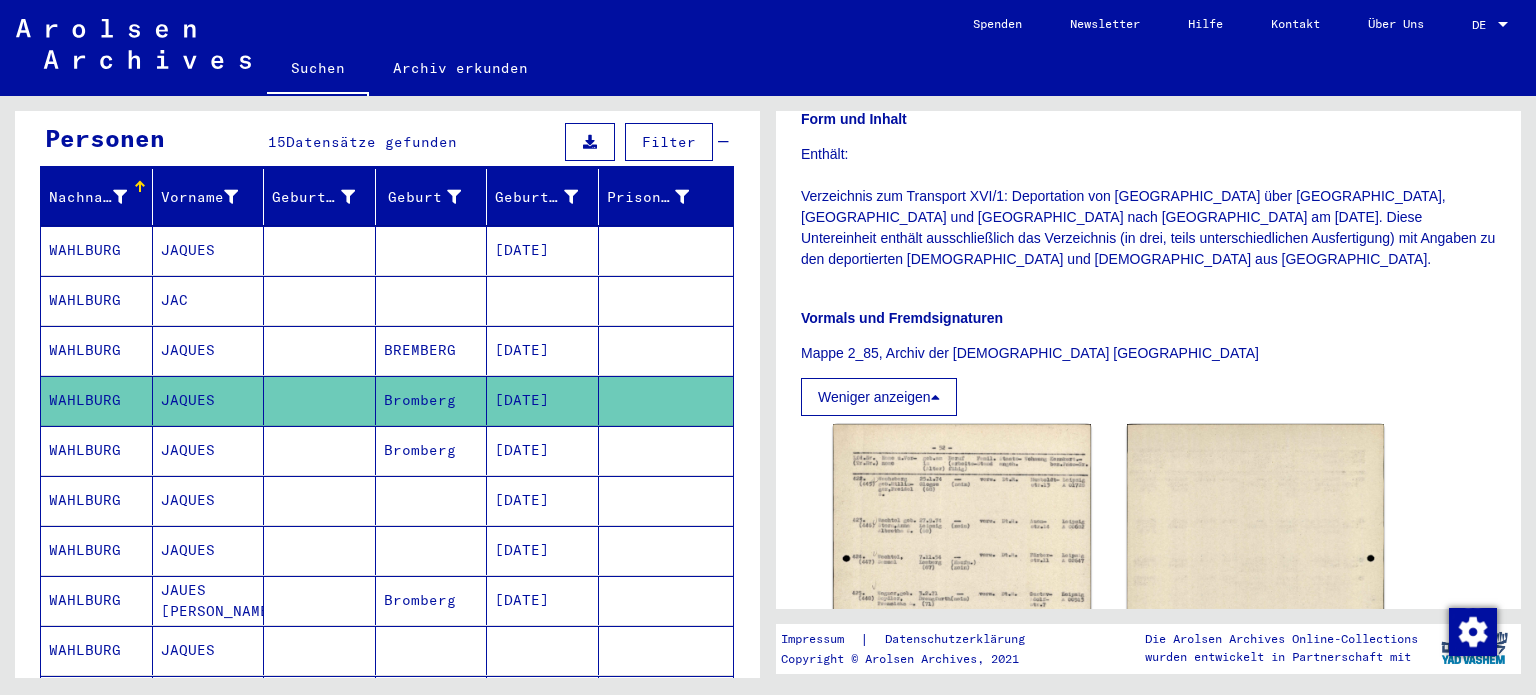 click on "WAHLBURG" at bounding box center [97, 500] 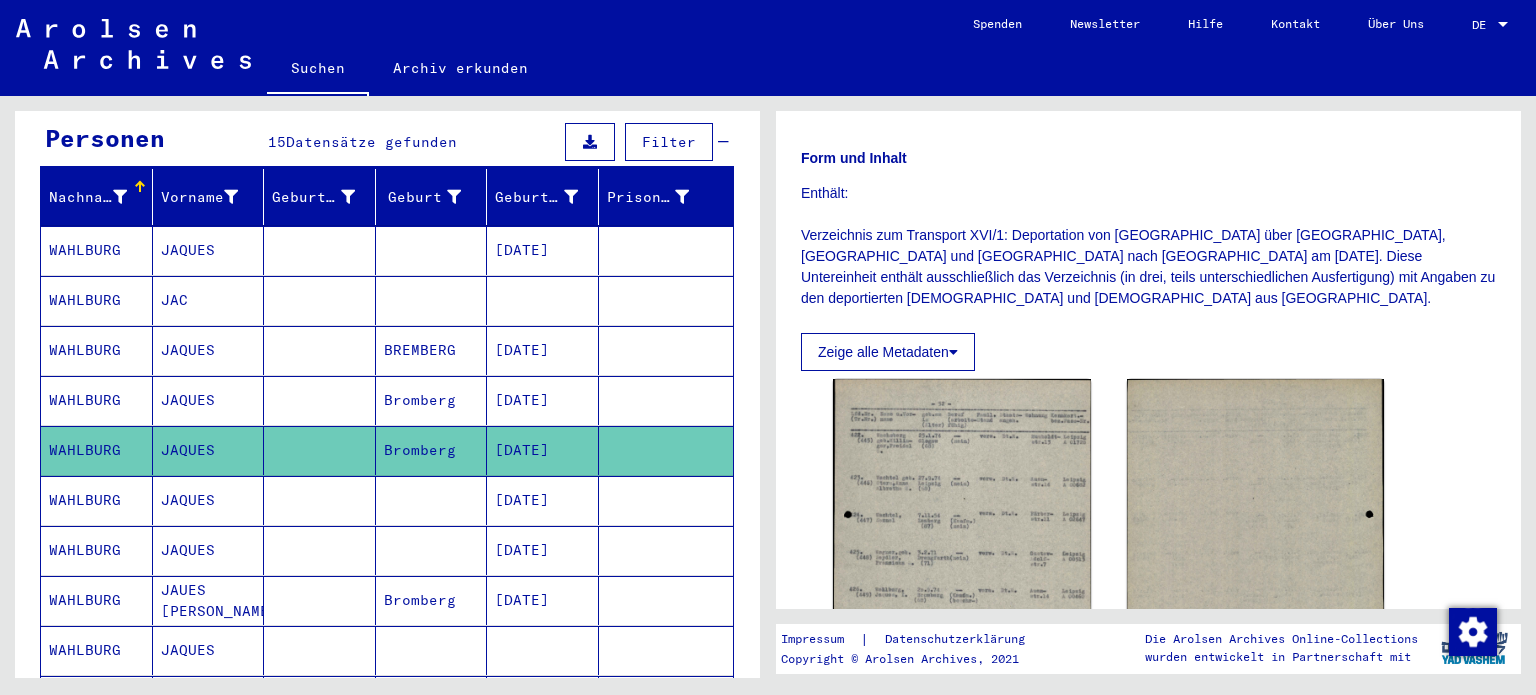 scroll, scrollTop: 500, scrollLeft: 0, axis: vertical 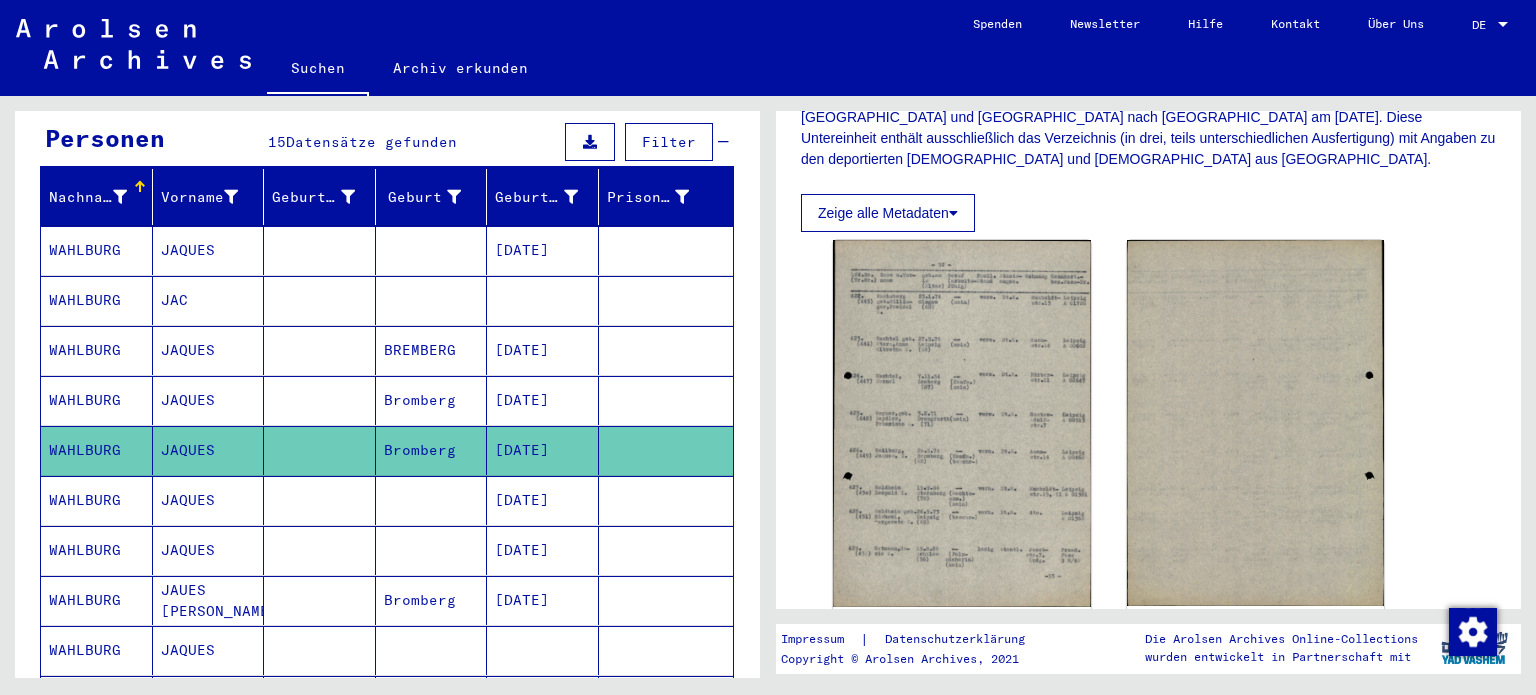 click on "WAHLBURG" at bounding box center [97, 550] 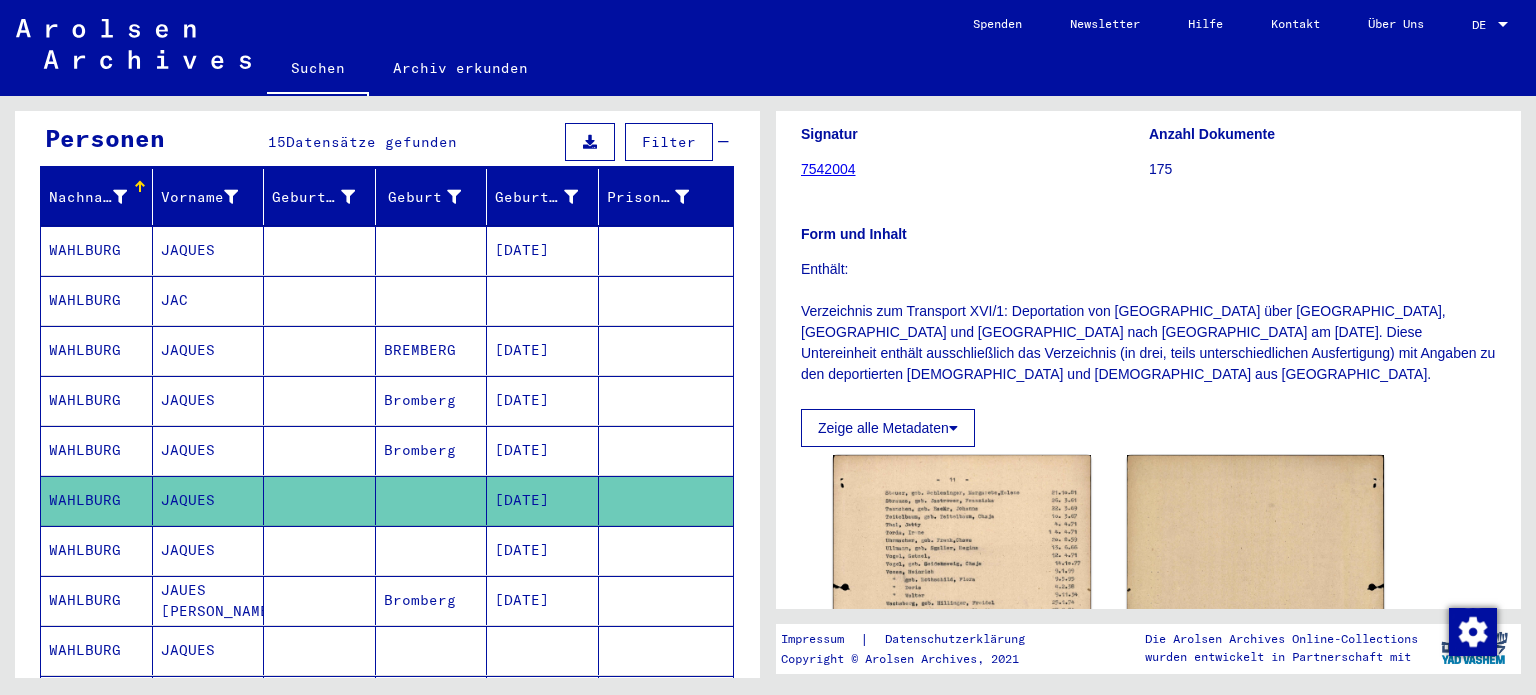 scroll, scrollTop: 200, scrollLeft: 0, axis: vertical 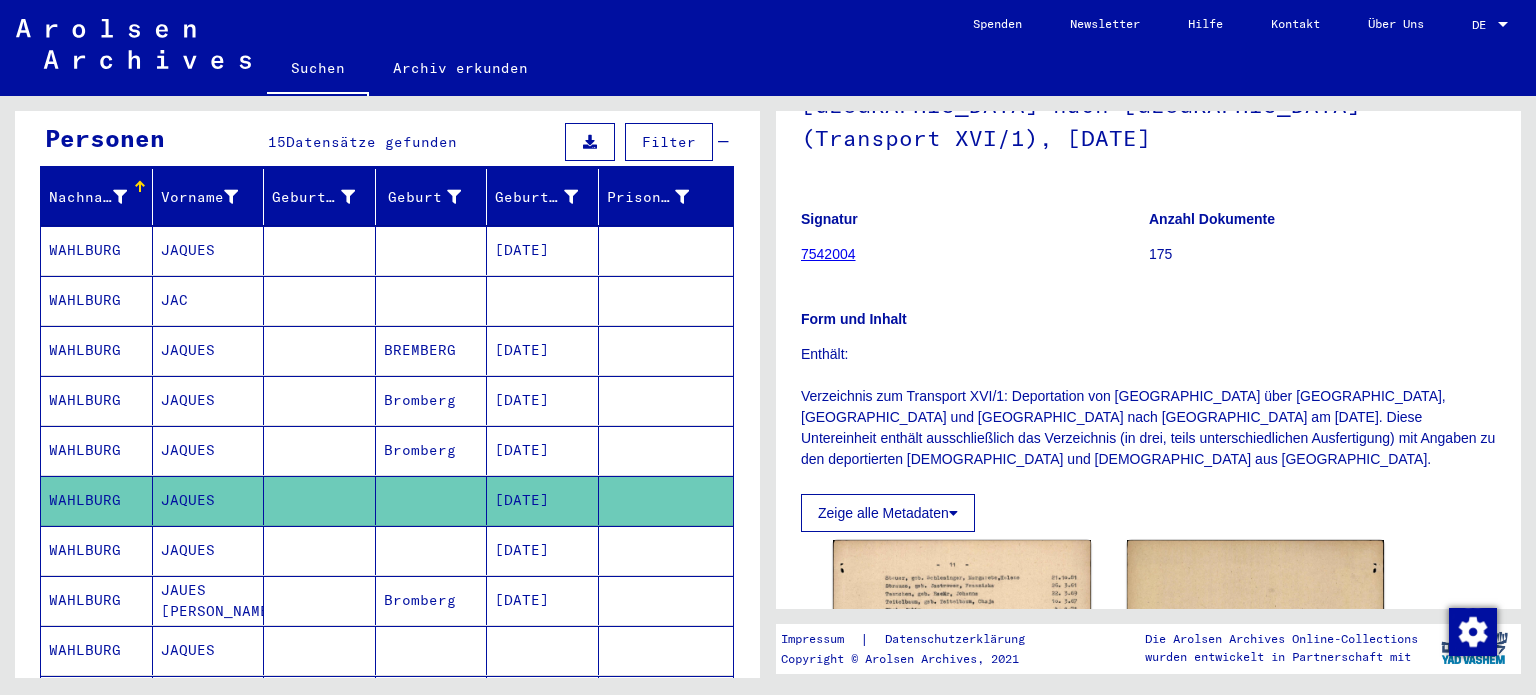 click on "WAHLBURG" at bounding box center (97, 500) 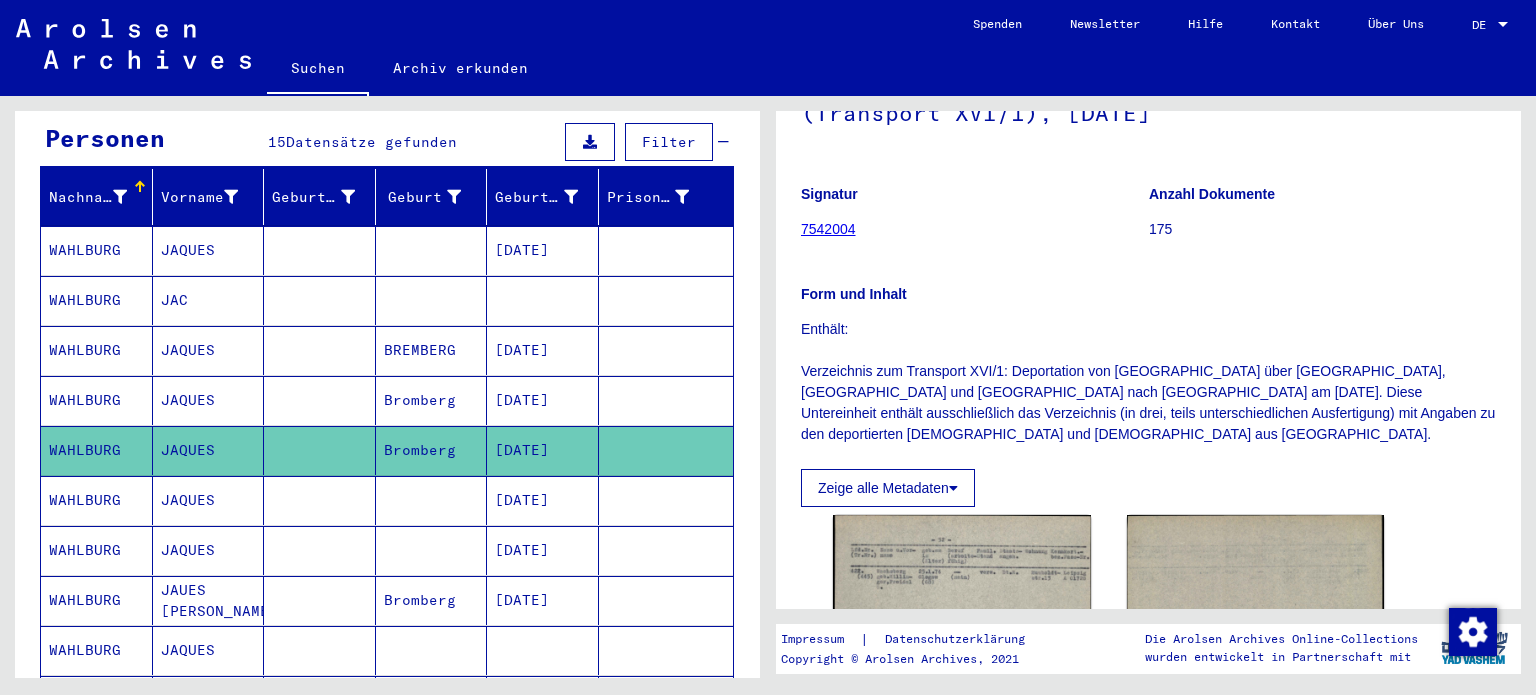 scroll, scrollTop: 400, scrollLeft: 0, axis: vertical 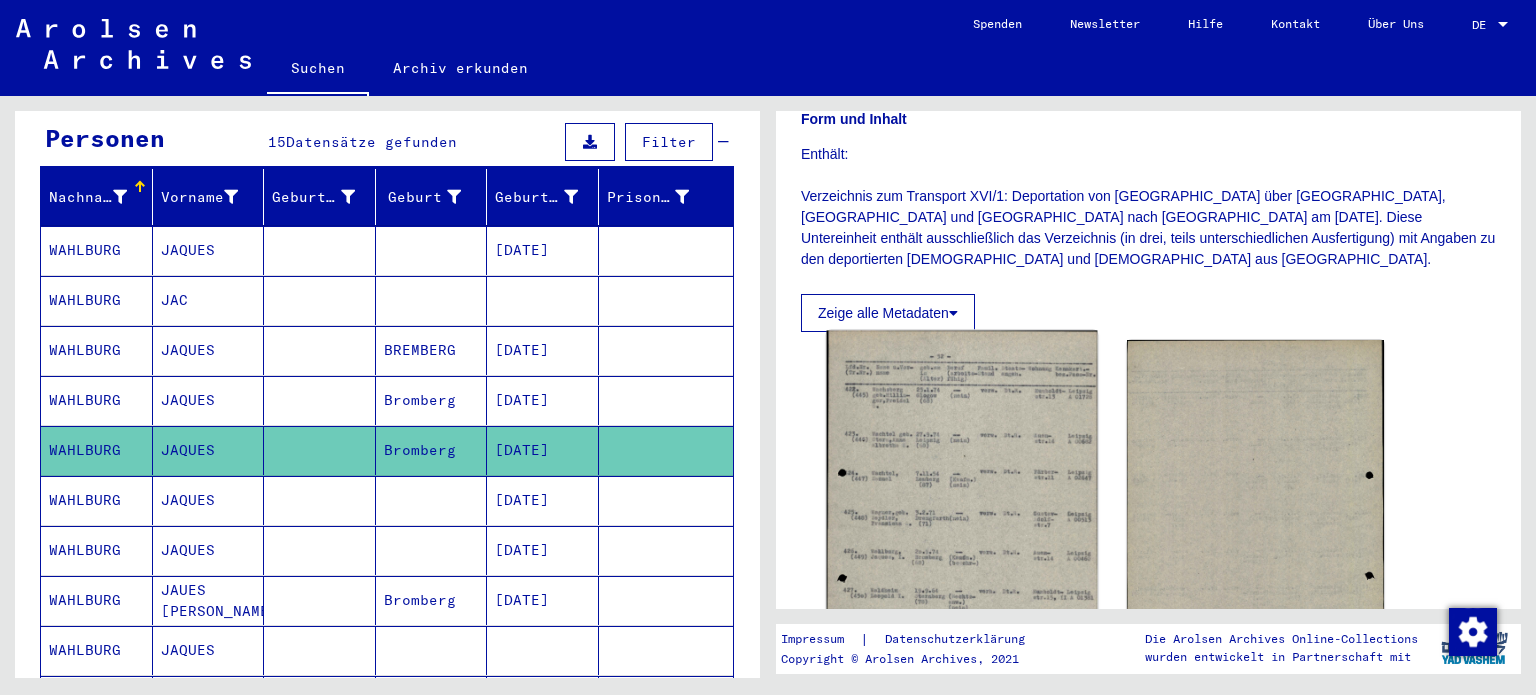 click 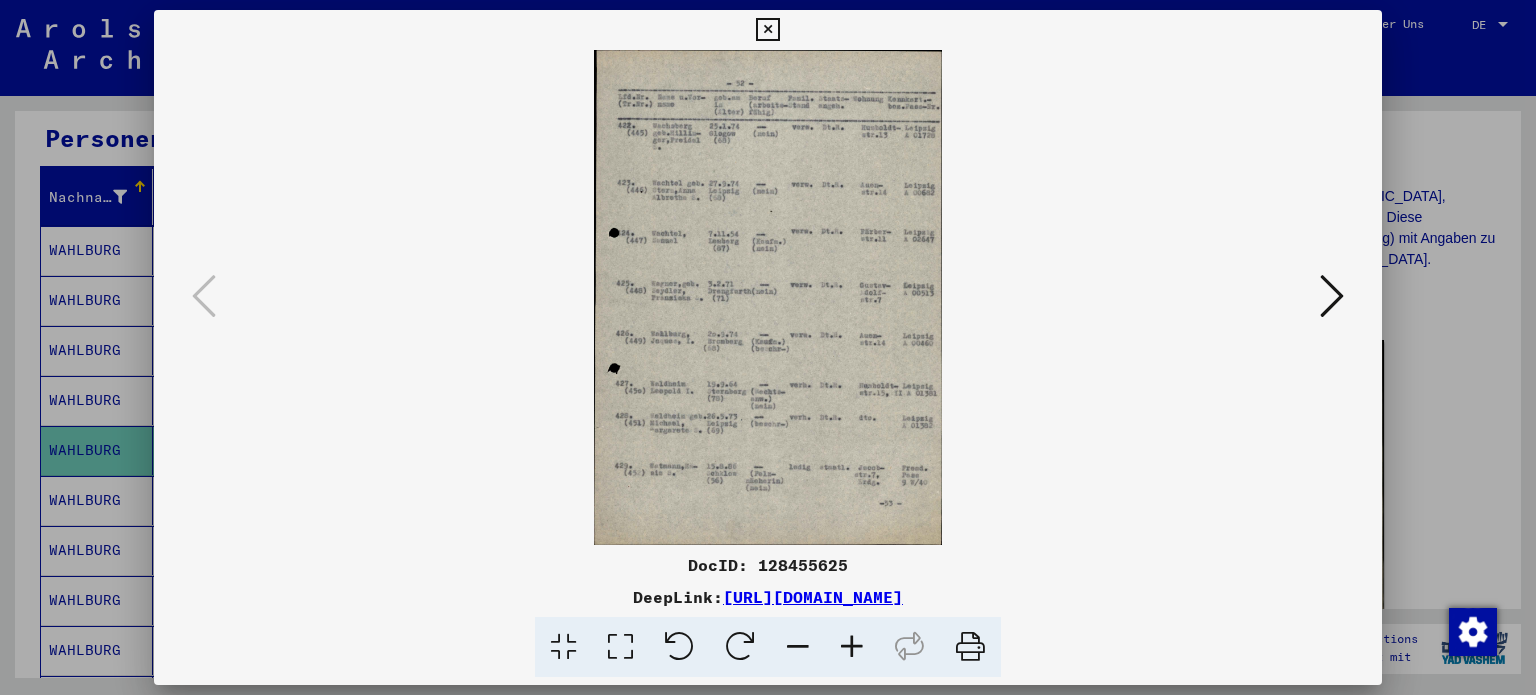 click at bounding box center (767, 30) 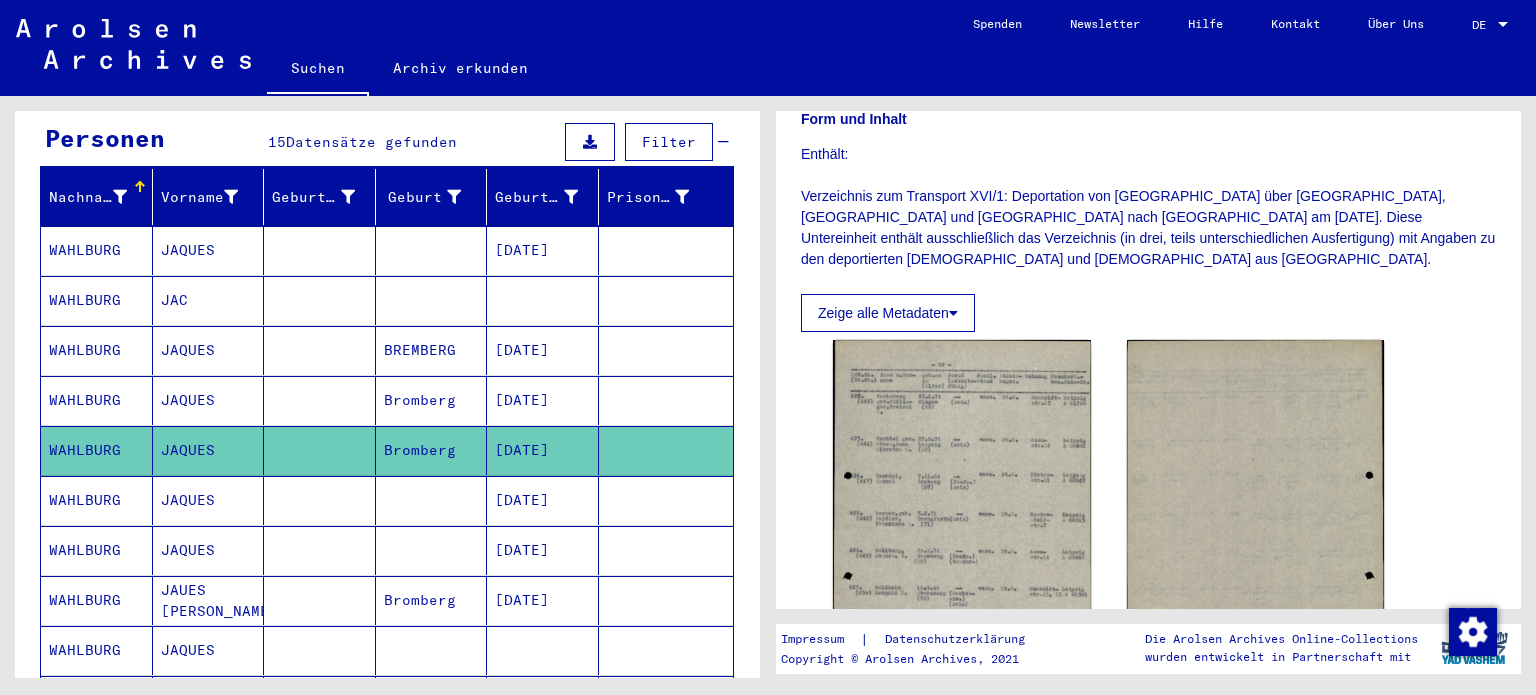 click on "WAHLBURG" at bounding box center [97, 550] 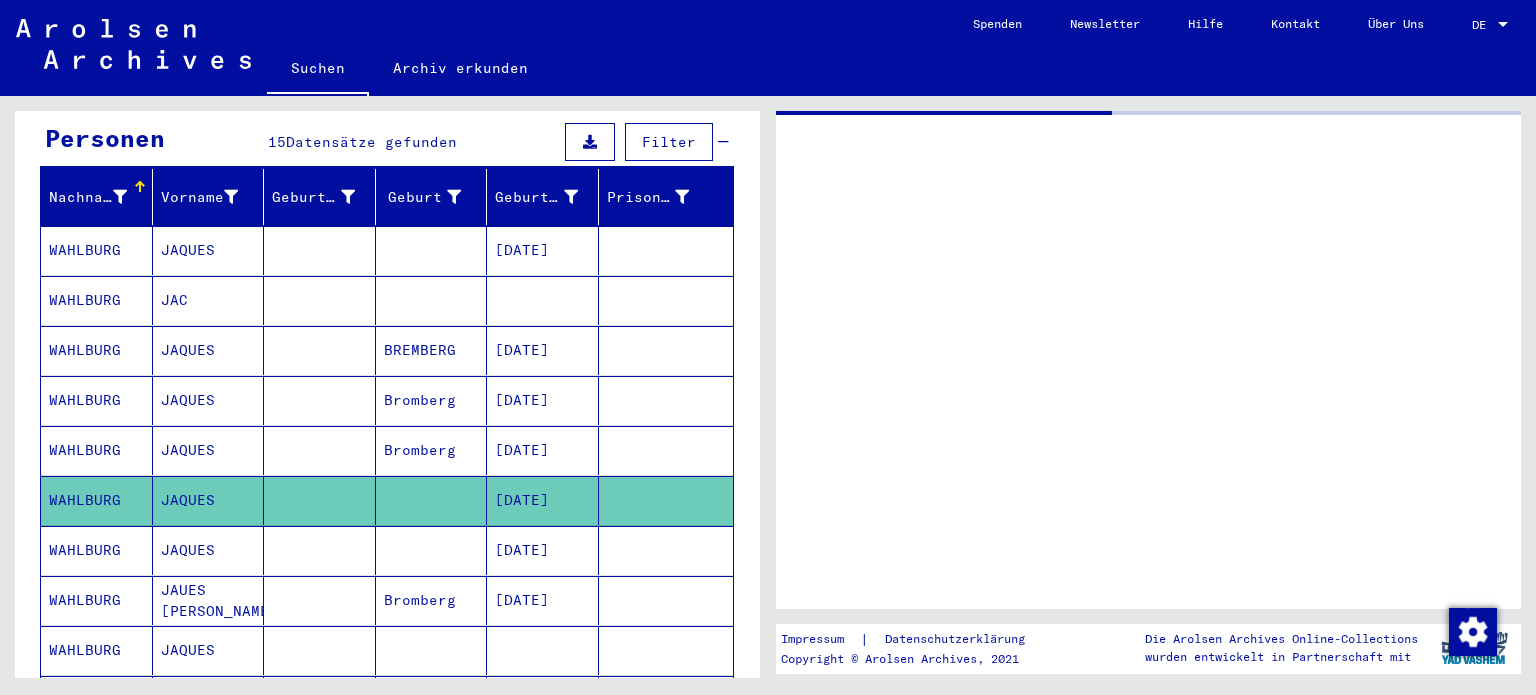 scroll, scrollTop: 0, scrollLeft: 0, axis: both 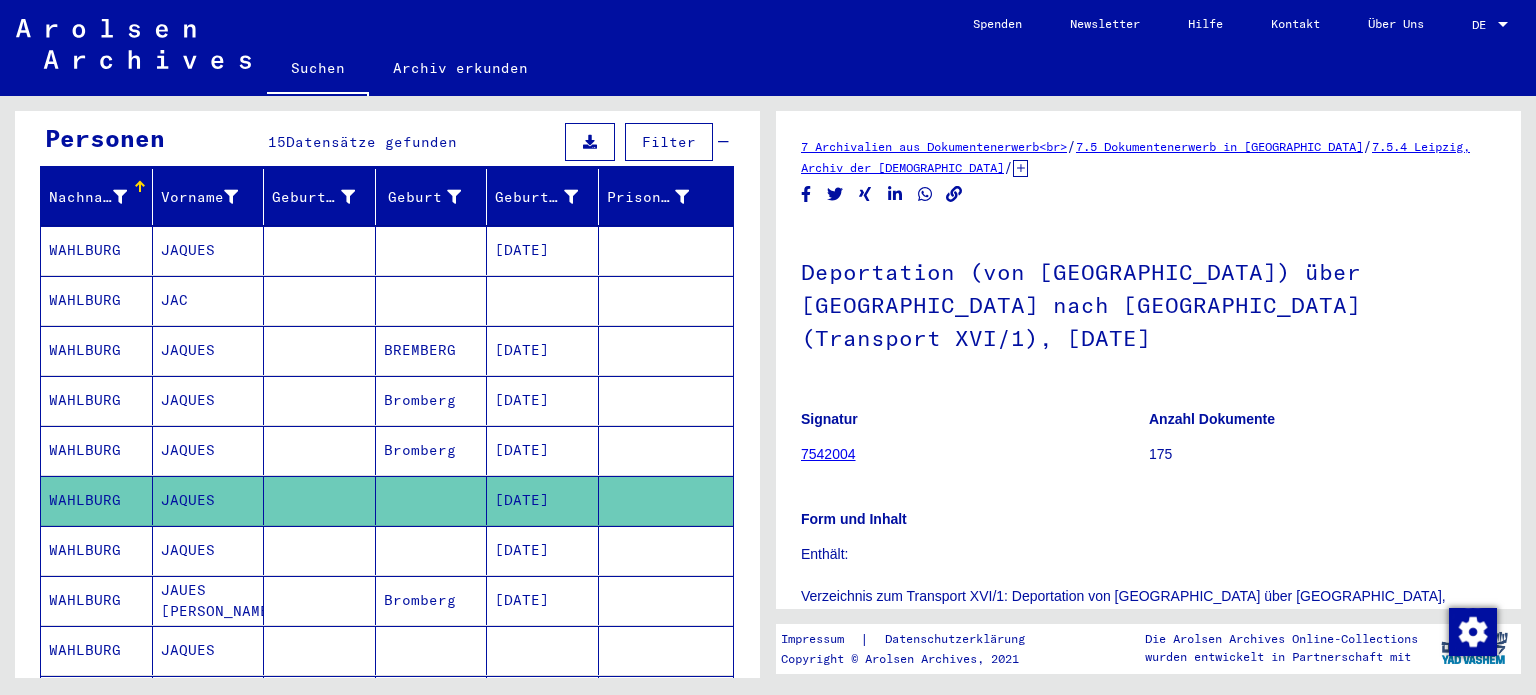 click on "Form und Inhalt" 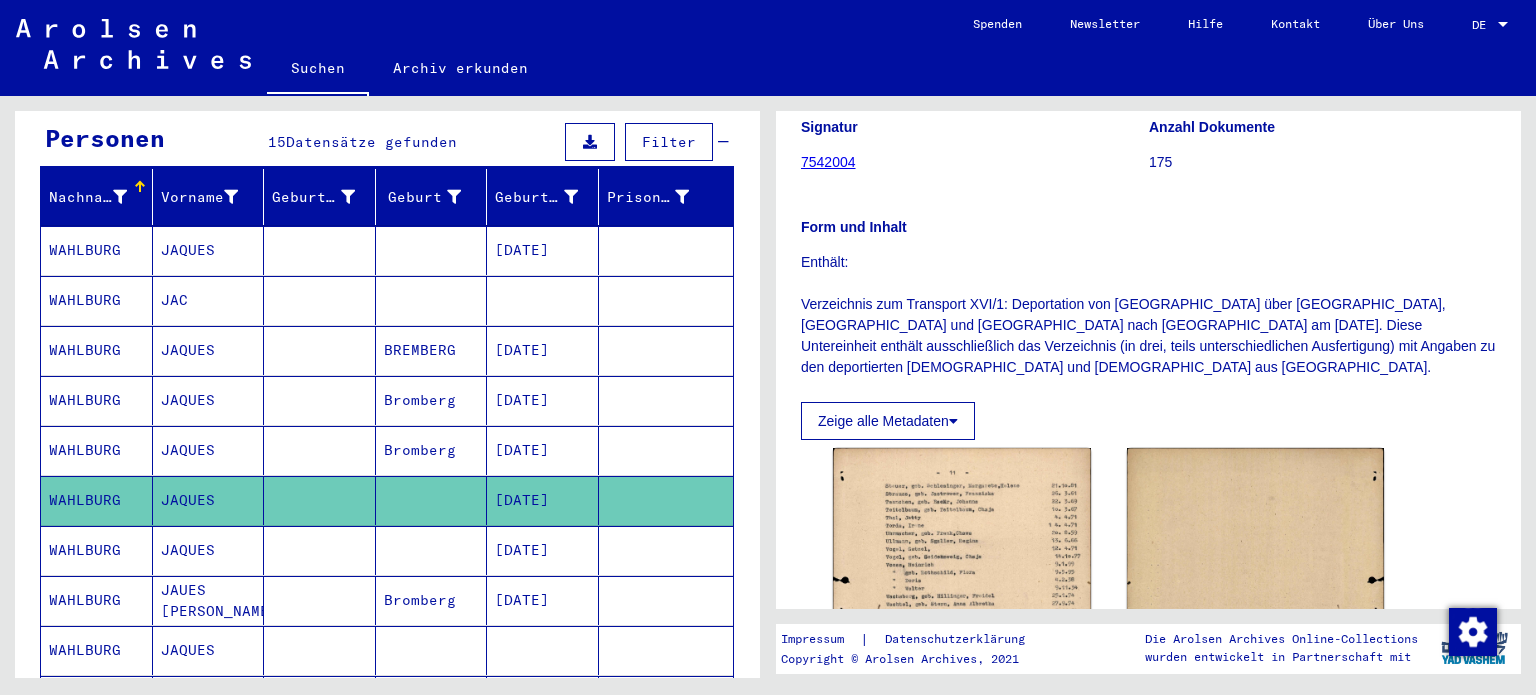 scroll, scrollTop: 300, scrollLeft: 0, axis: vertical 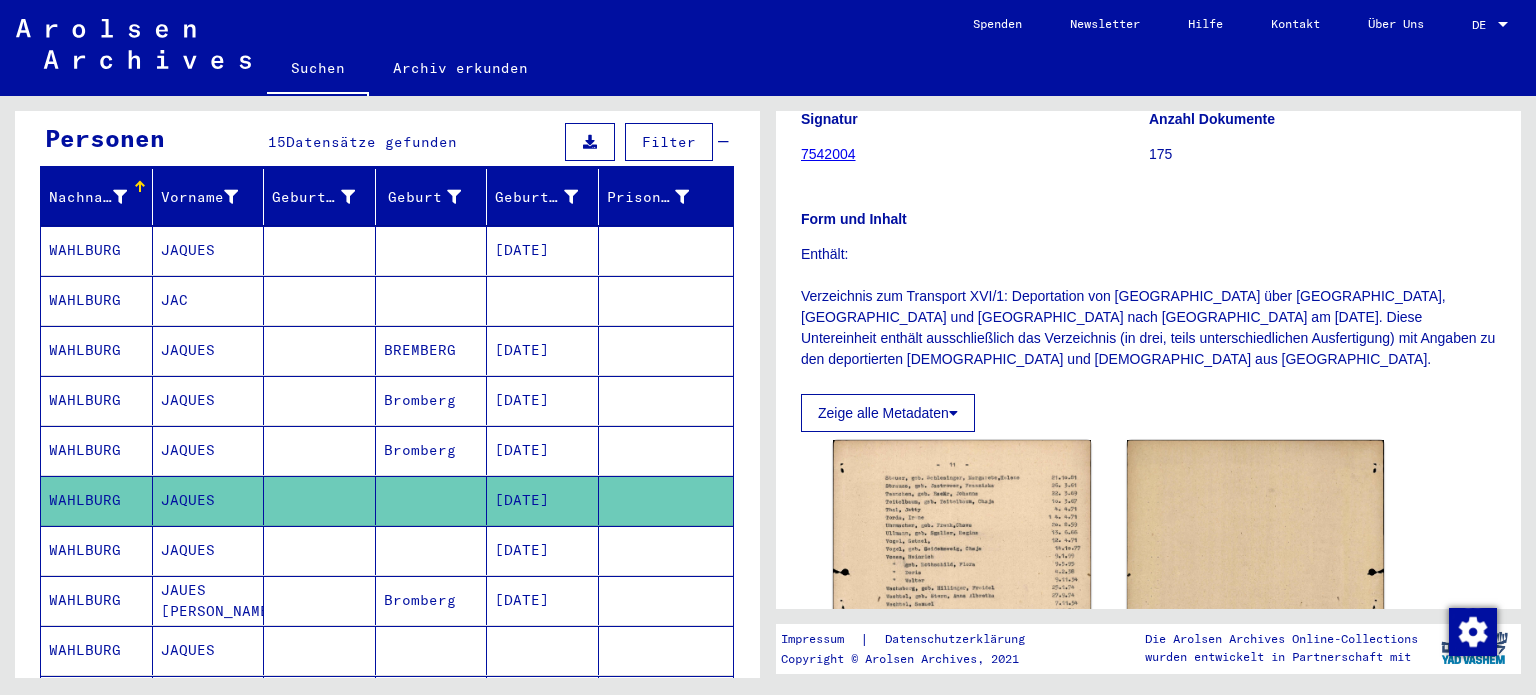 click on "Zeige alle Metadaten" 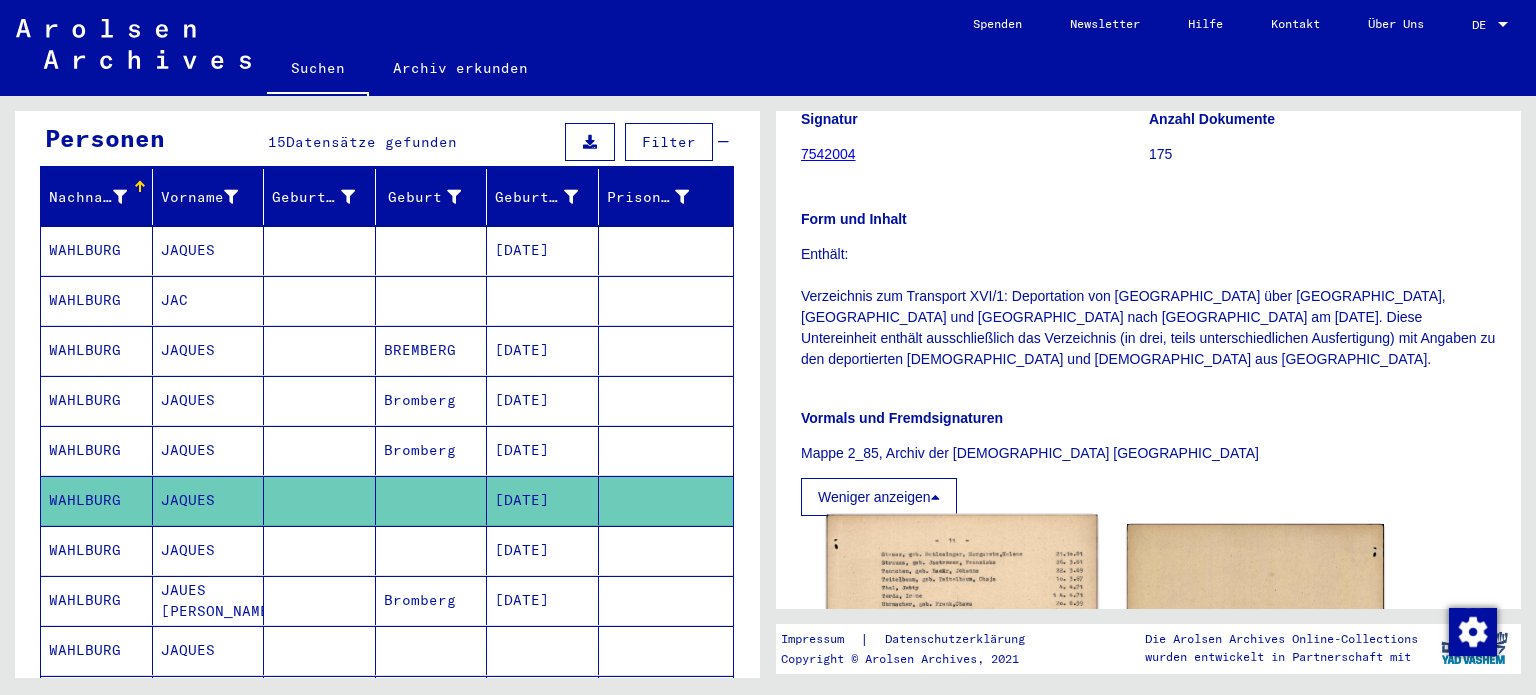 click 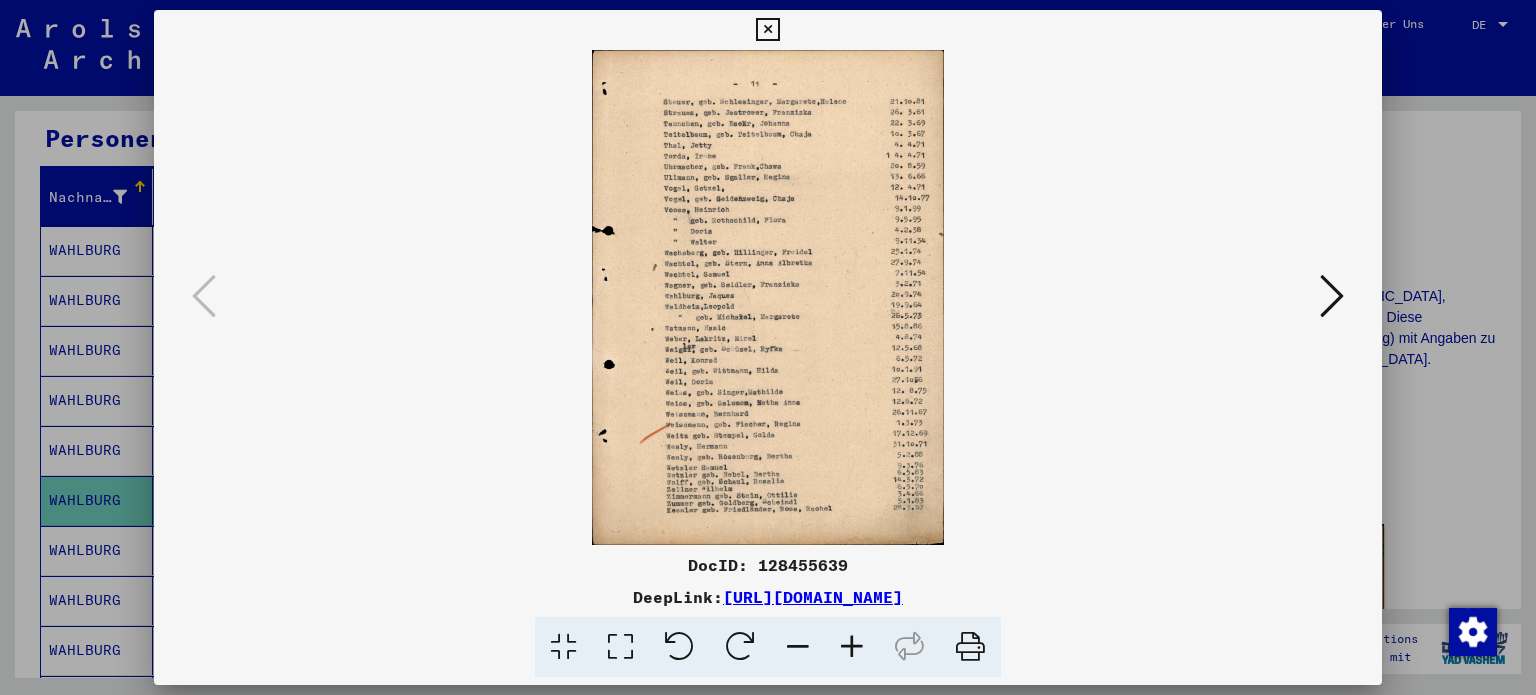 click at bounding box center (1332, 296) 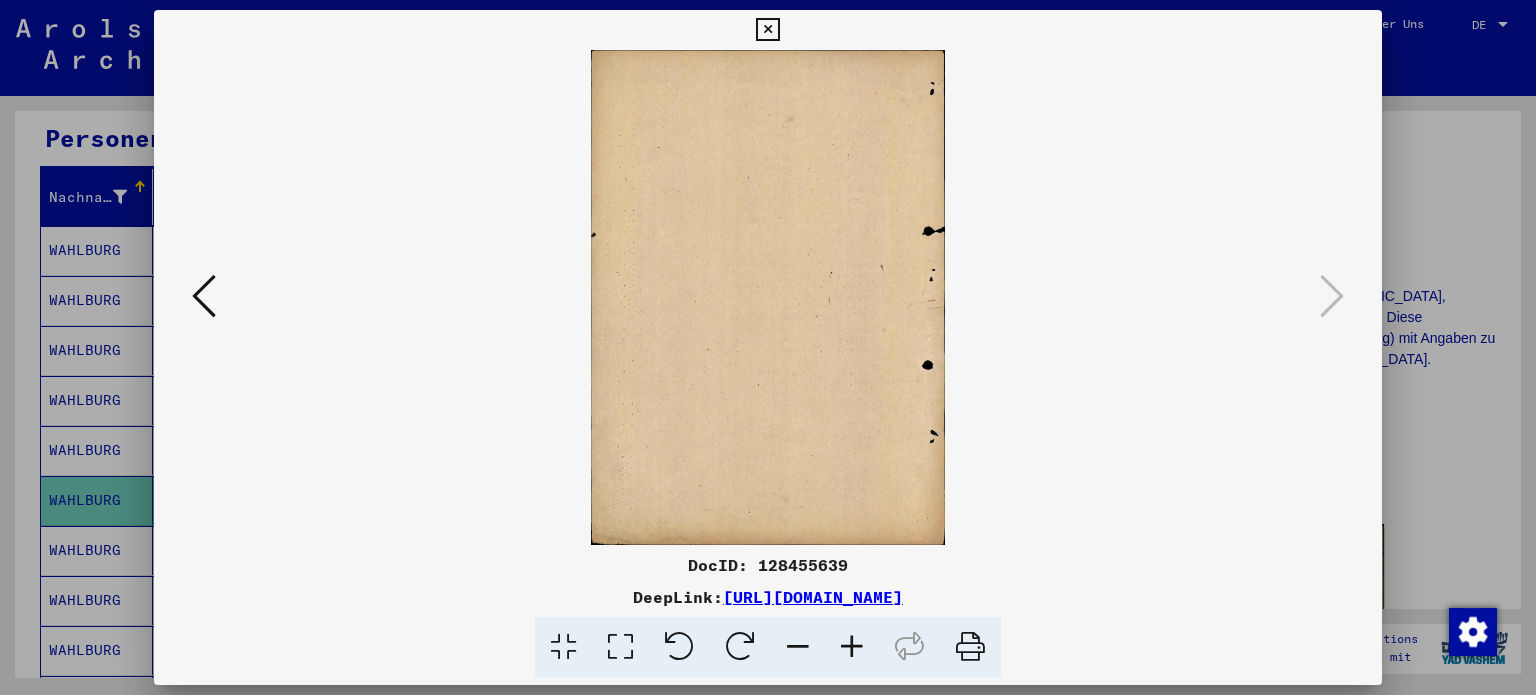 click at bounding box center [204, 296] 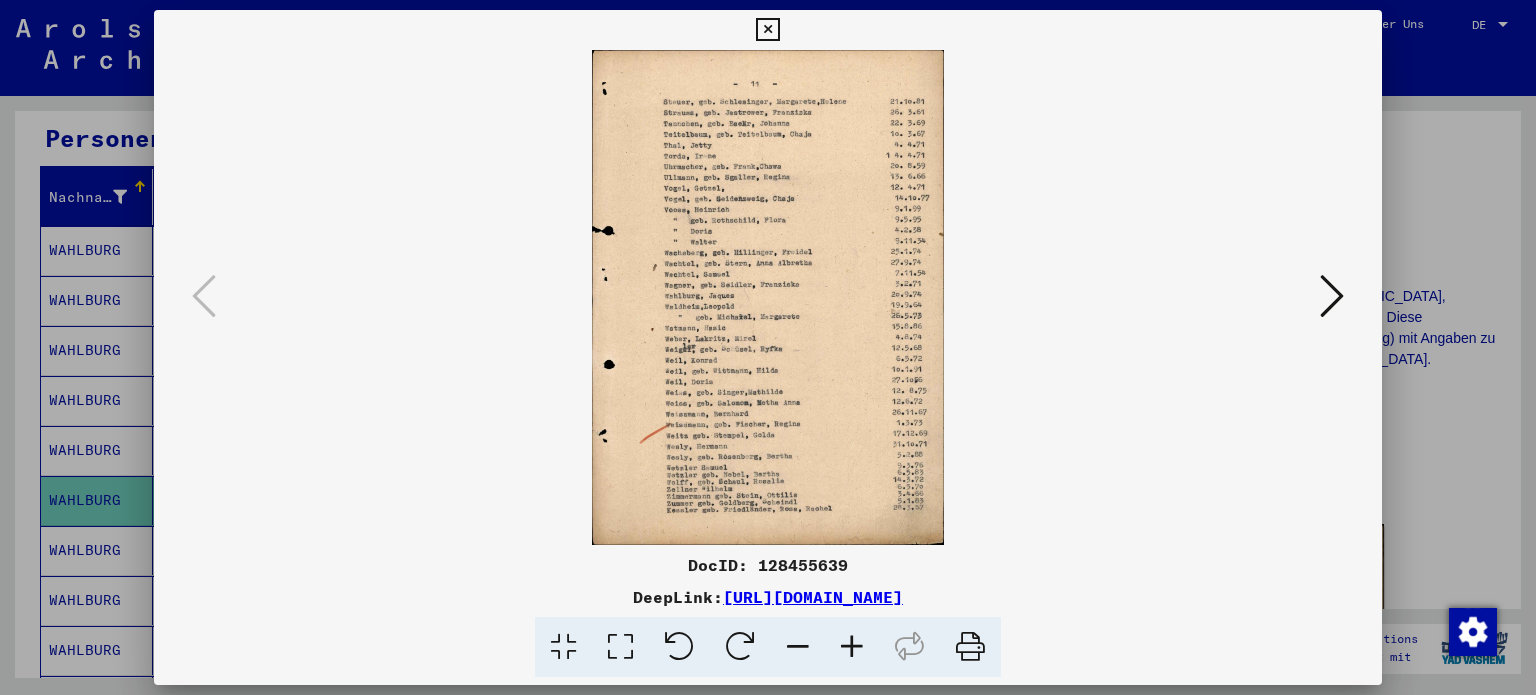 drag, startPoint x: 1138, startPoint y: 595, endPoint x: 513, endPoint y: 596, distance: 625.0008 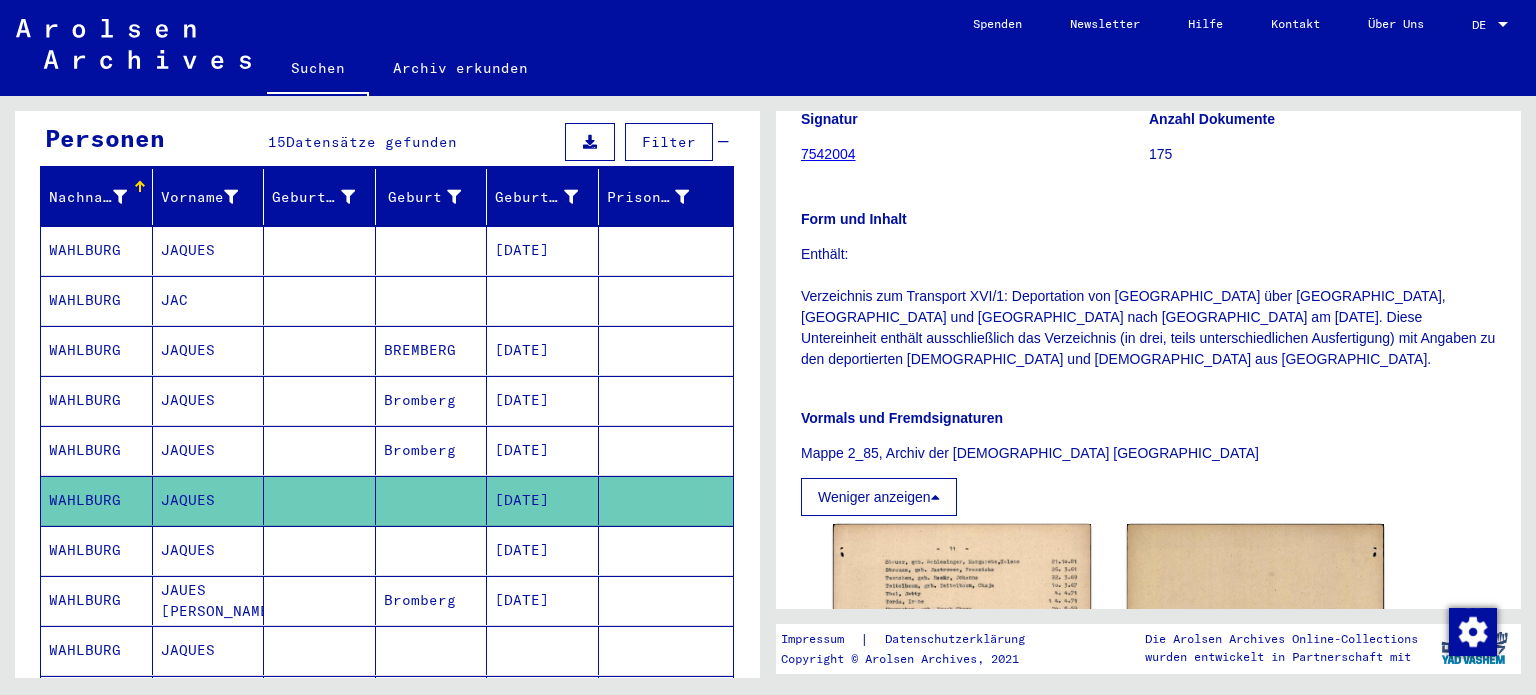 click on "WAHLBURG" at bounding box center (97, 600) 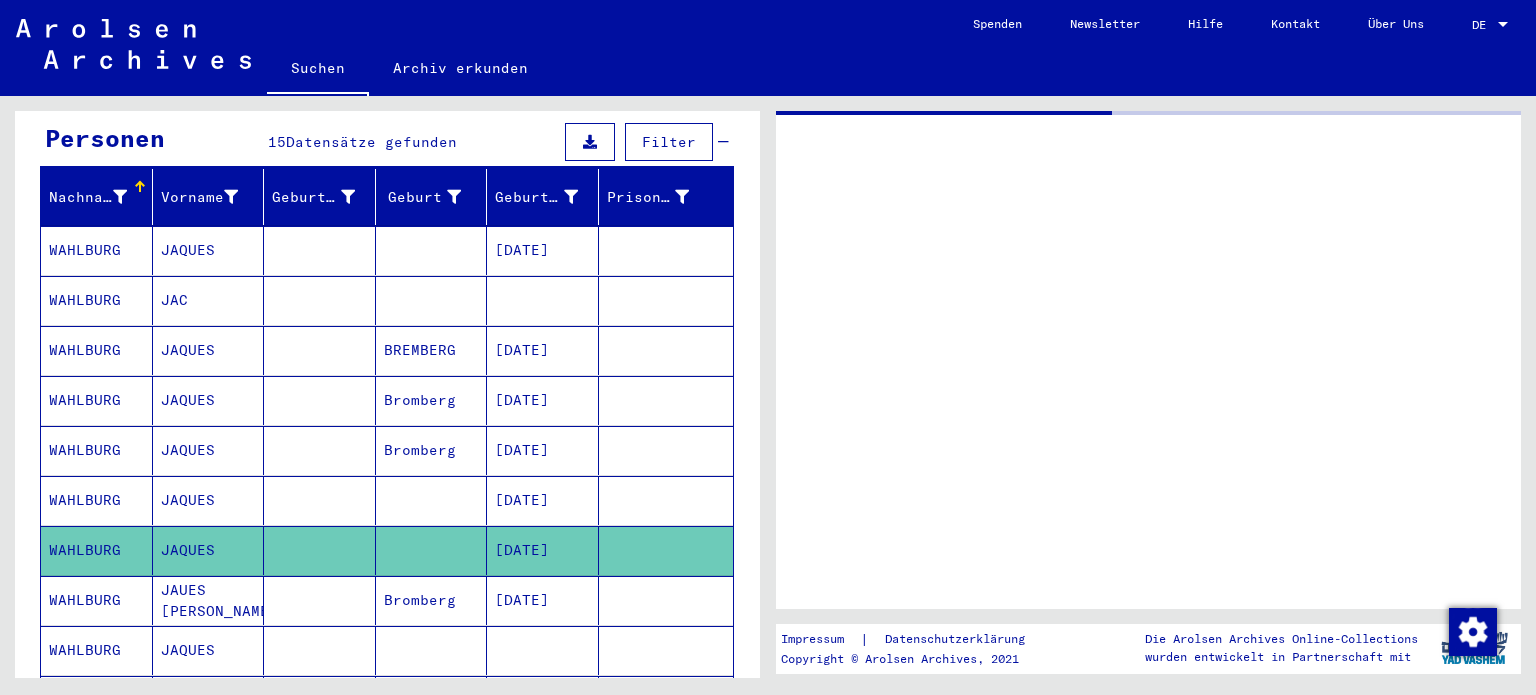 scroll, scrollTop: 0, scrollLeft: 0, axis: both 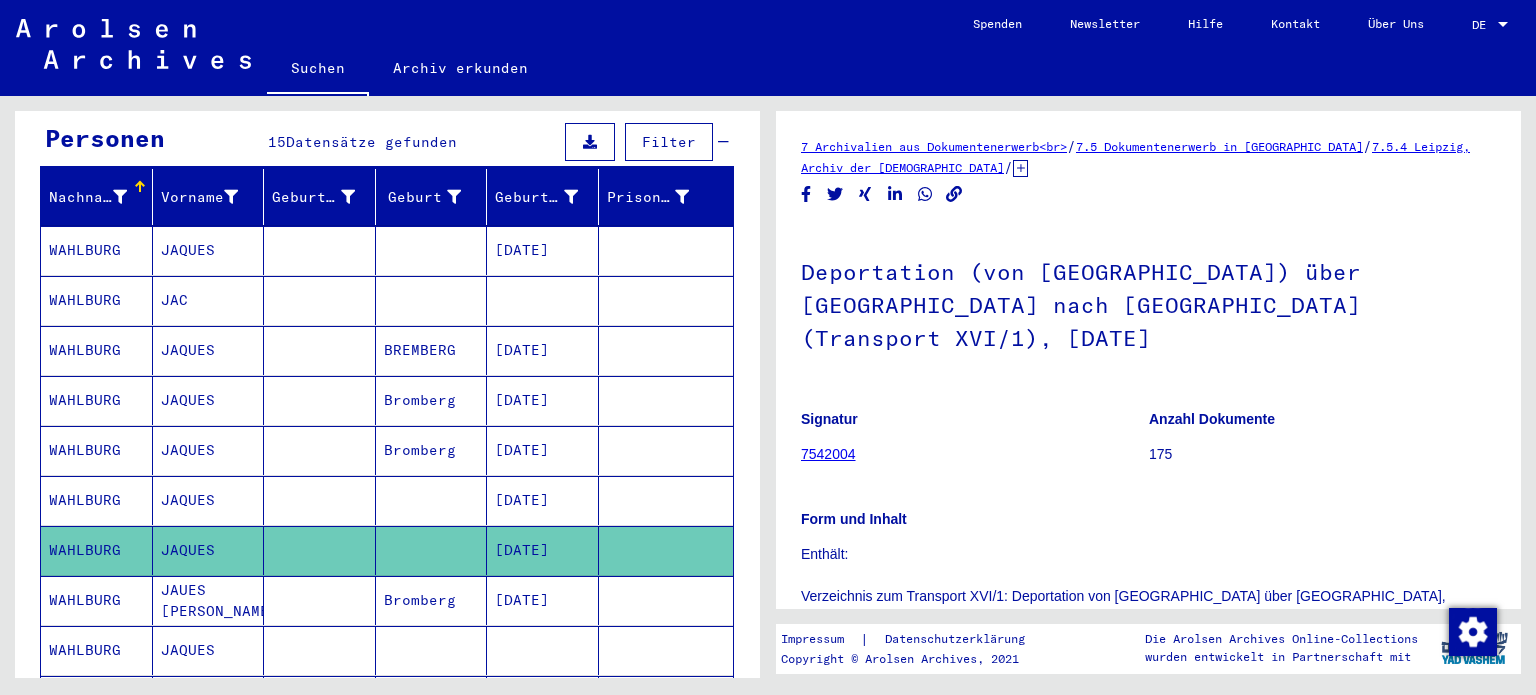 click on "Form und Inhalt" 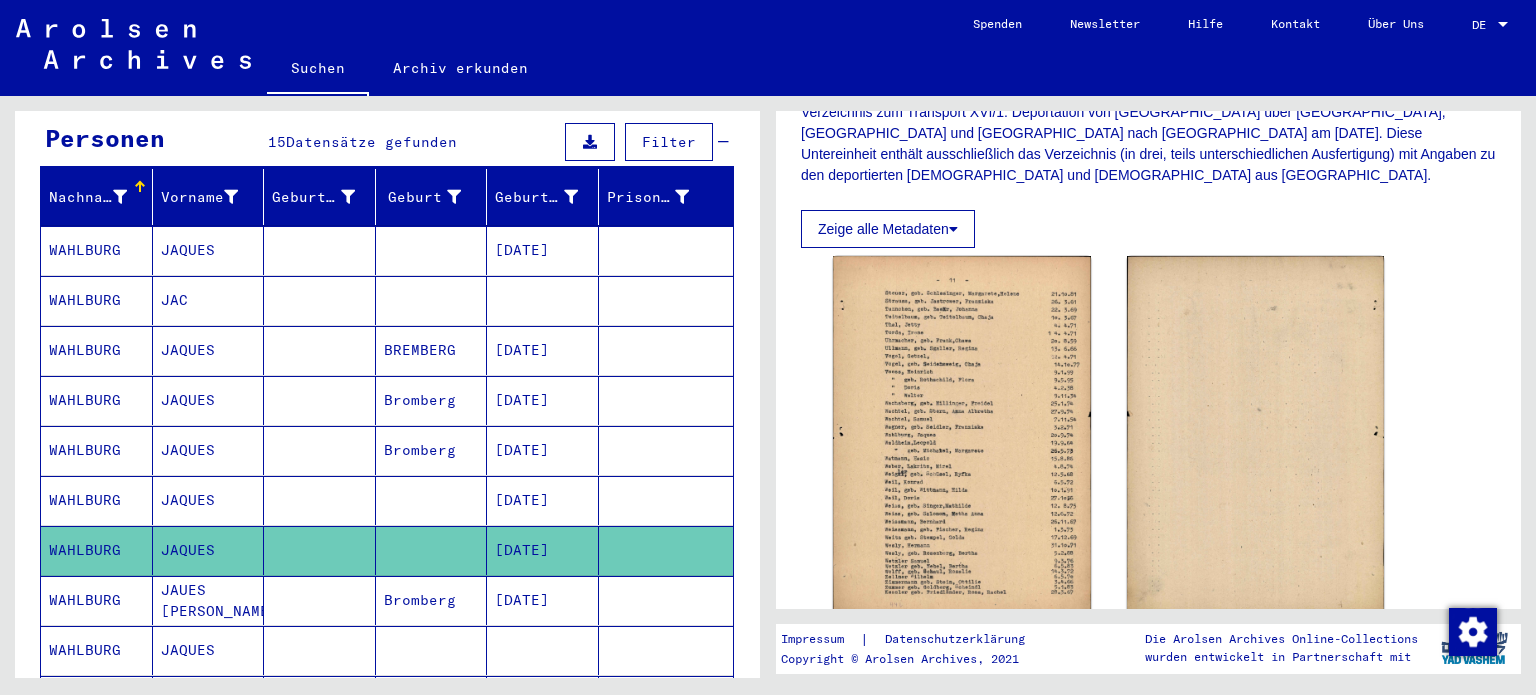 scroll, scrollTop: 500, scrollLeft: 0, axis: vertical 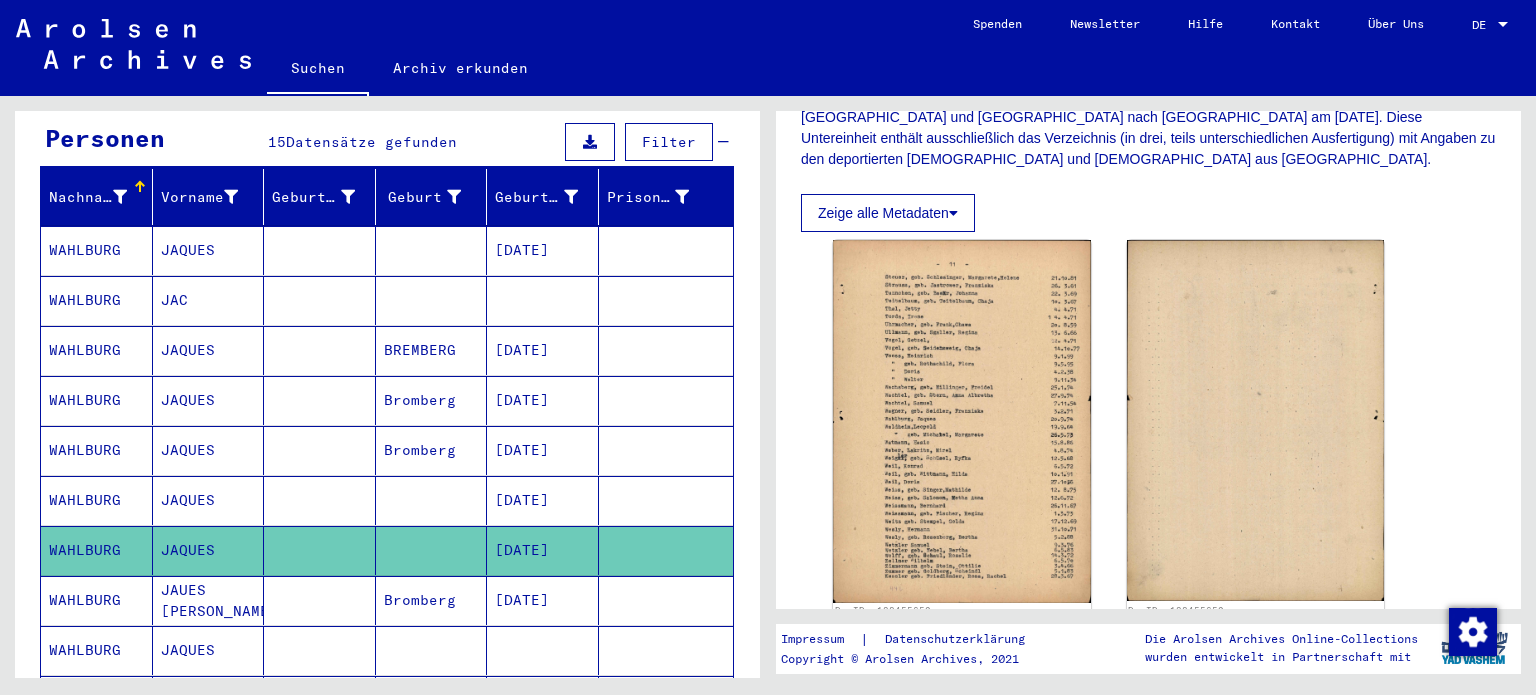 click 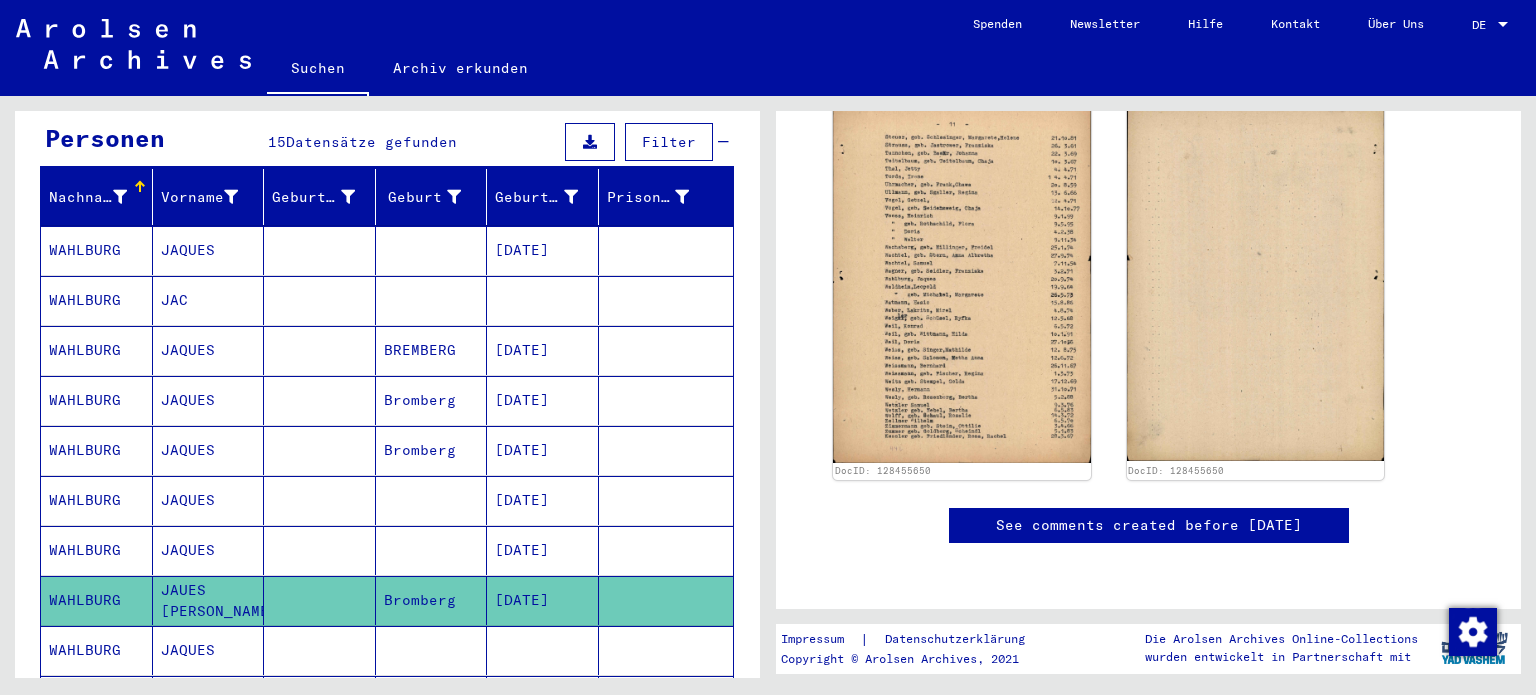scroll, scrollTop: 214, scrollLeft: 0, axis: vertical 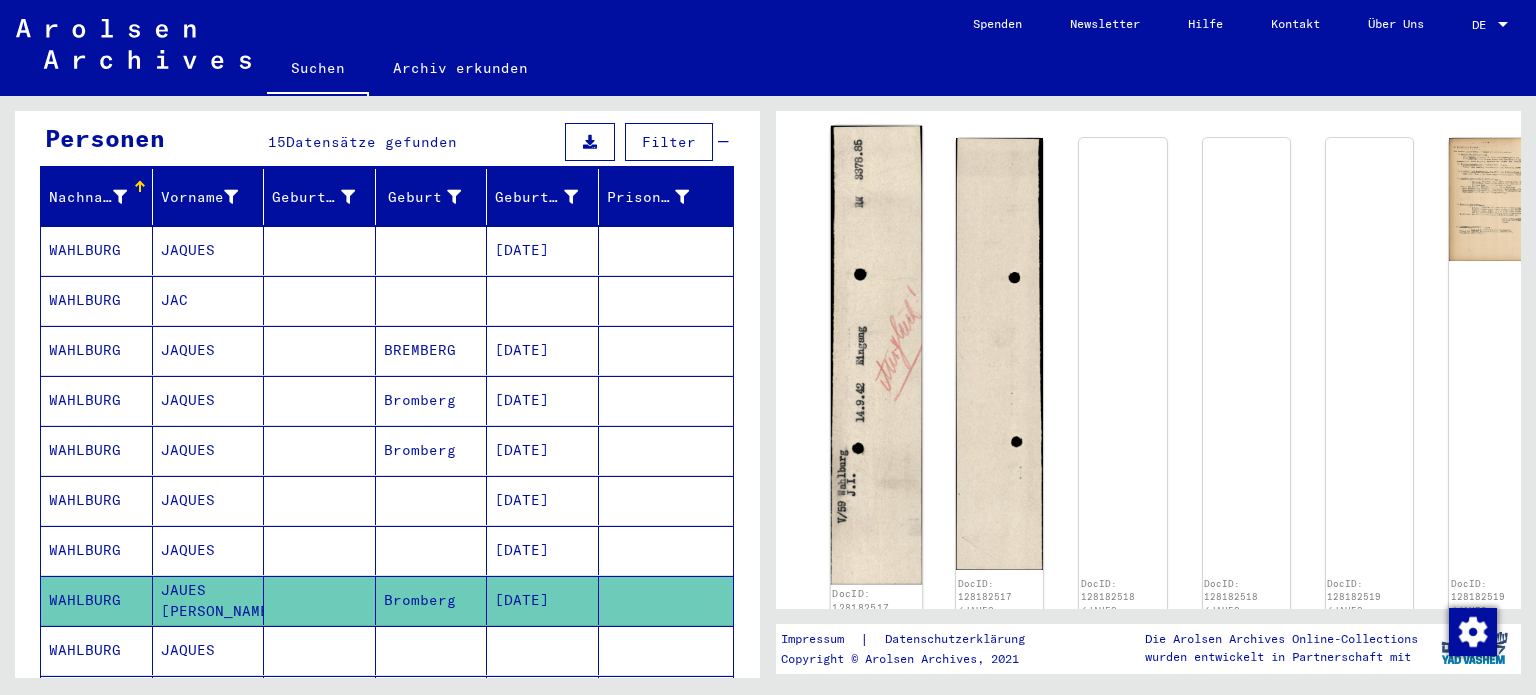 click 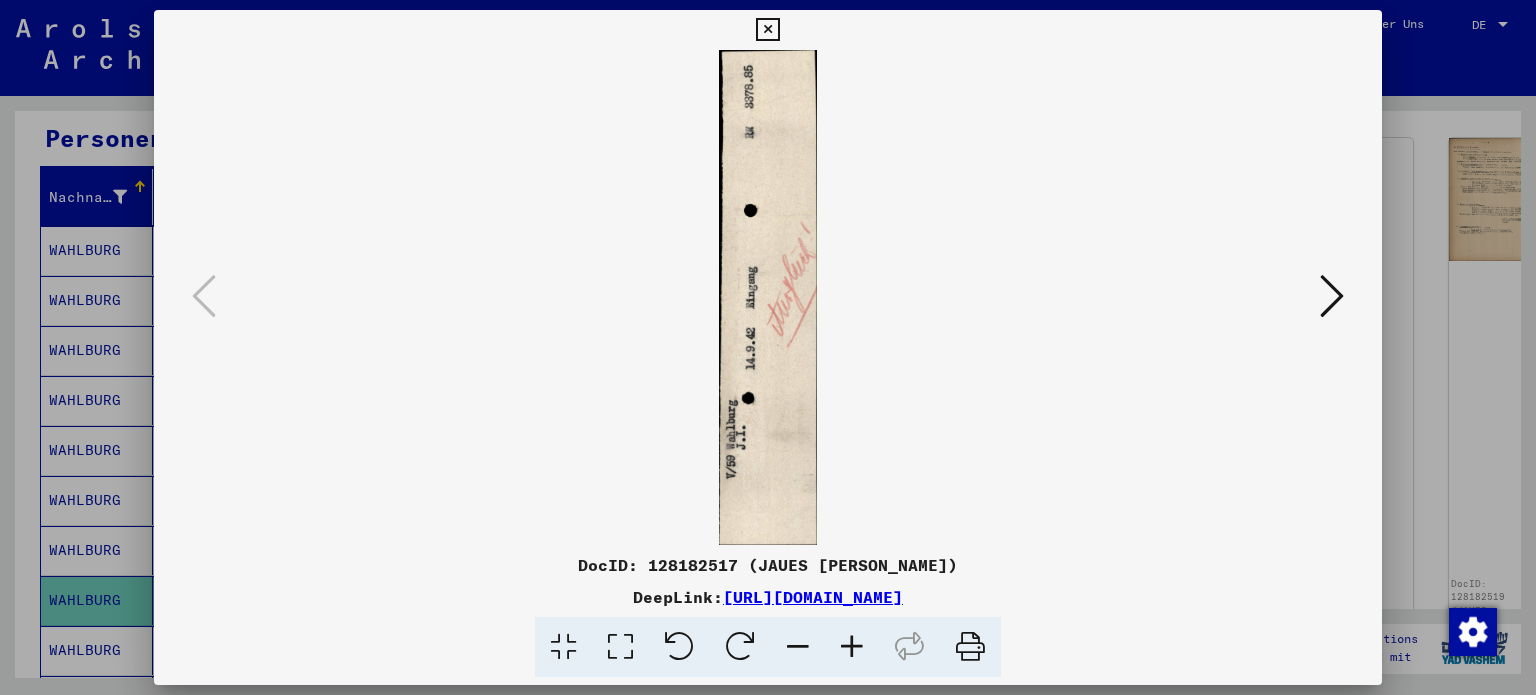 click at bounding box center (740, 647) 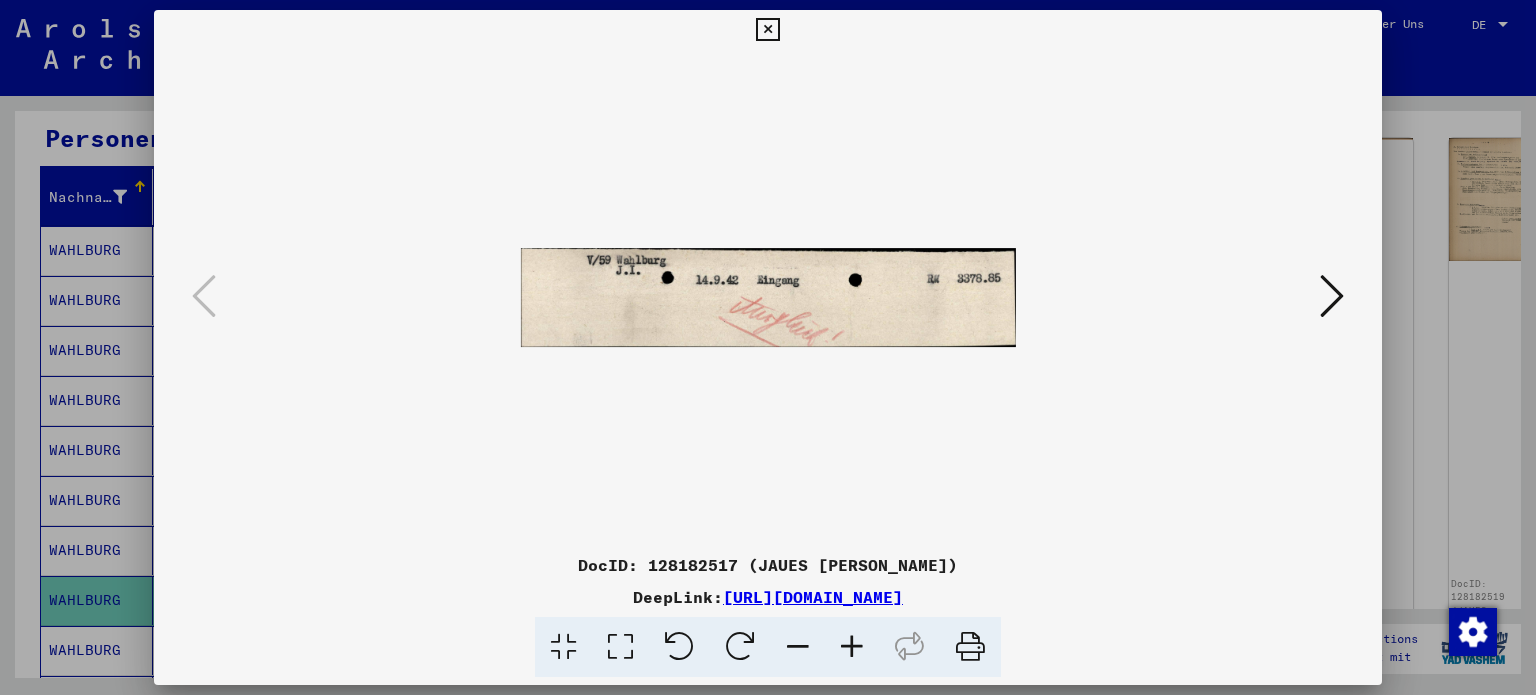 click at bounding box center [767, 297] 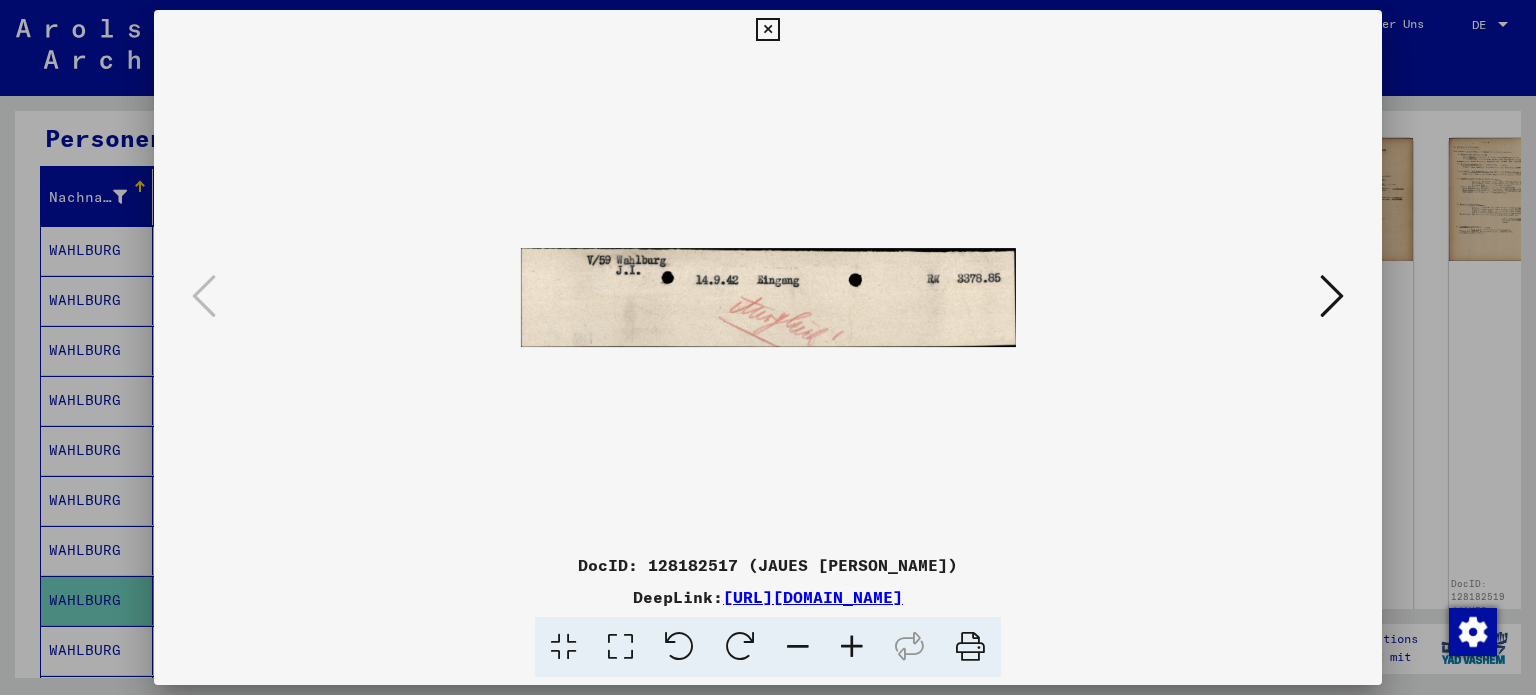 click at bounding box center (767, 30) 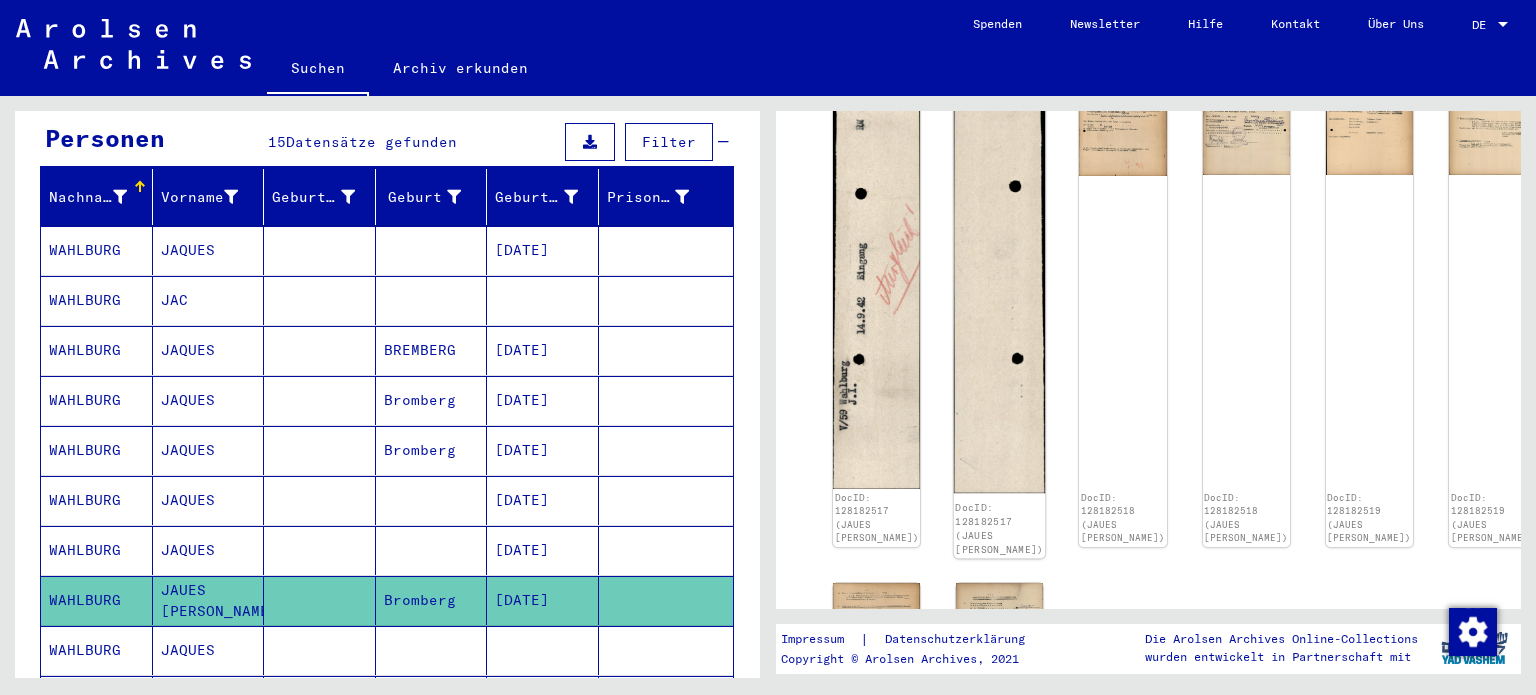 scroll, scrollTop: 200, scrollLeft: 0, axis: vertical 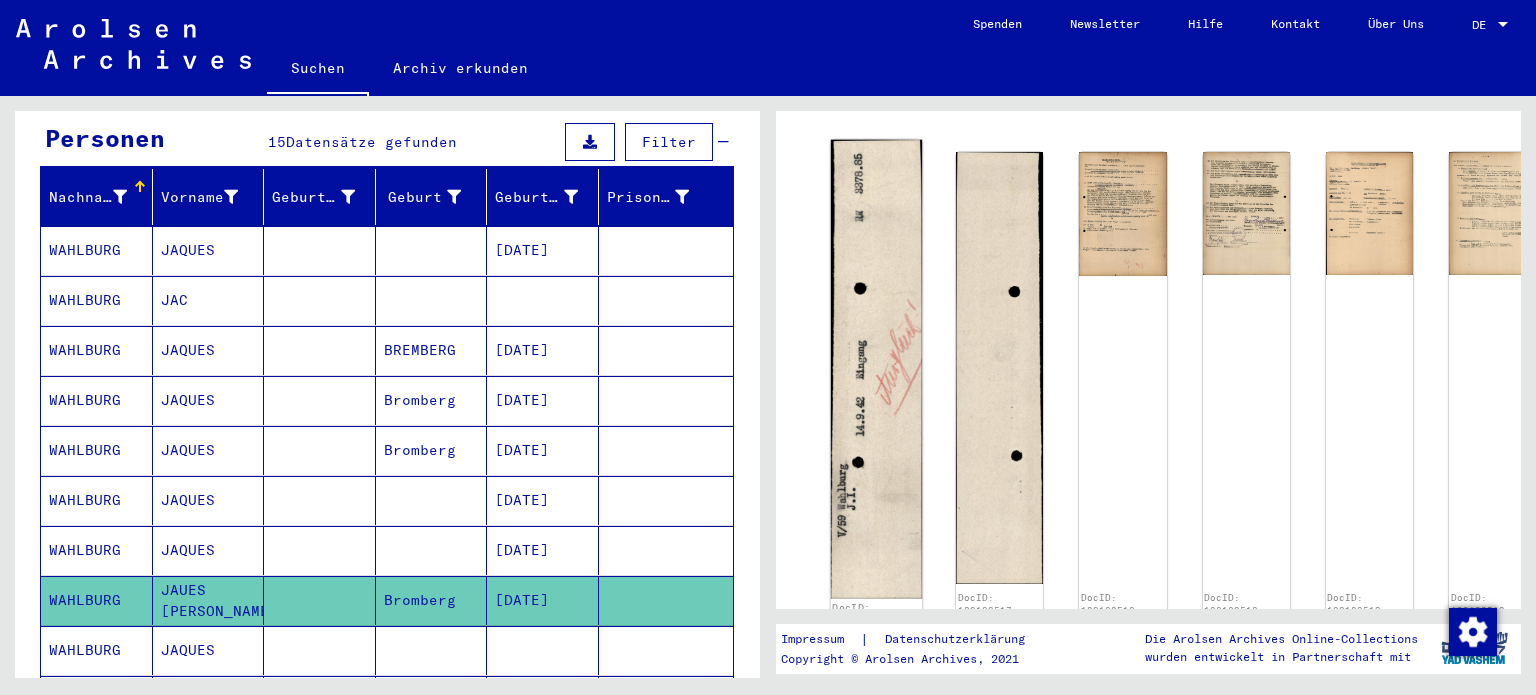 click 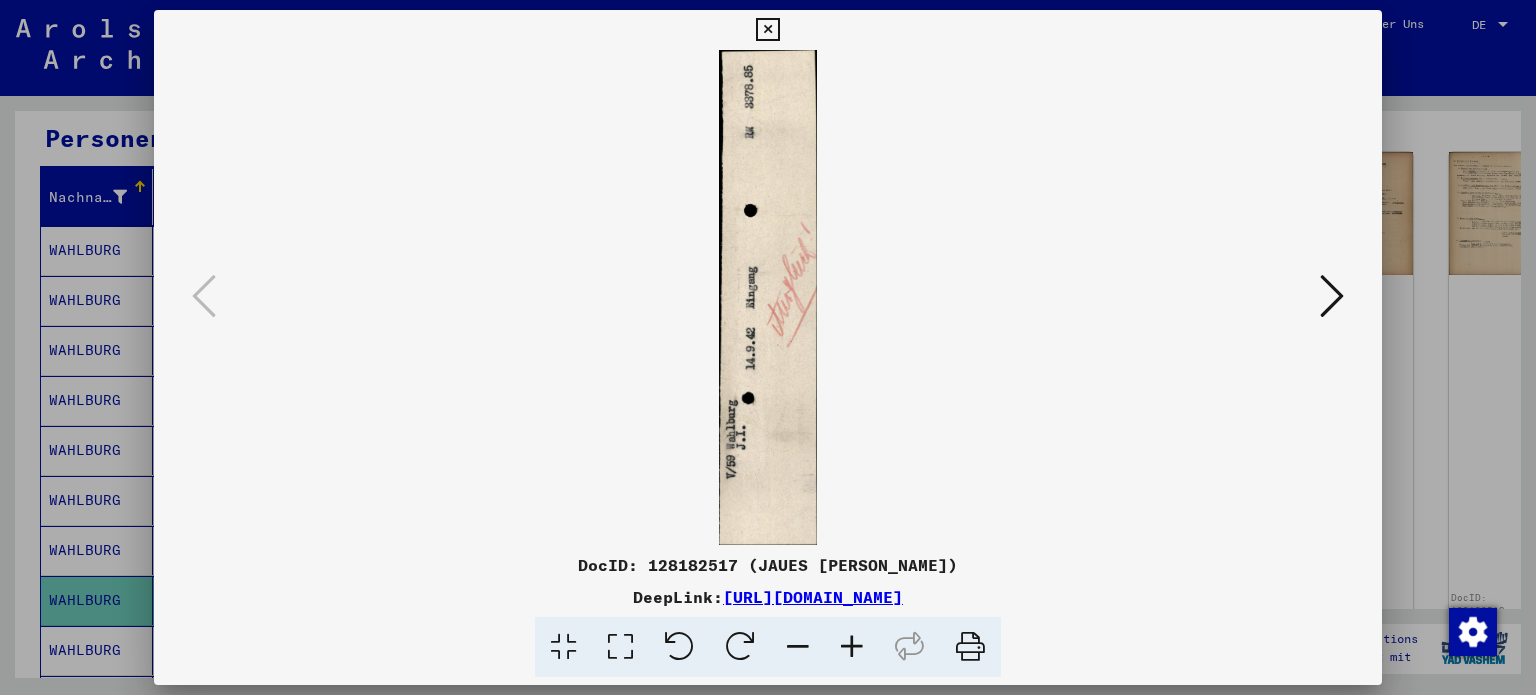 drag, startPoint x: 1138, startPoint y: 592, endPoint x: 508, endPoint y: 599, distance: 630.0389 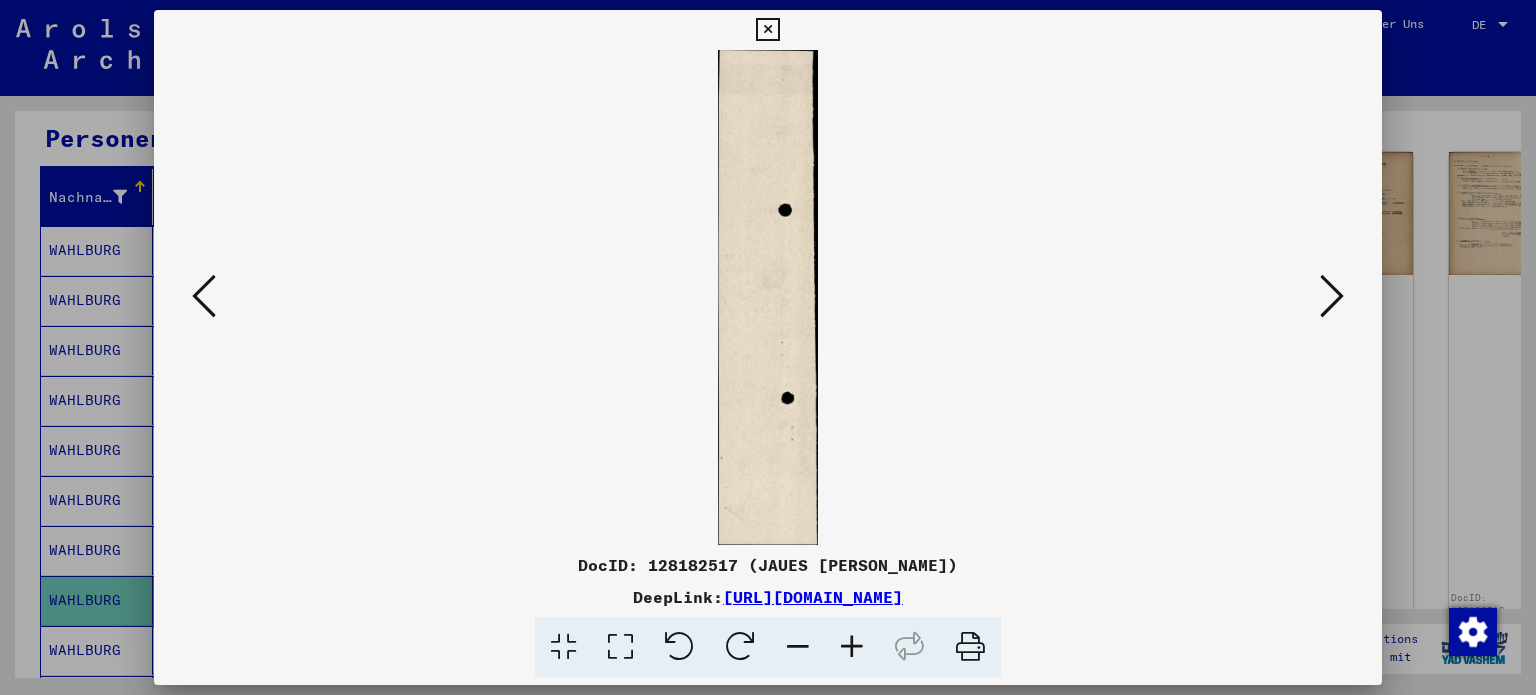 click at bounding box center [1332, 296] 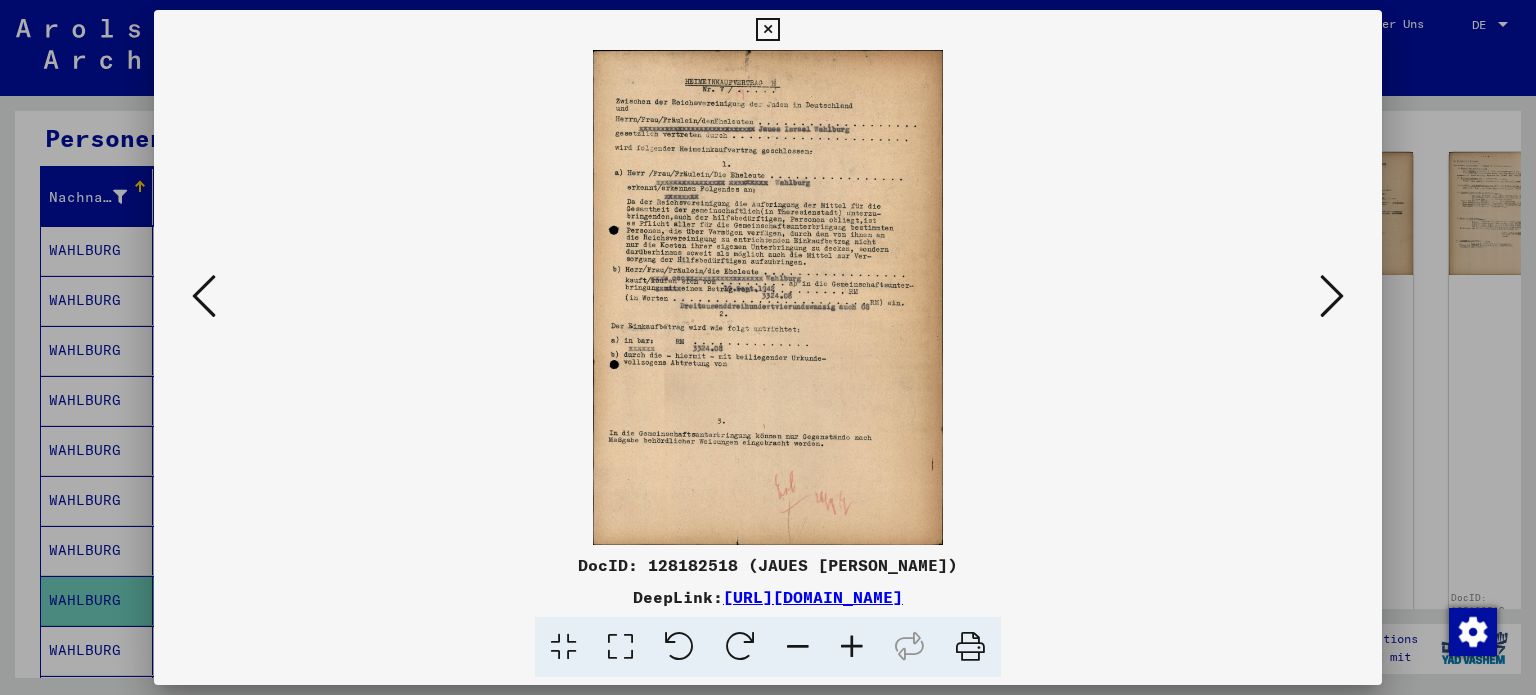 click at bounding box center (768, 297) 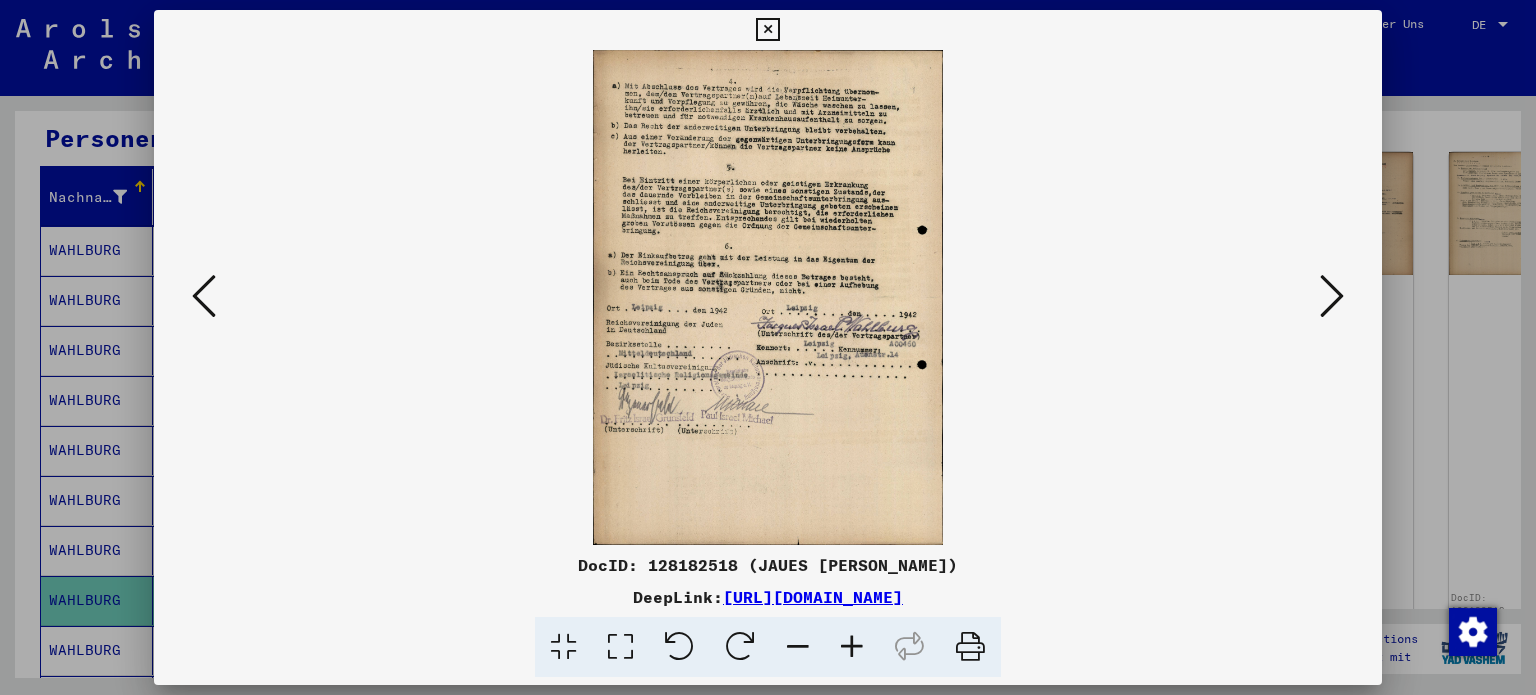 click at bounding box center (204, 296) 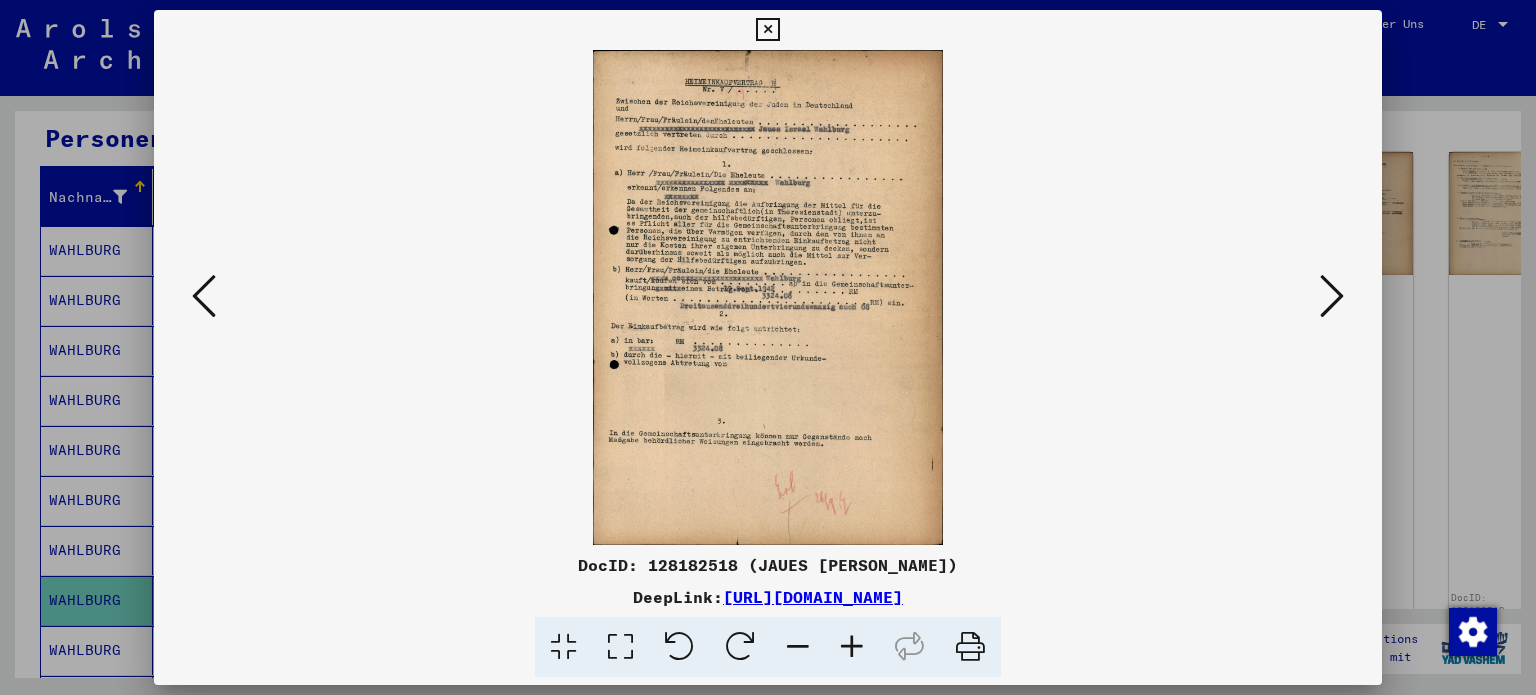 click at bounding box center [204, 296] 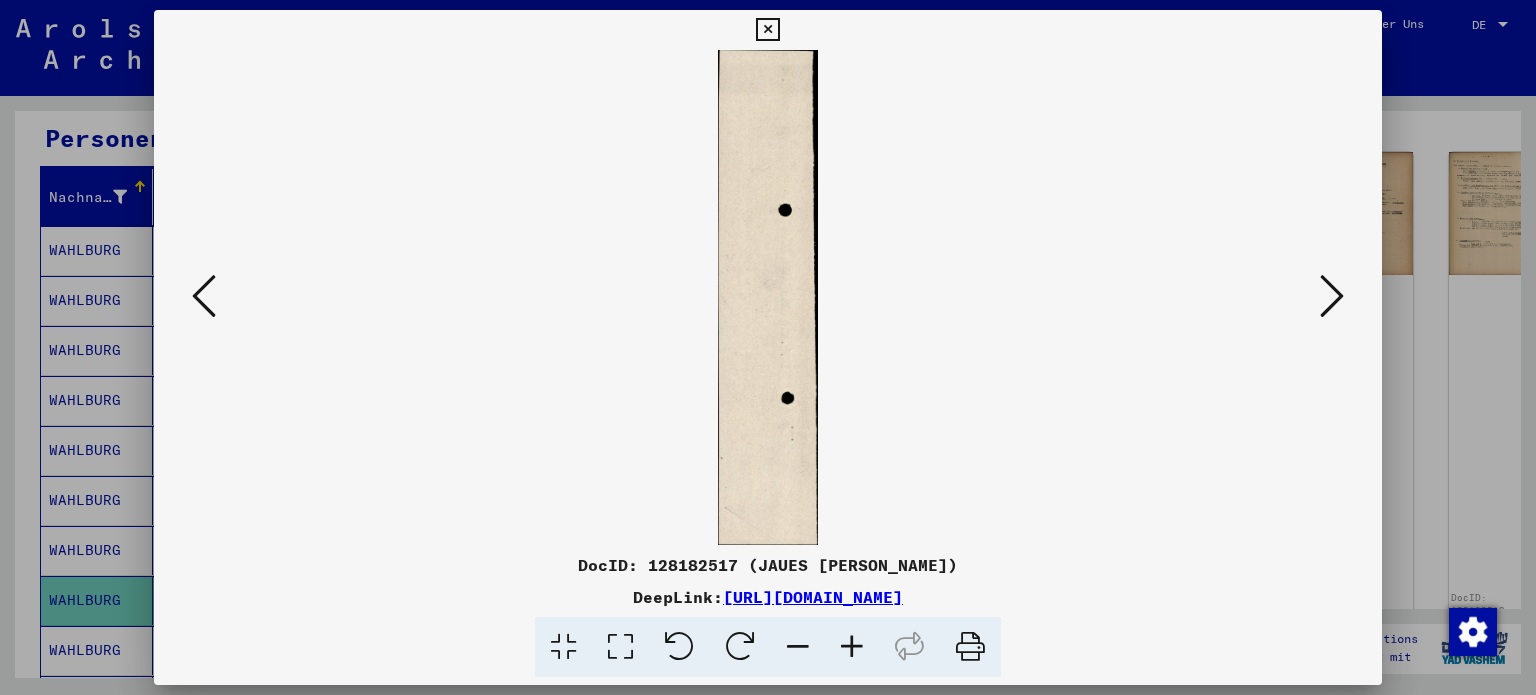 click at bounding box center (1332, 296) 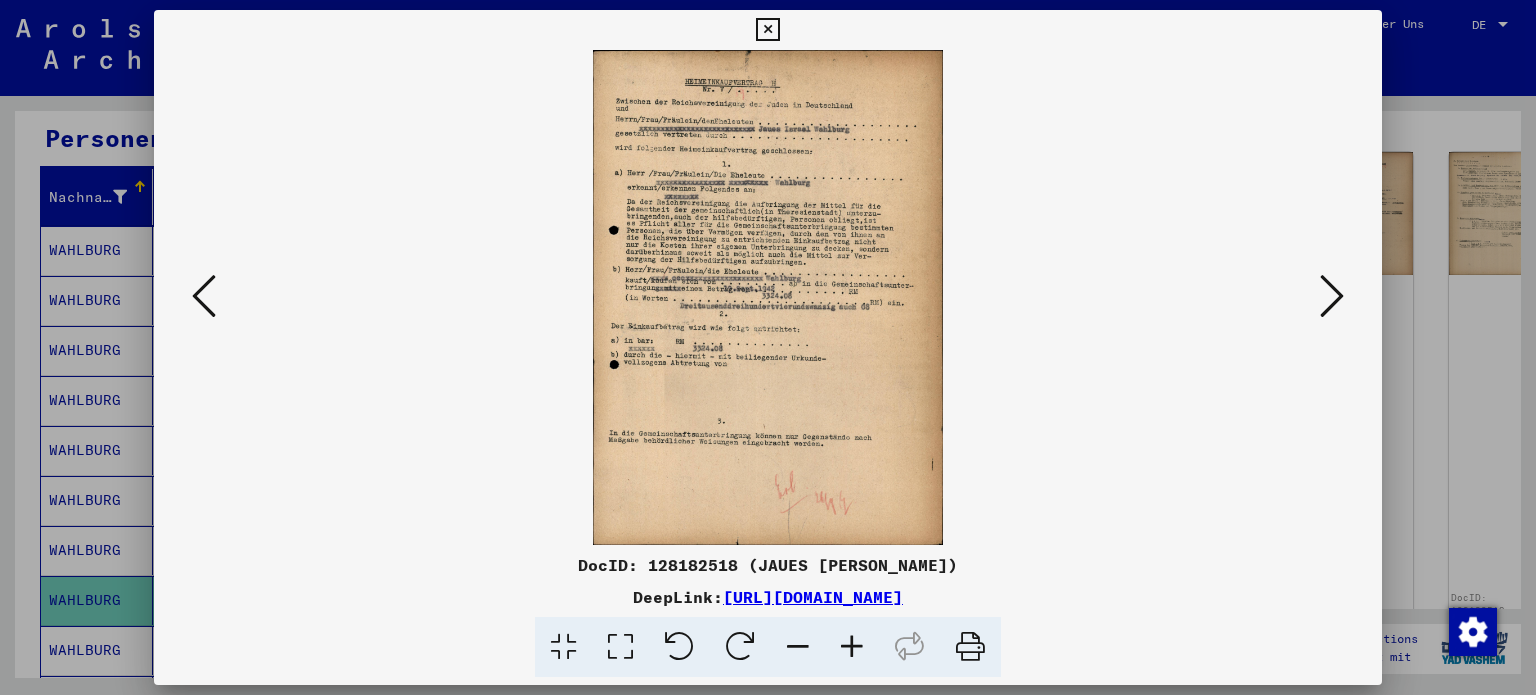 click at bounding box center (1332, 296) 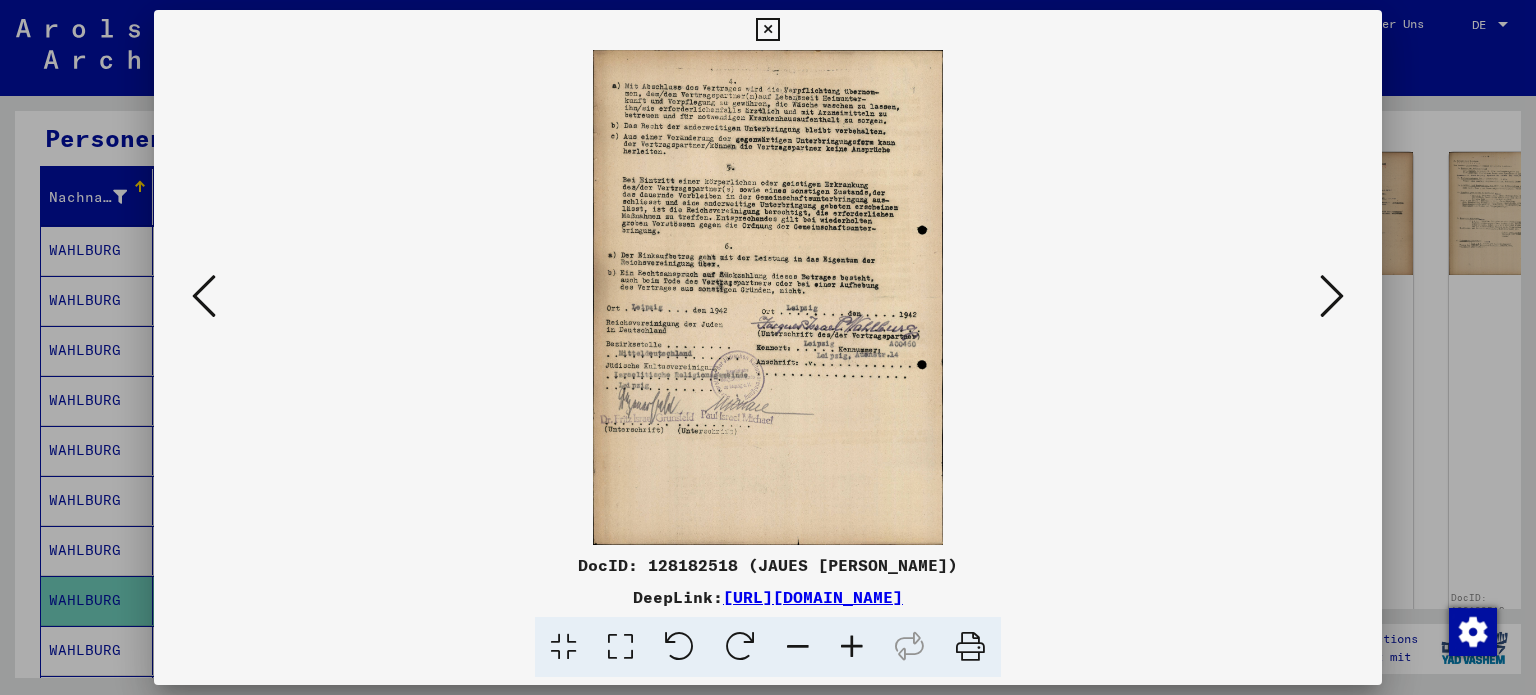 click at bounding box center [1332, 296] 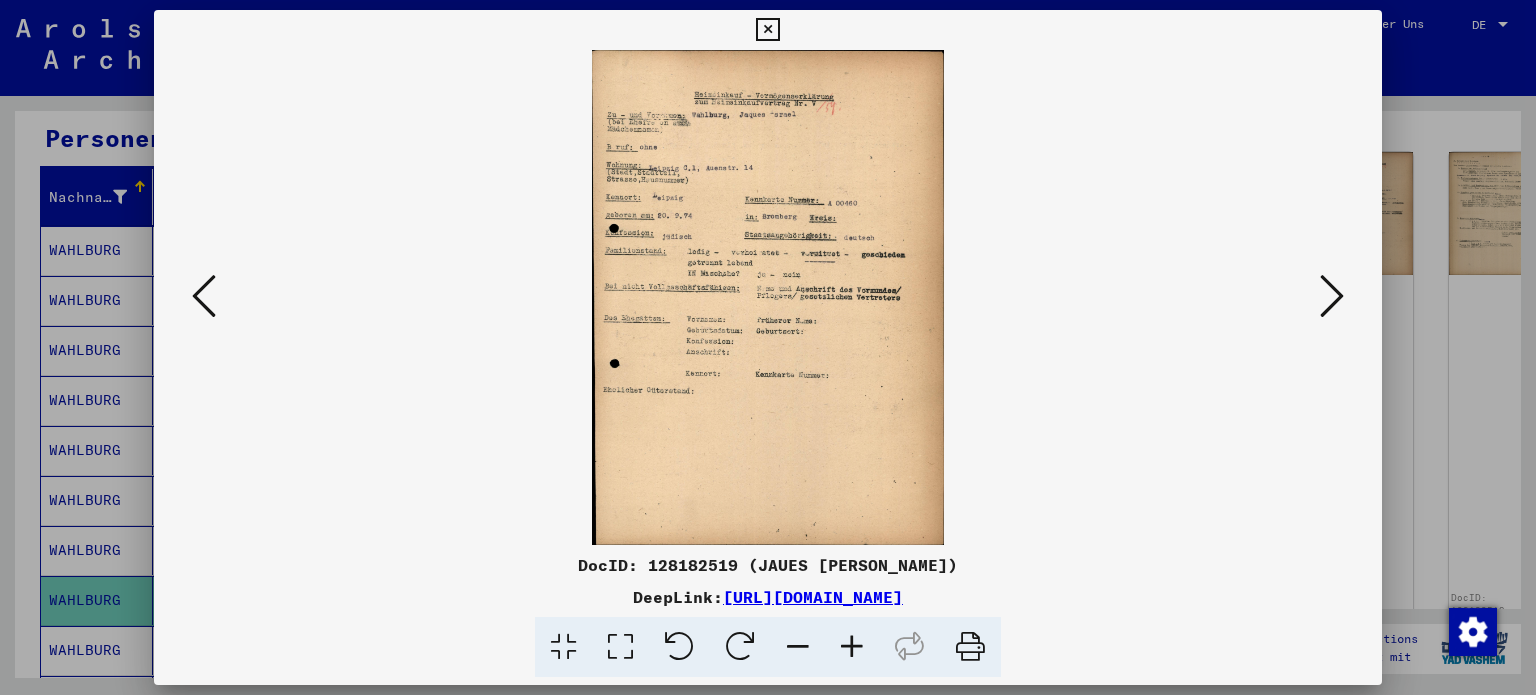 drag, startPoint x: 1139, startPoint y: 598, endPoint x: 514, endPoint y: 598, distance: 625 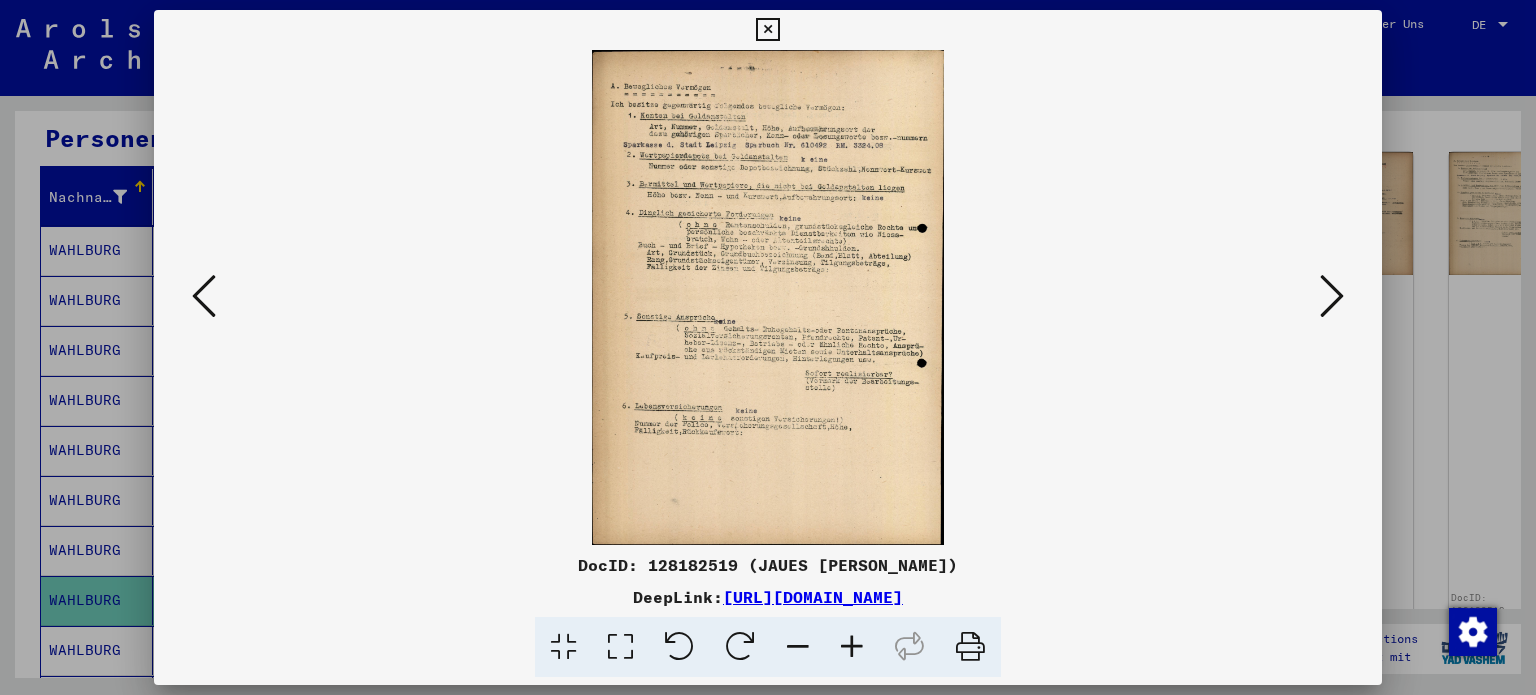 click at bounding box center (1332, 296) 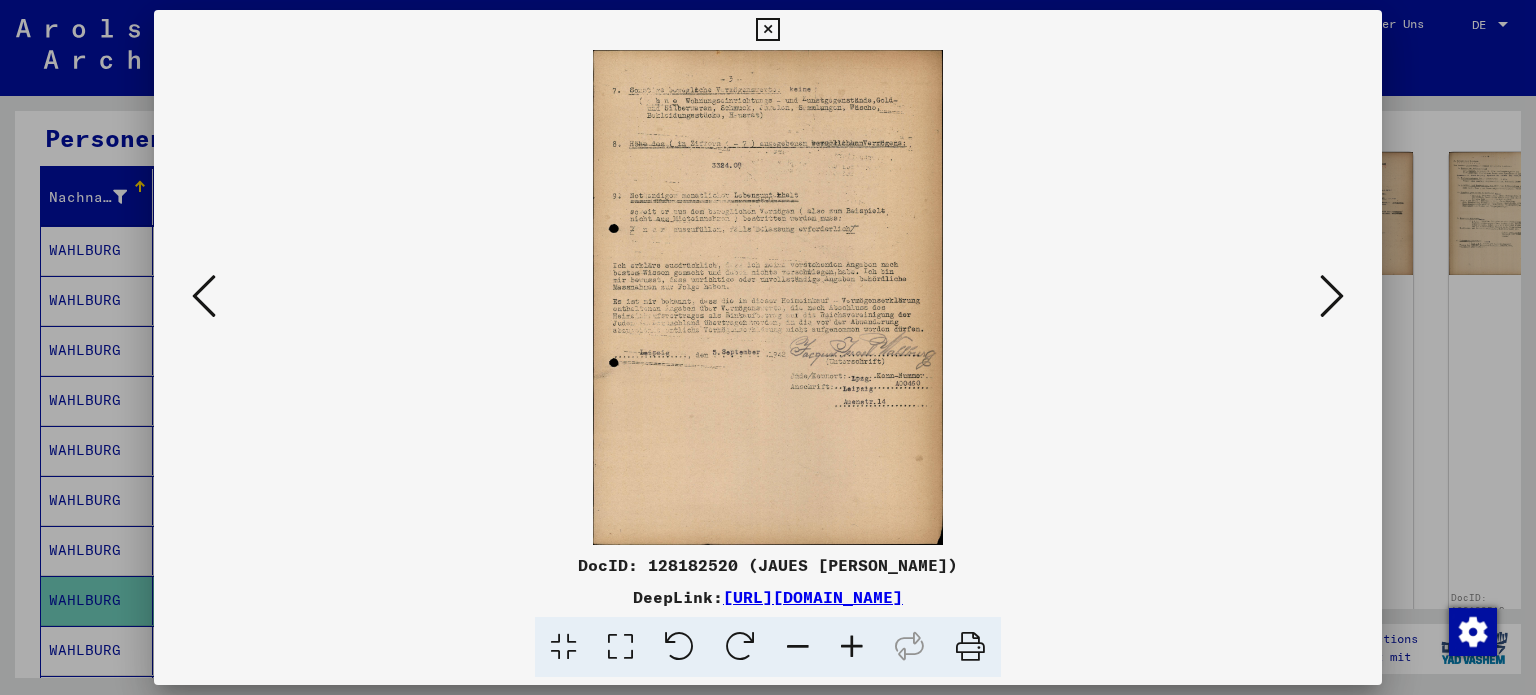 click at bounding box center (1332, 296) 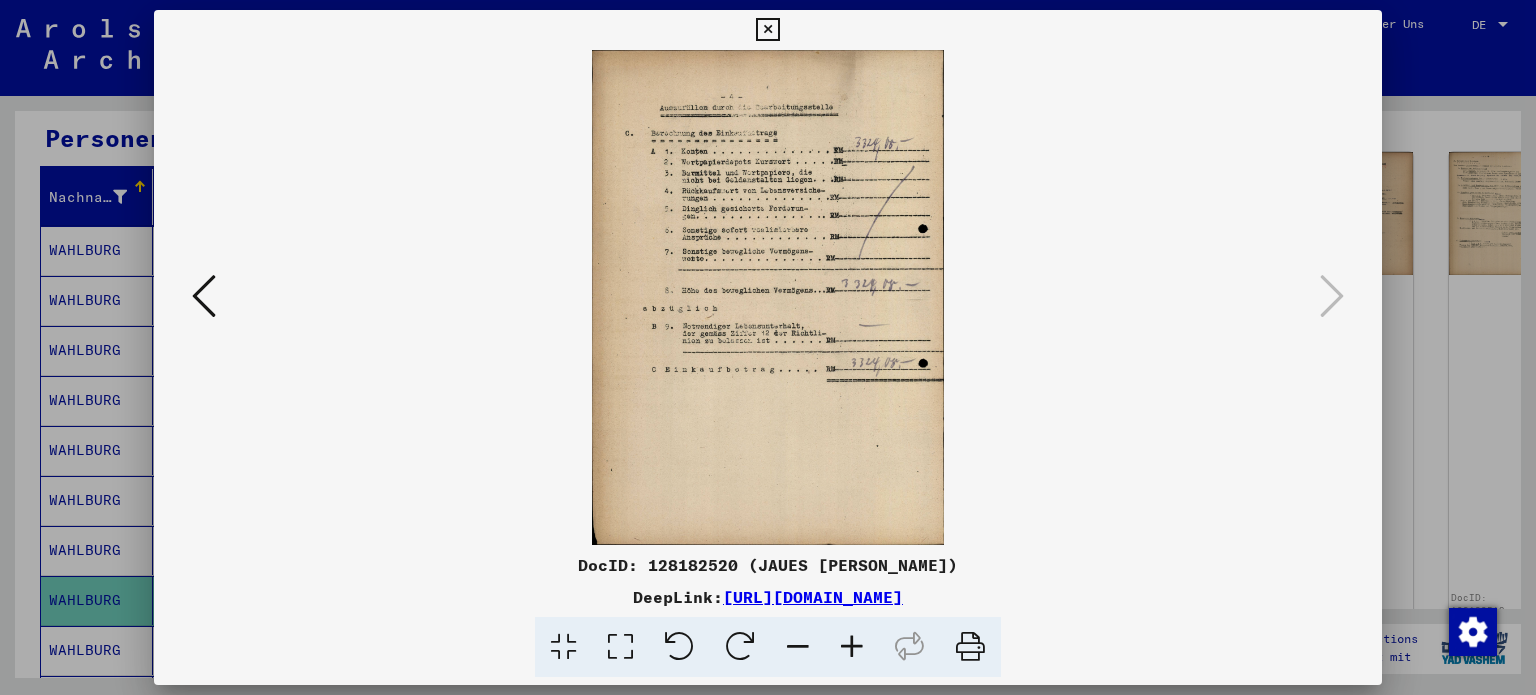click at bounding box center [204, 297] 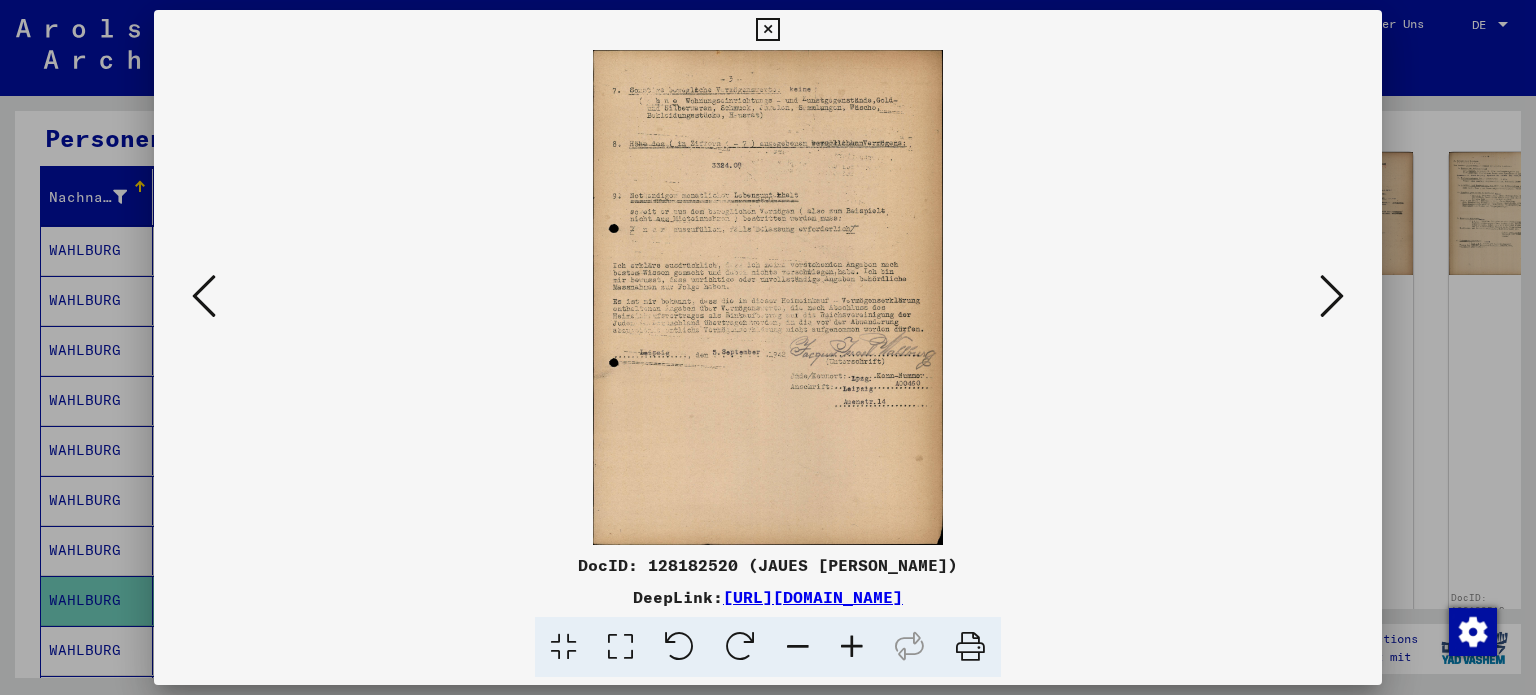 click at bounding box center (768, 297) 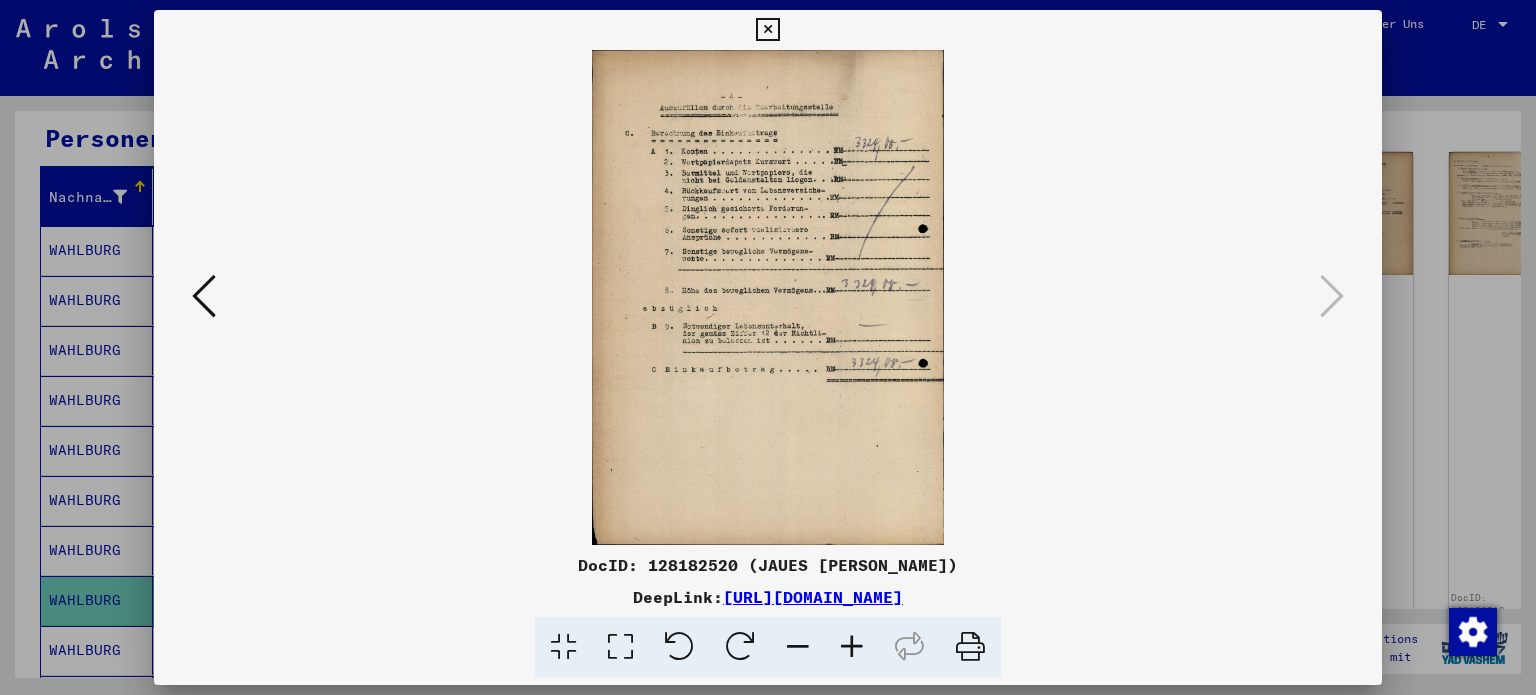 drag, startPoint x: 1138, startPoint y: 597, endPoint x: 512, endPoint y: 606, distance: 626.0647 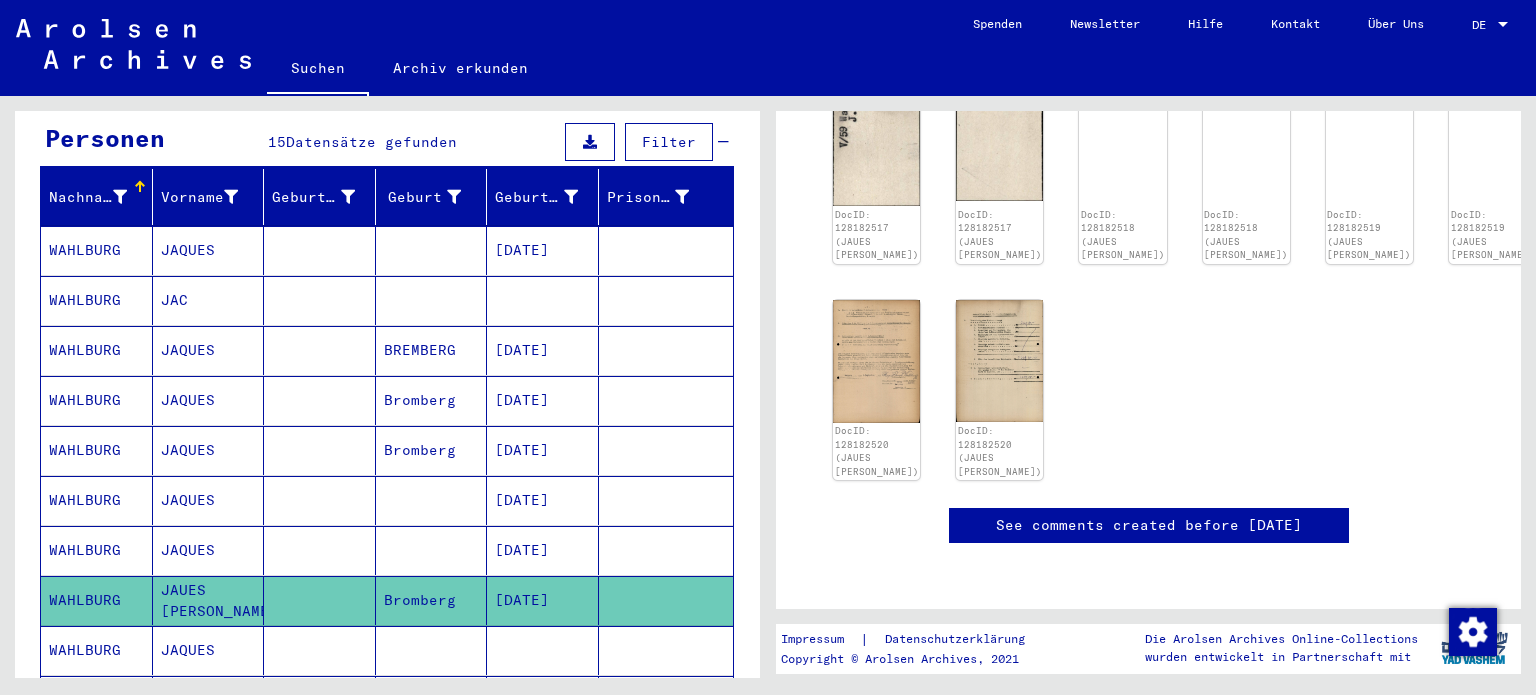 scroll, scrollTop: 680, scrollLeft: 0, axis: vertical 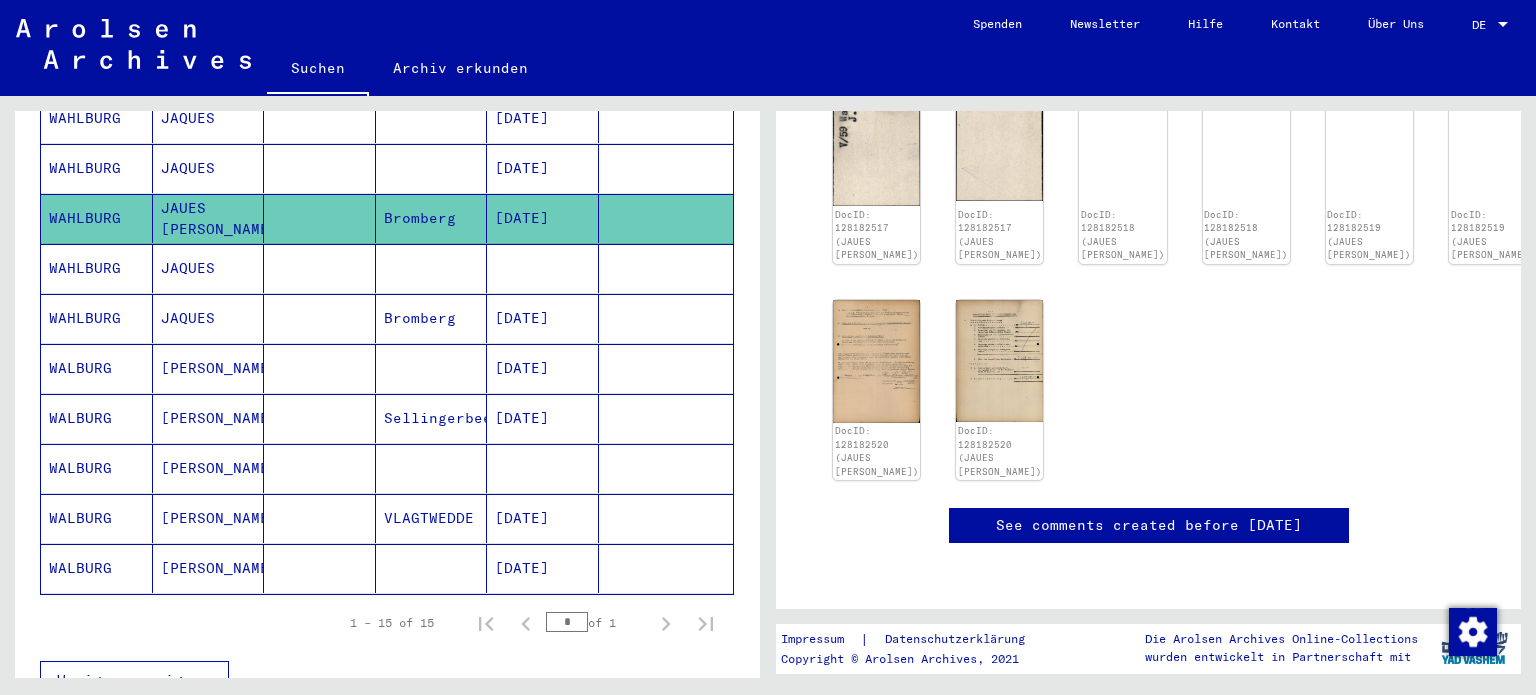 click on "WAHLBURG" at bounding box center (97, 318) 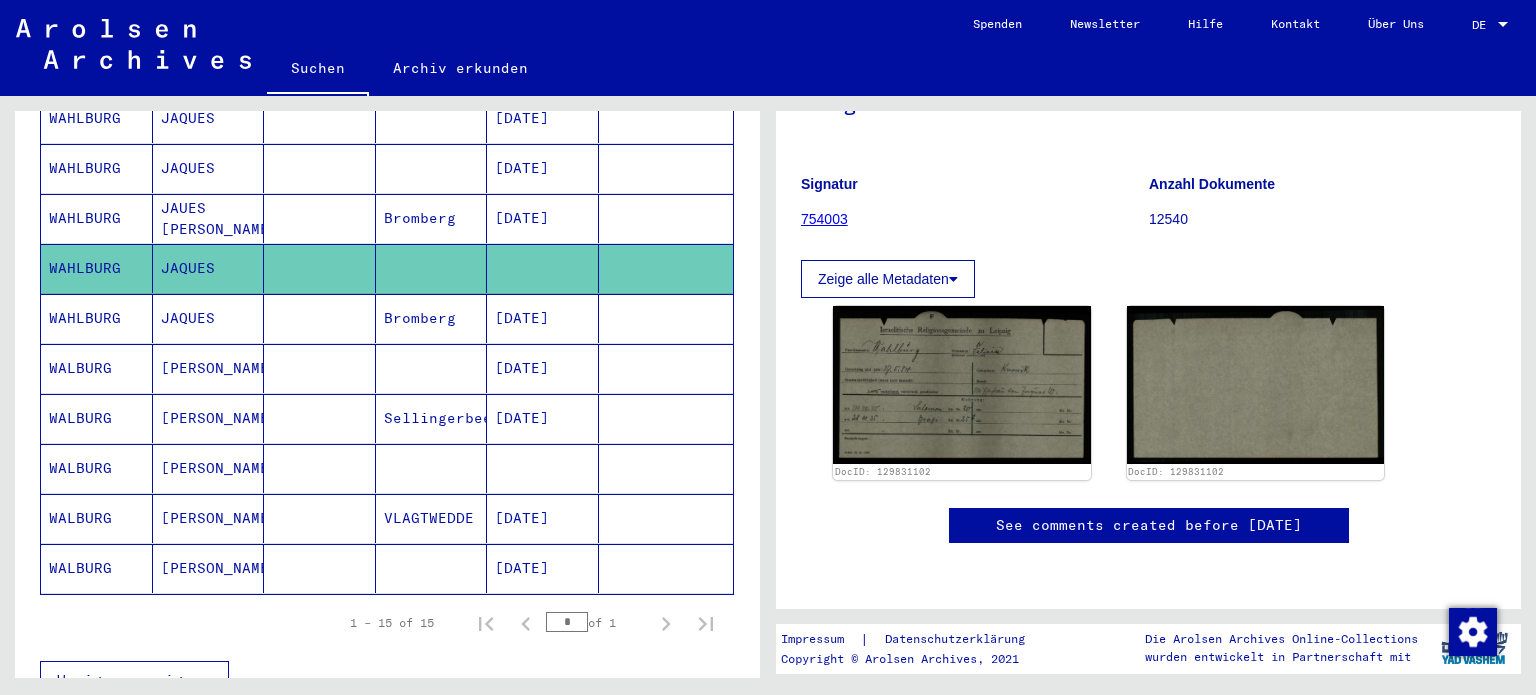 scroll, scrollTop: 100, scrollLeft: 0, axis: vertical 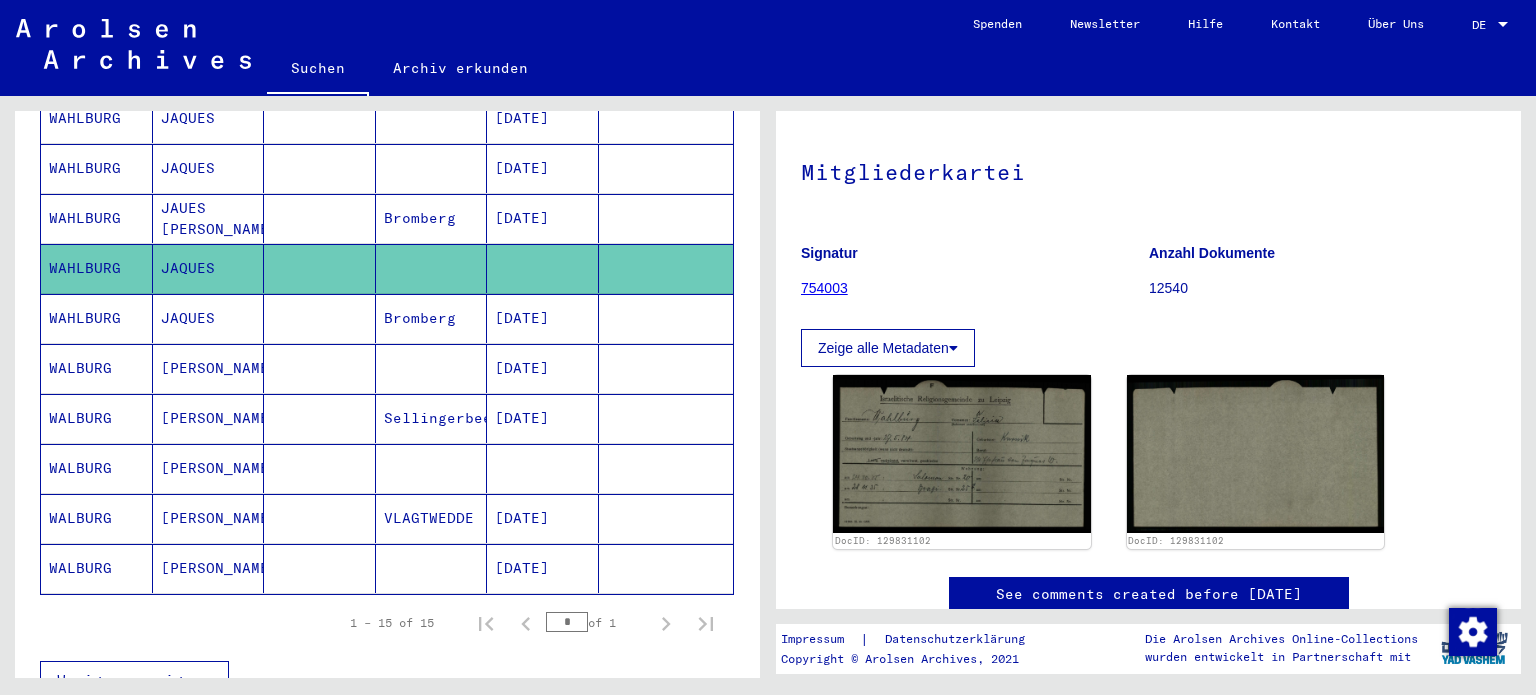 click 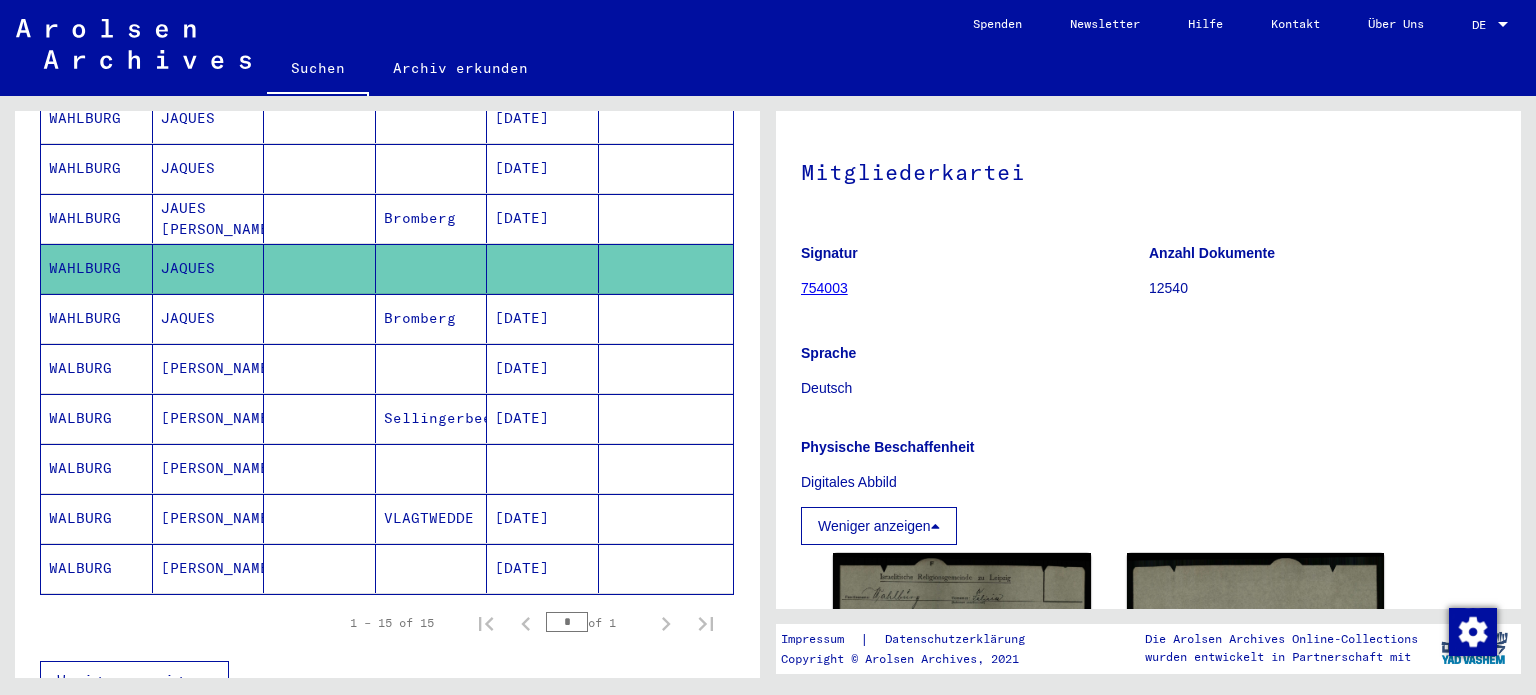 click at bounding box center [935, 526] 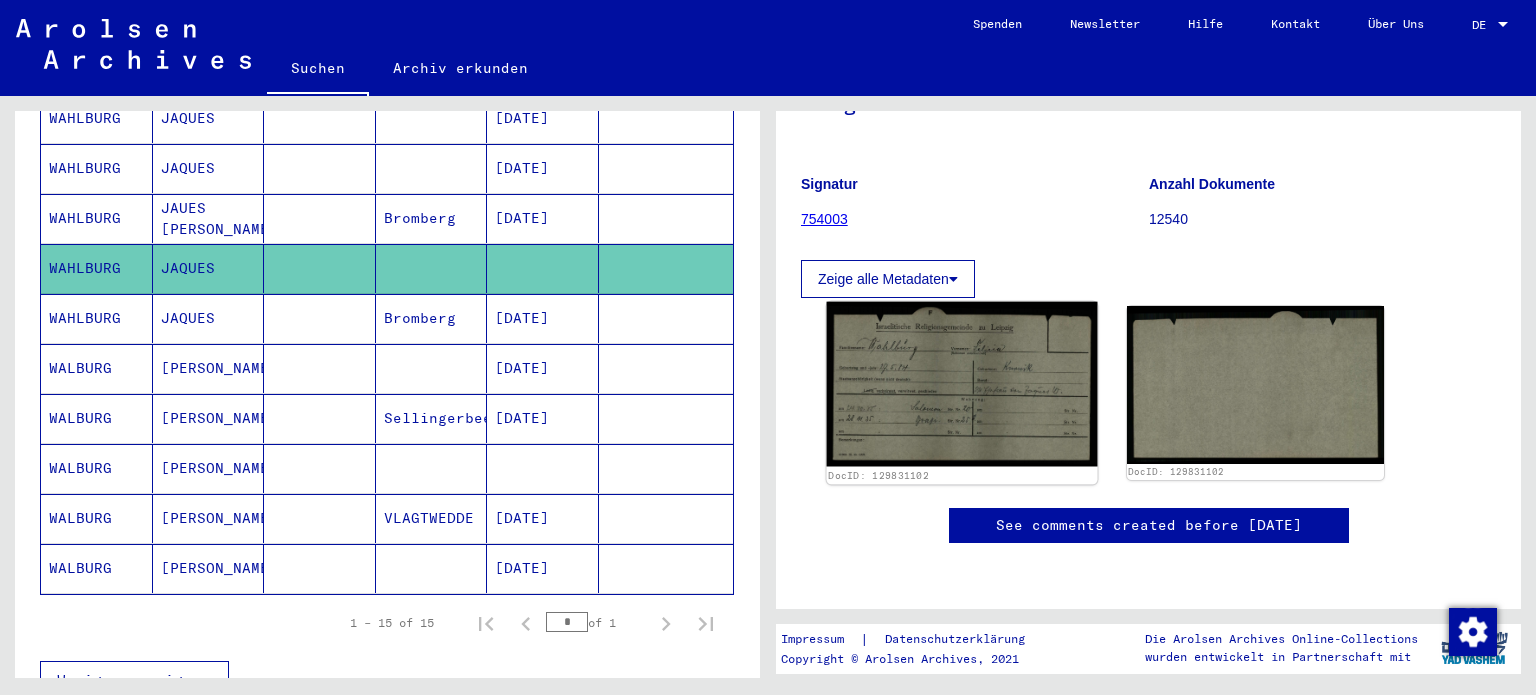 click 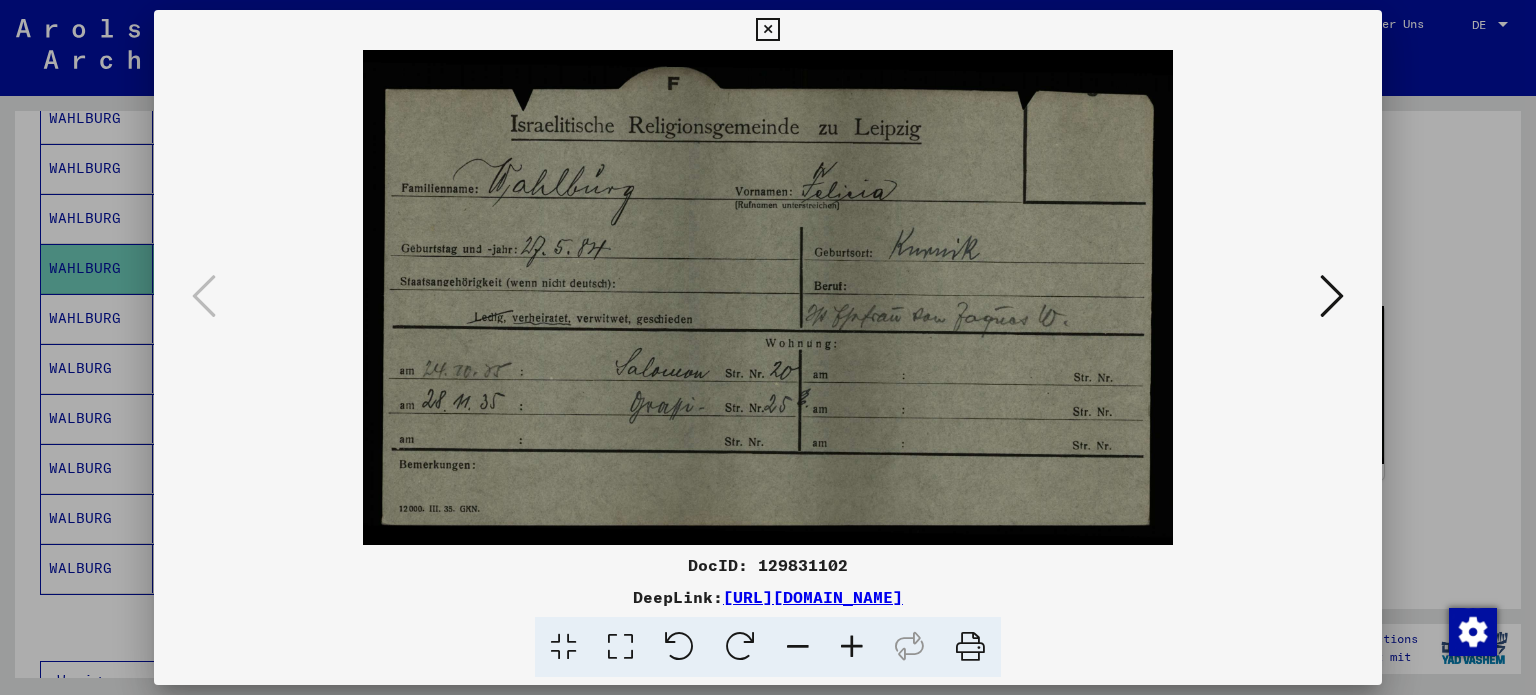 click at bounding box center (768, 297) 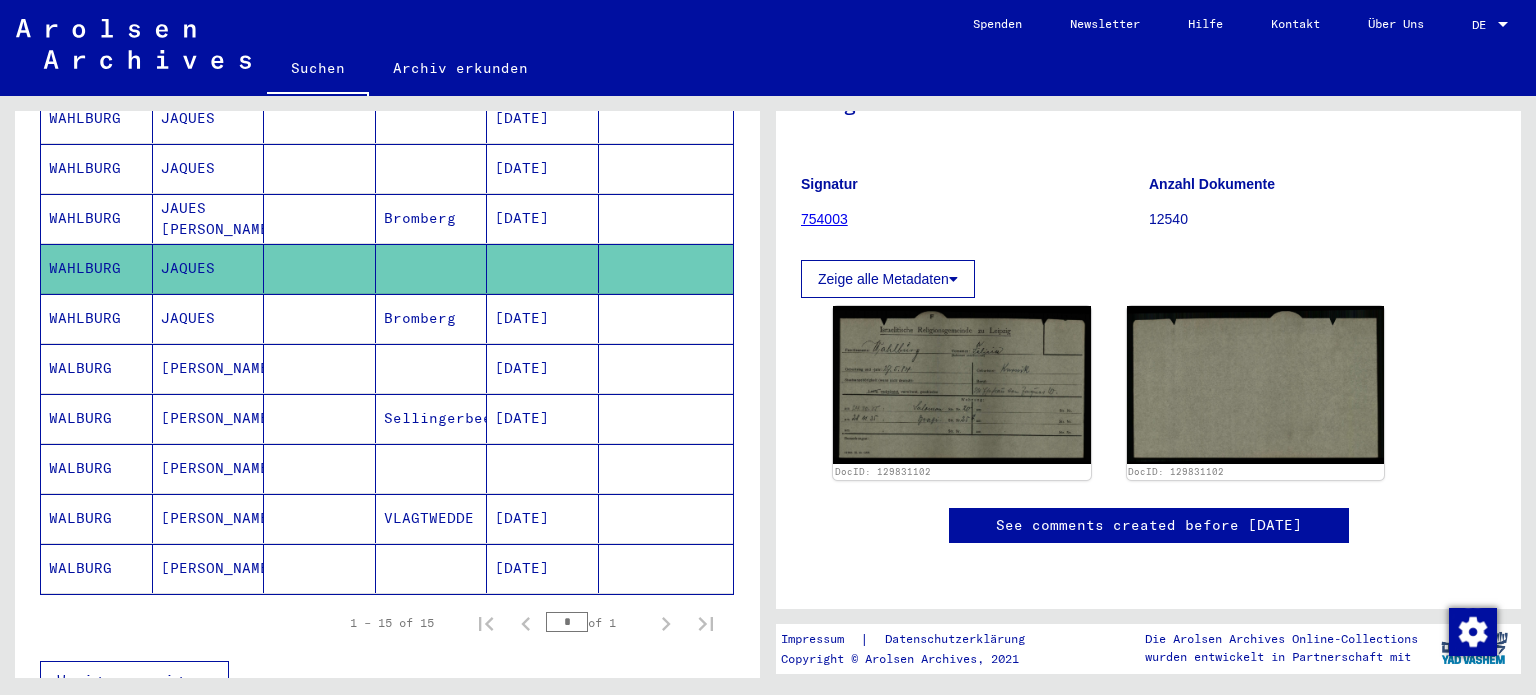 click on "JAQUES" at bounding box center [209, 368] 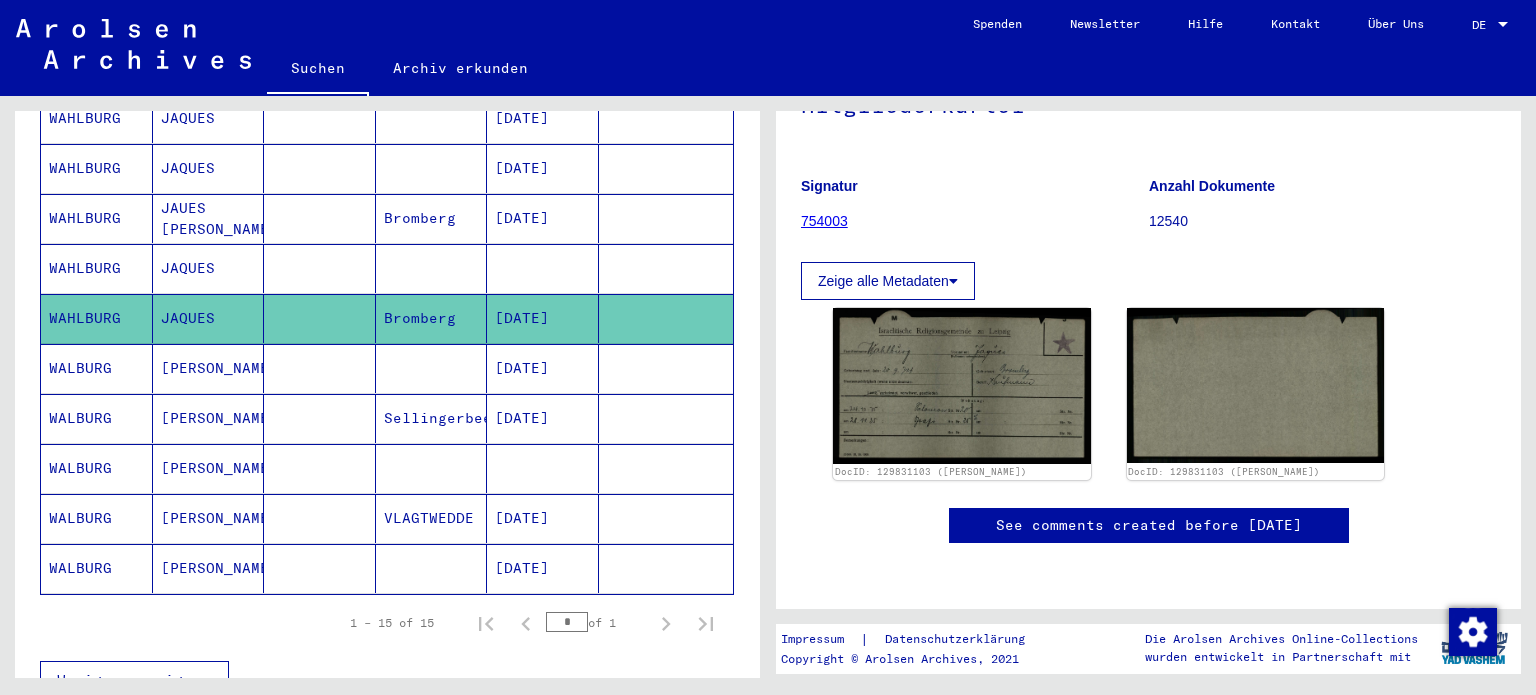 scroll, scrollTop: 200, scrollLeft: 0, axis: vertical 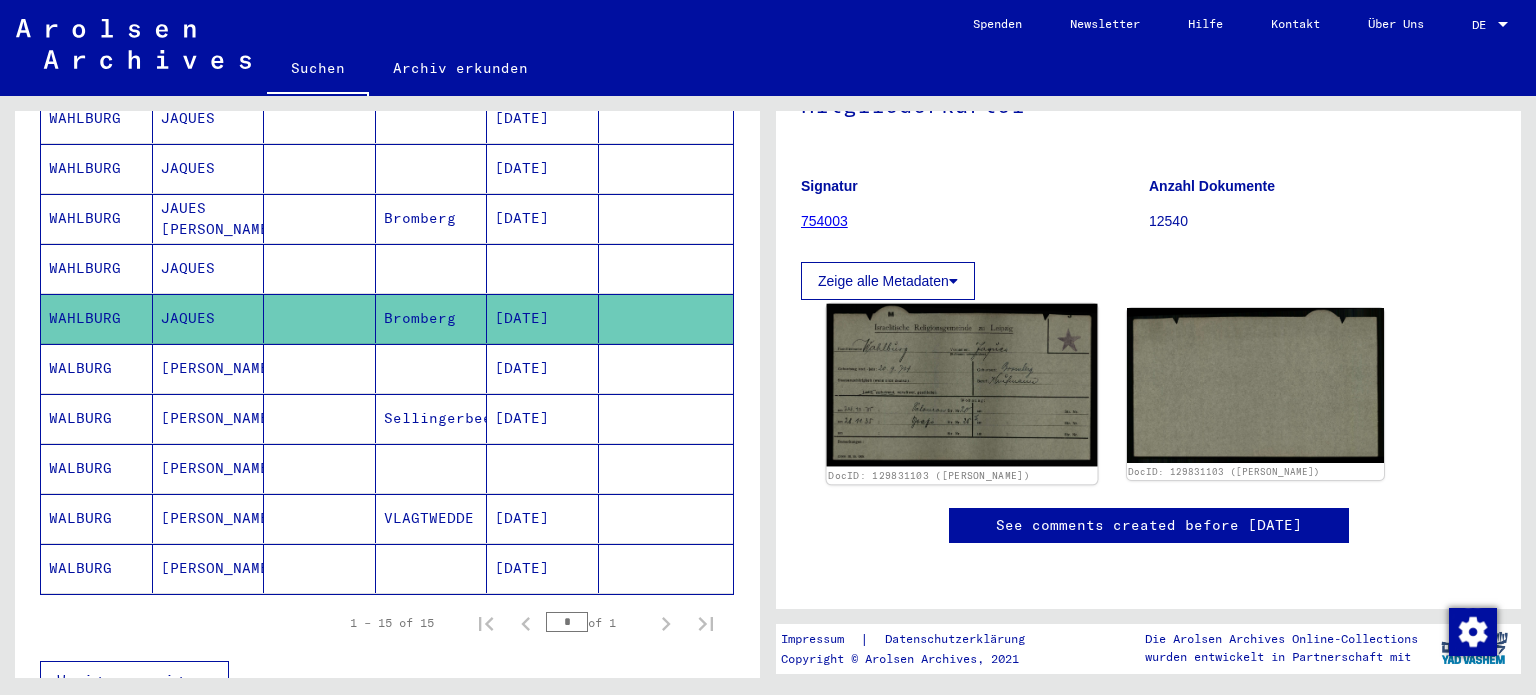 click 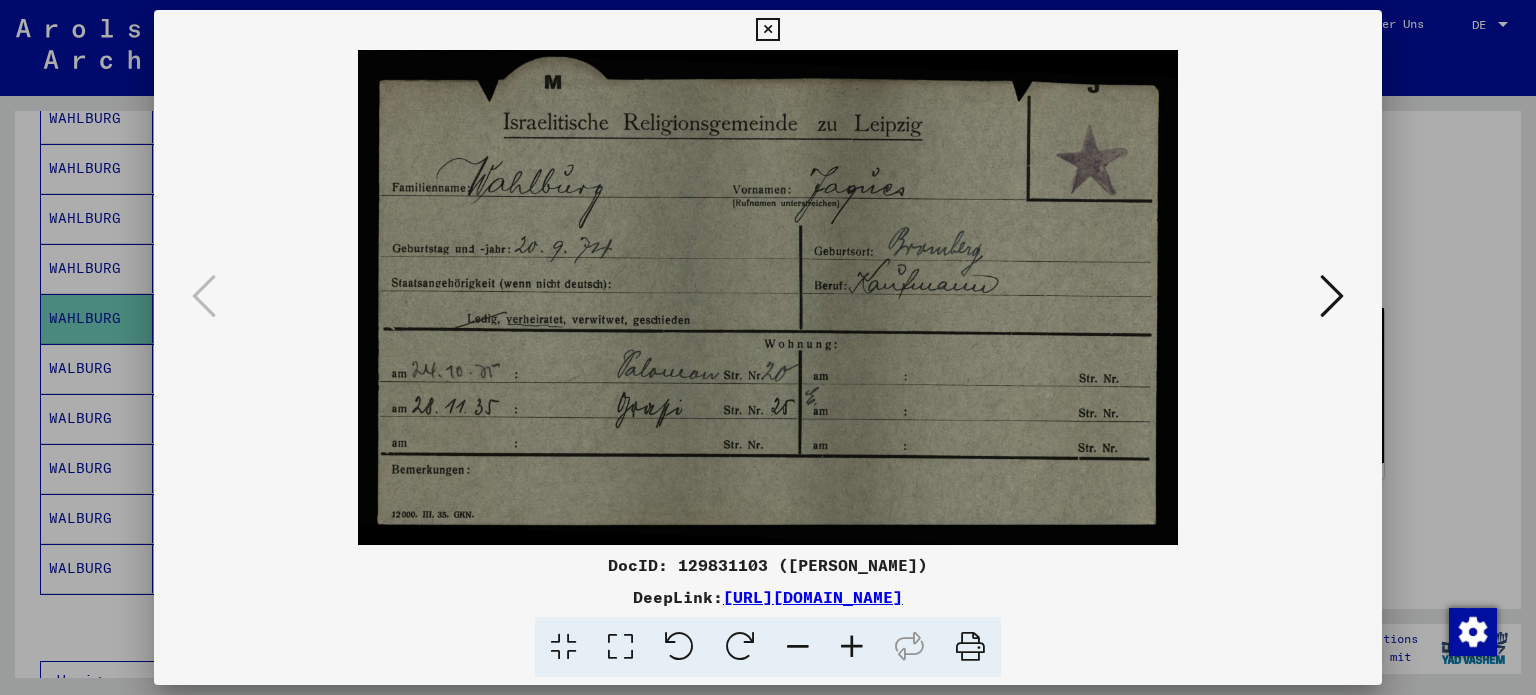 click at bounding box center [768, 297] 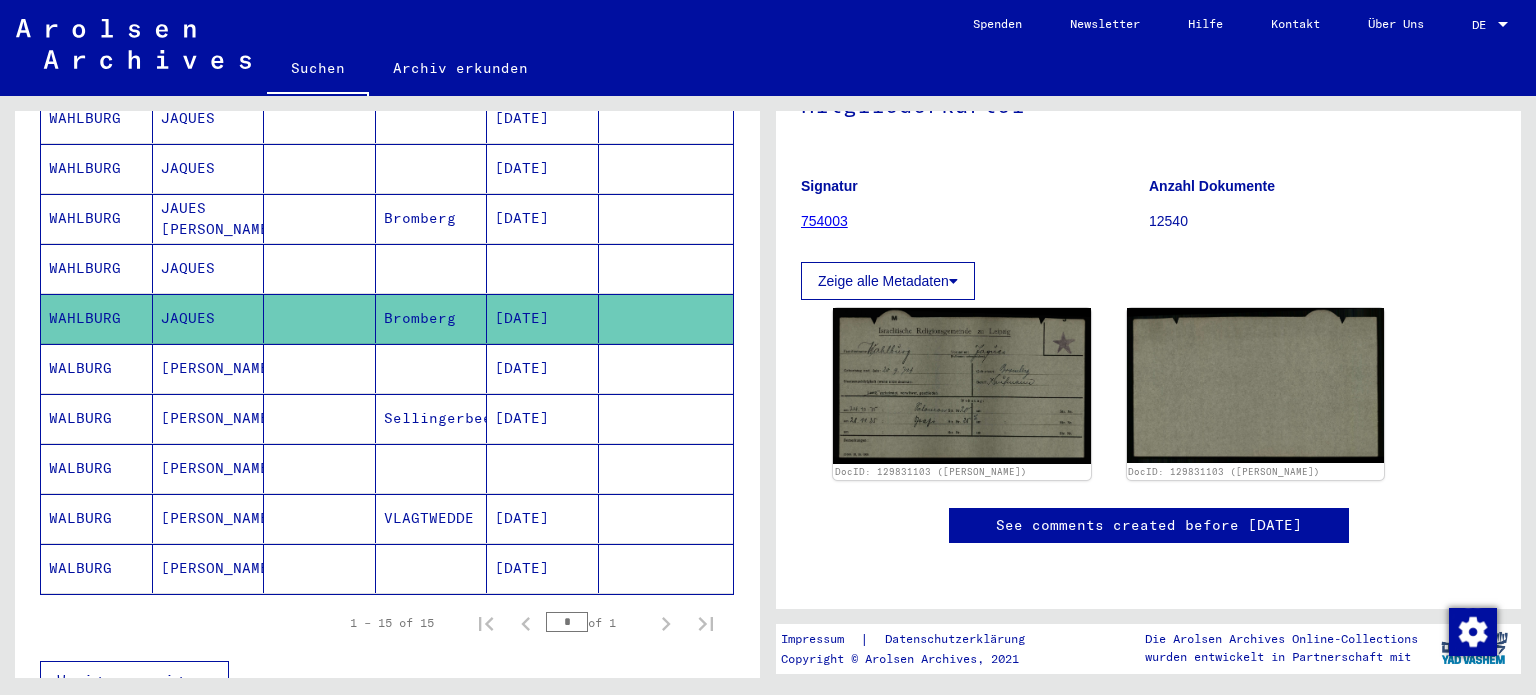 click on "WAHLBURG" at bounding box center (97, 318) 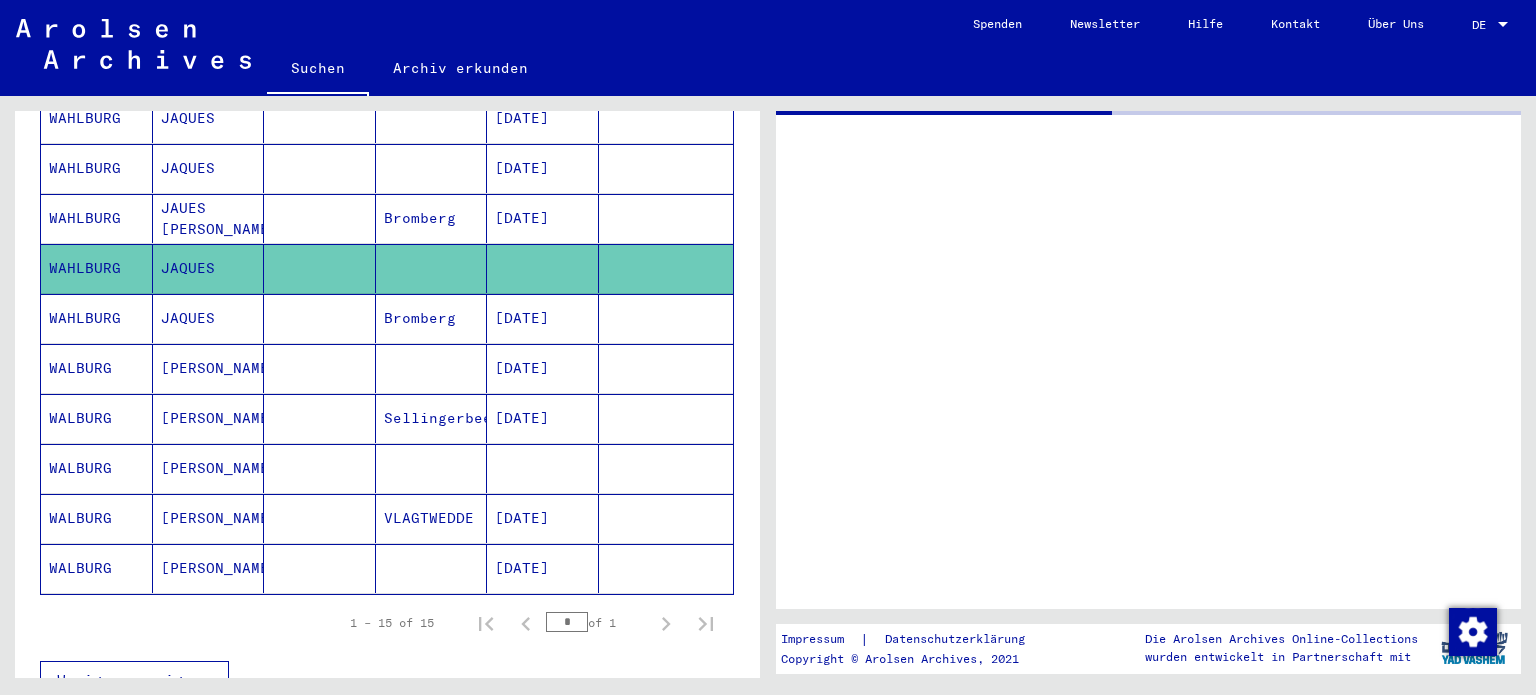 scroll, scrollTop: 0, scrollLeft: 0, axis: both 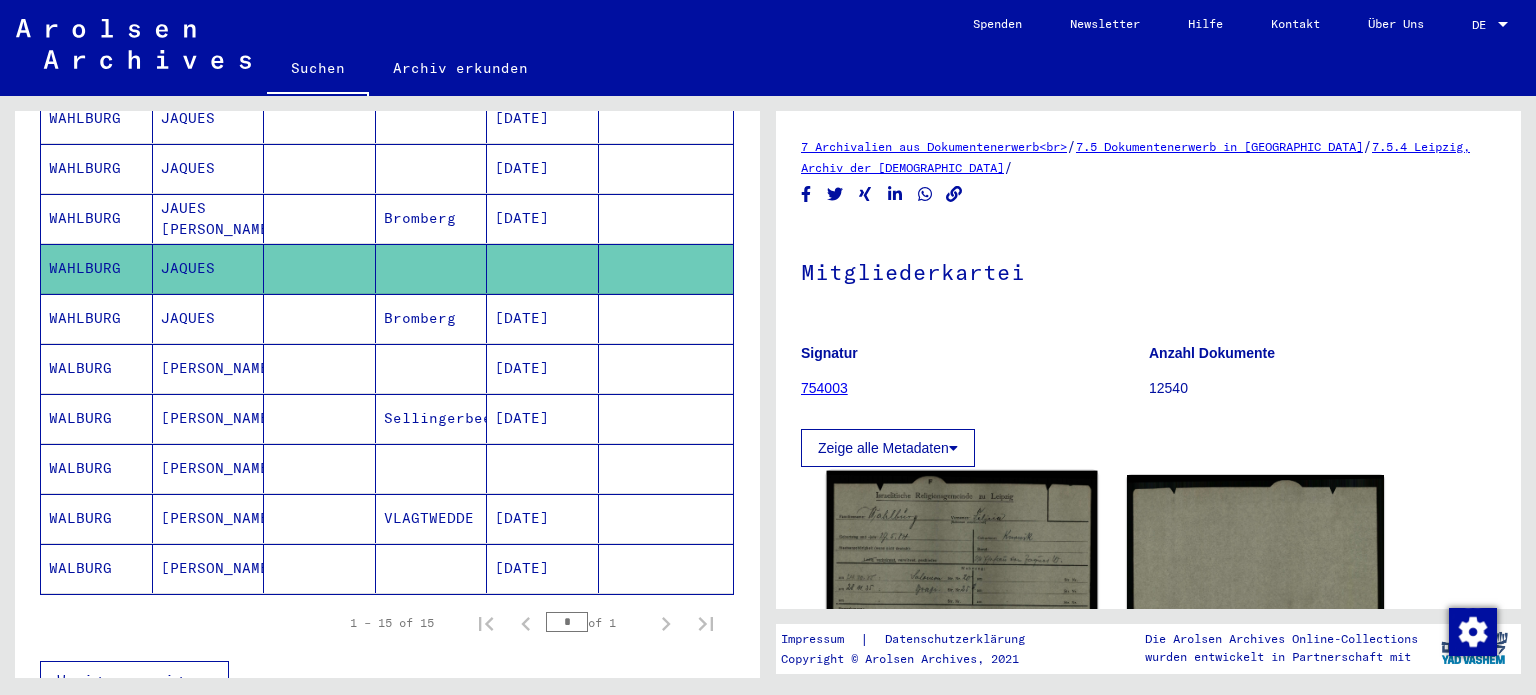 click 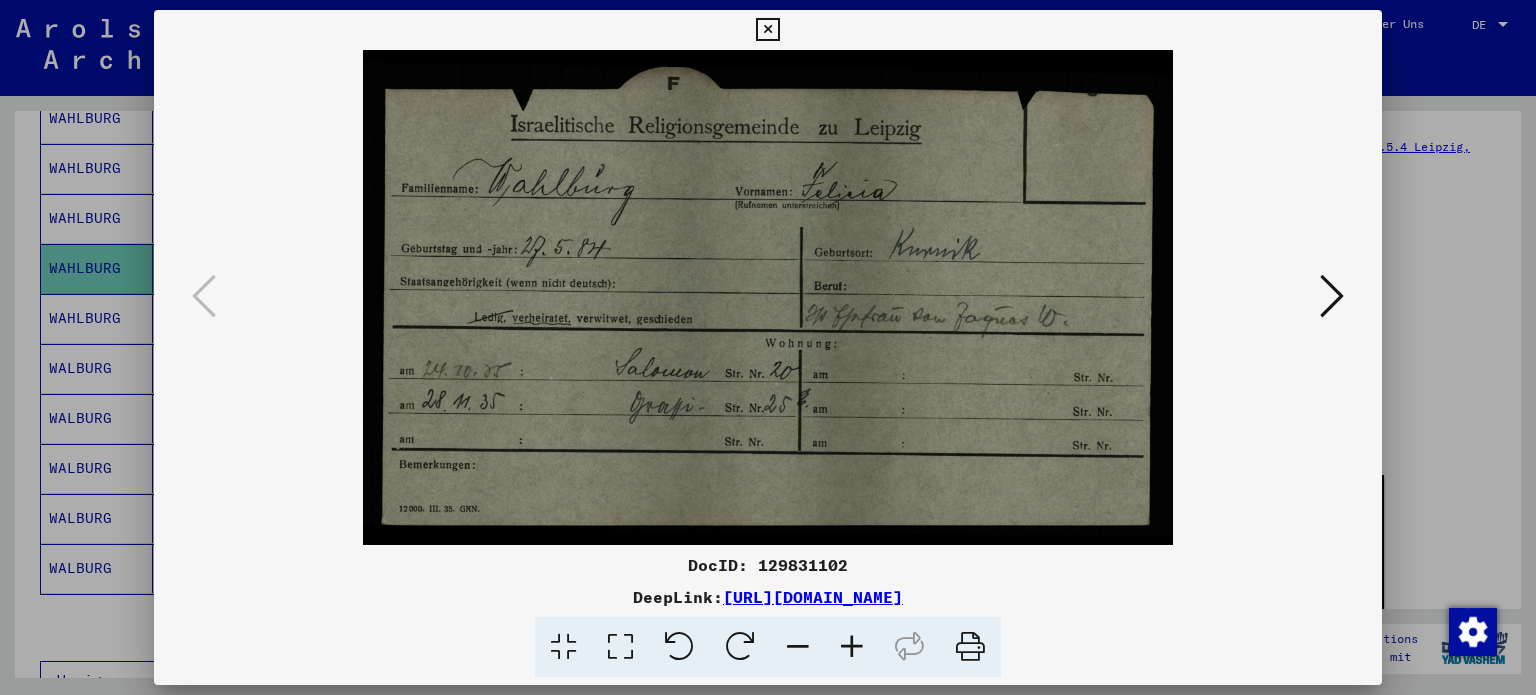 click on "DocID: 129831102  DeepLink:  [URL][DOMAIN_NAME]" at bounding box center (768, 344) 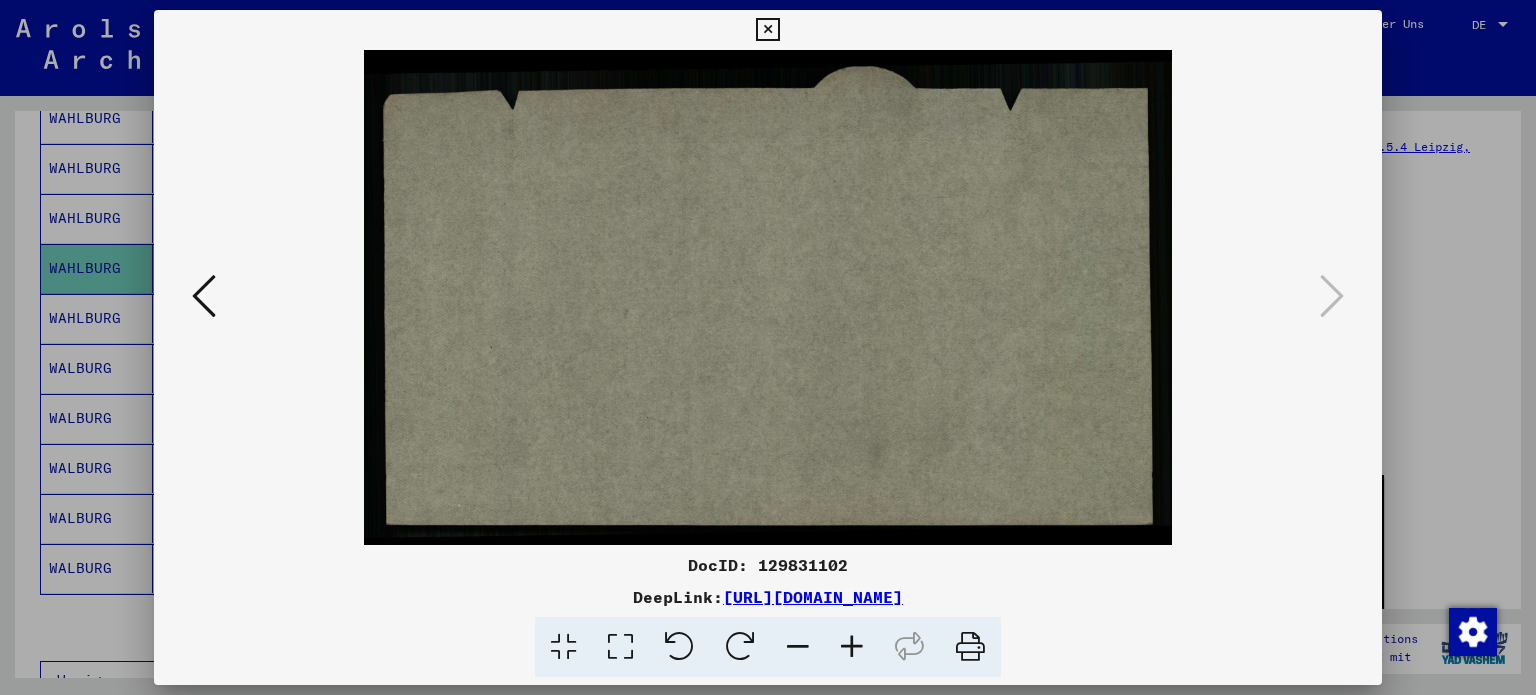 click at bounding box center [204, 296] 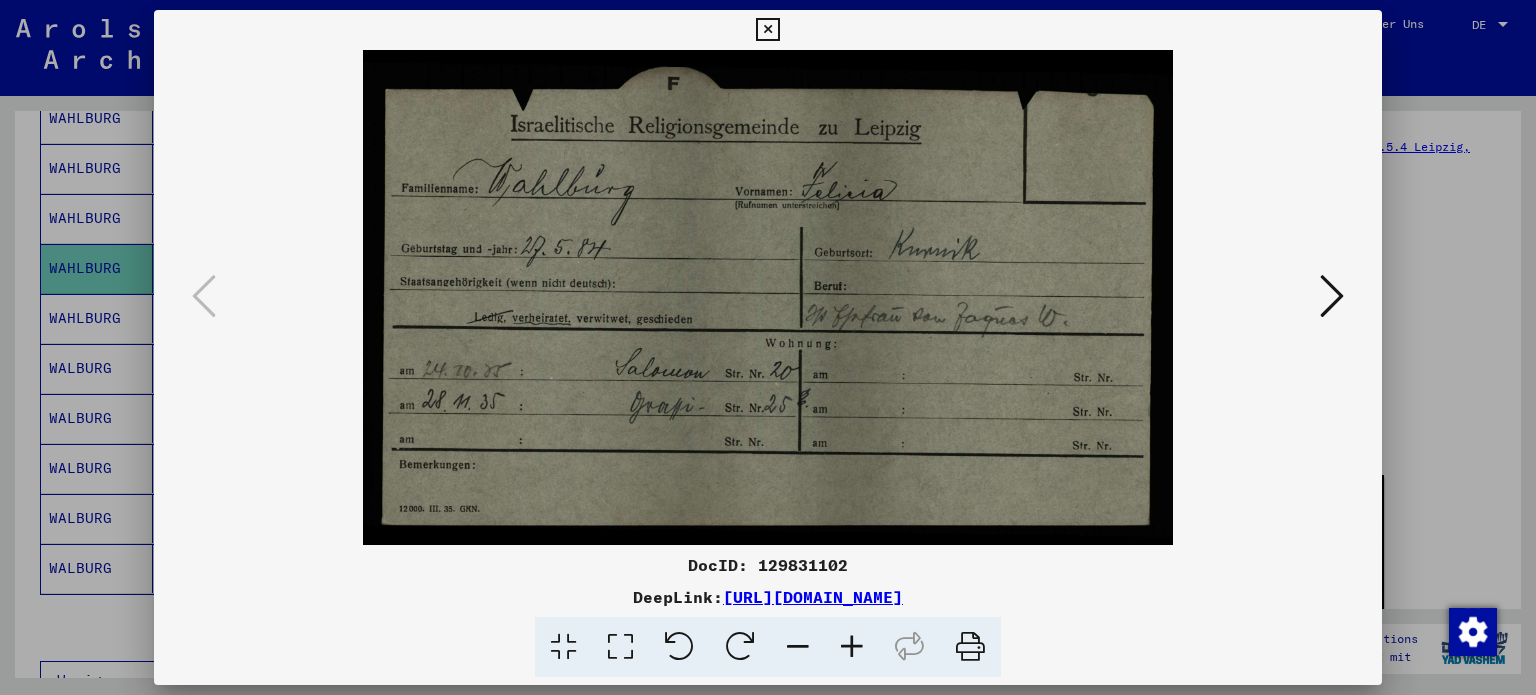 drag, startPoint x: 1148, startPoint y: 600, endPoint x: 505, endPoint y: 599, distance: 643.0008 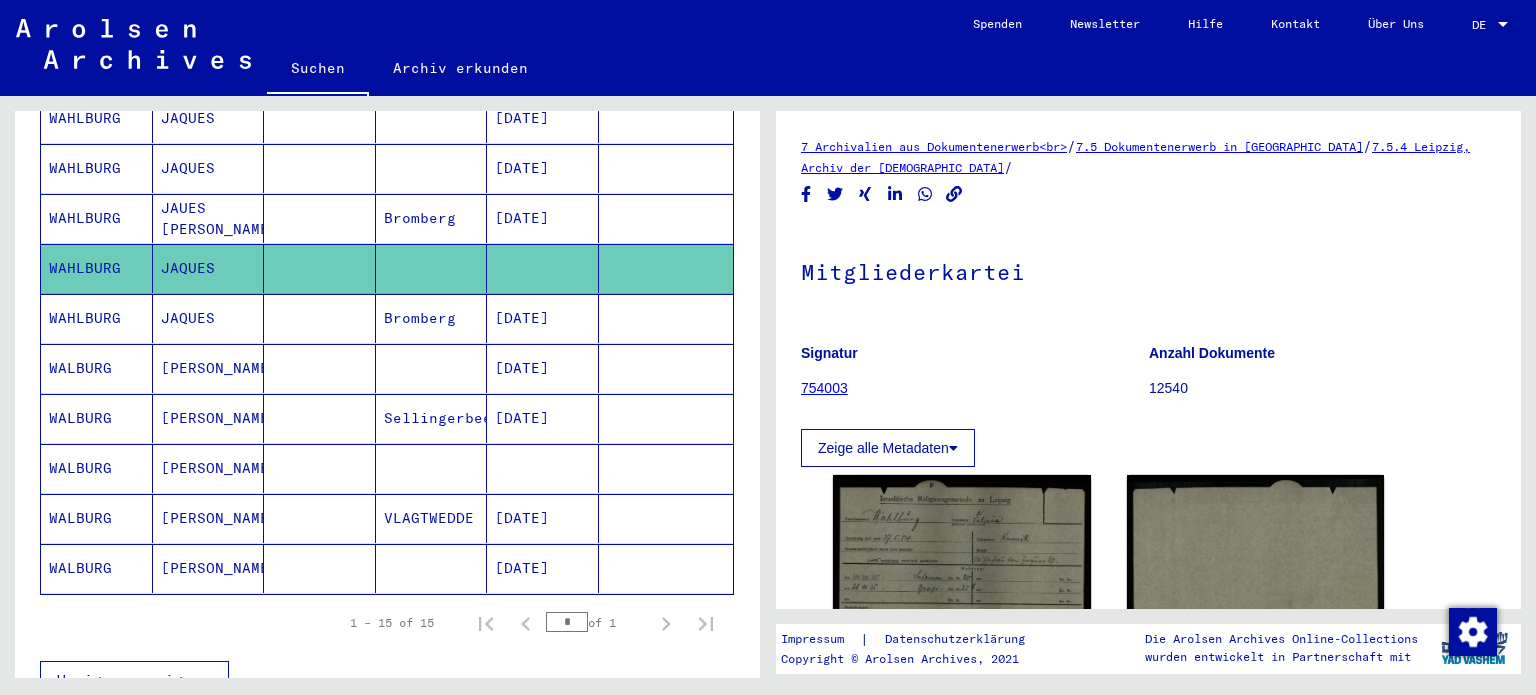 click on "JAQUES" at bounding box center [209, 368] 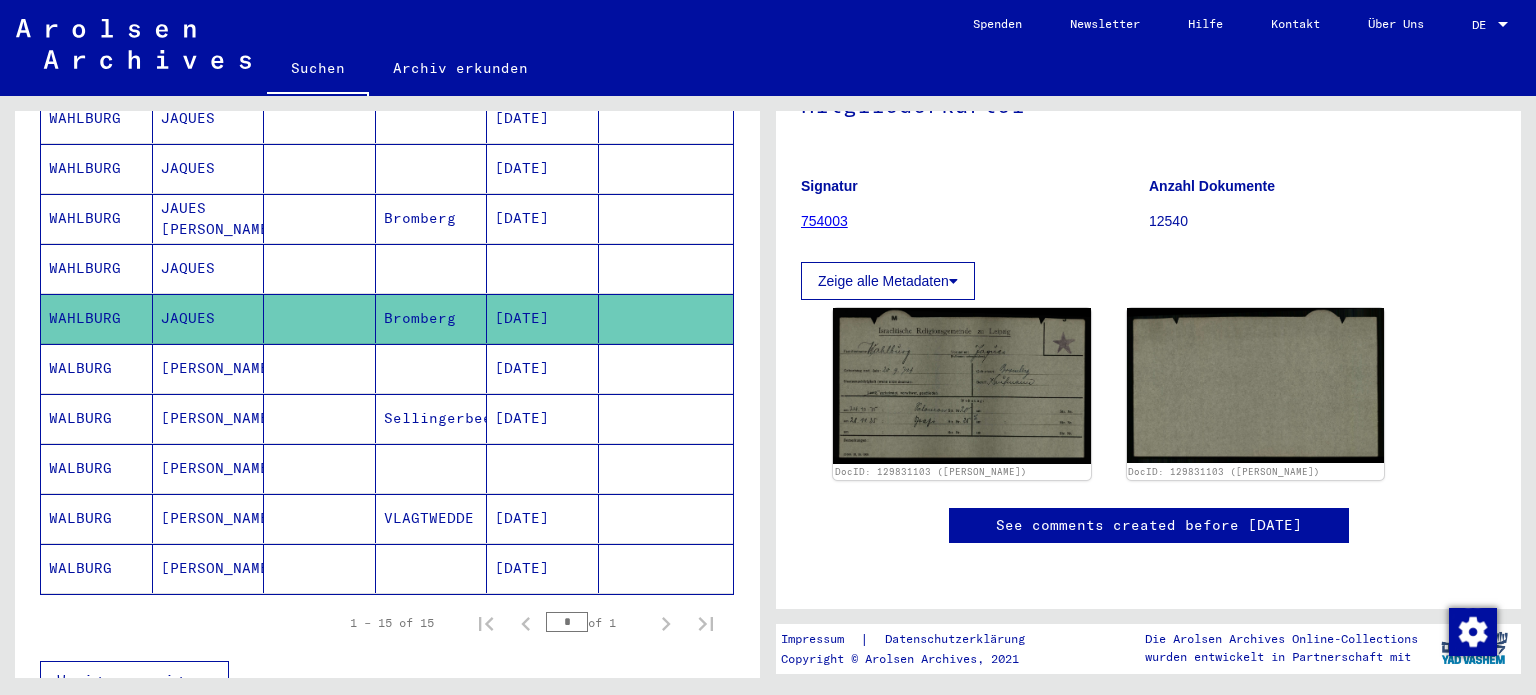 scroll, scrollTop: 200, scrollLeft: 0, axis: vertical 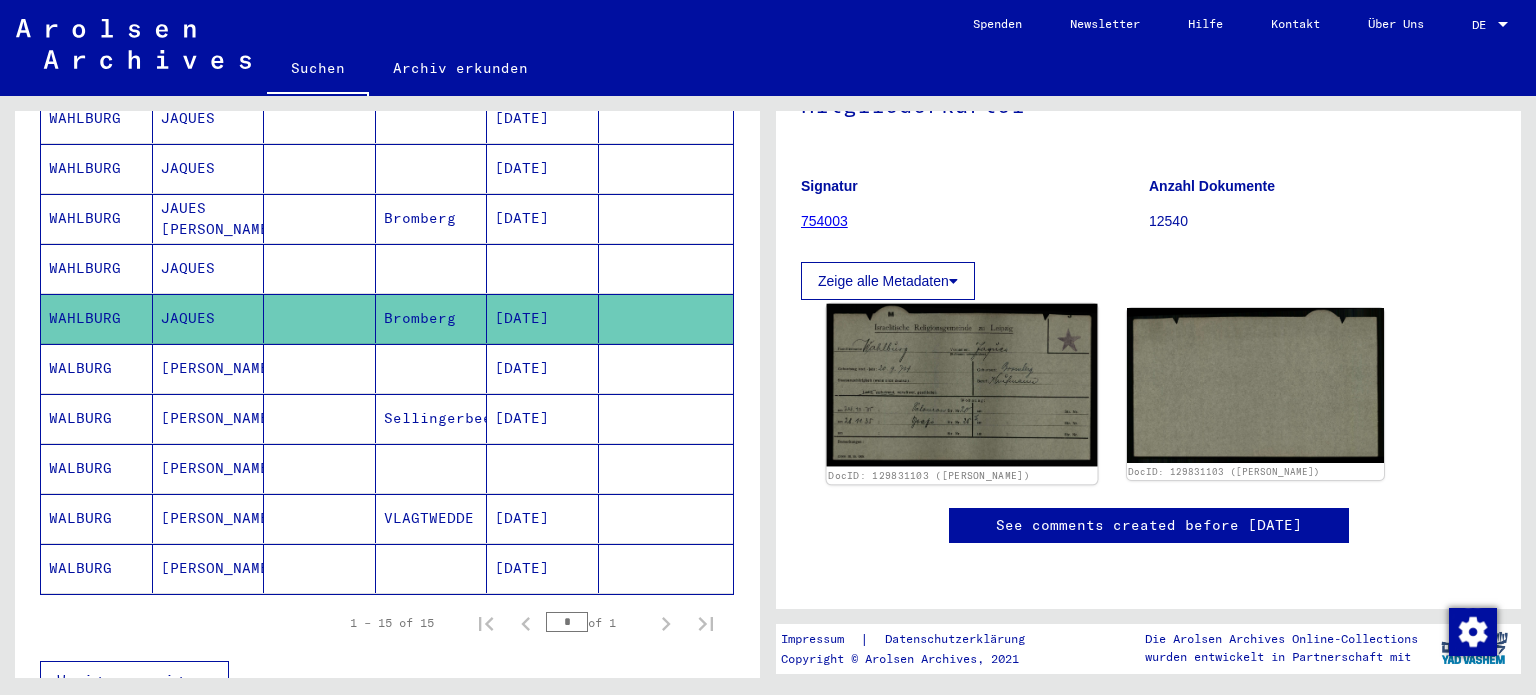 click 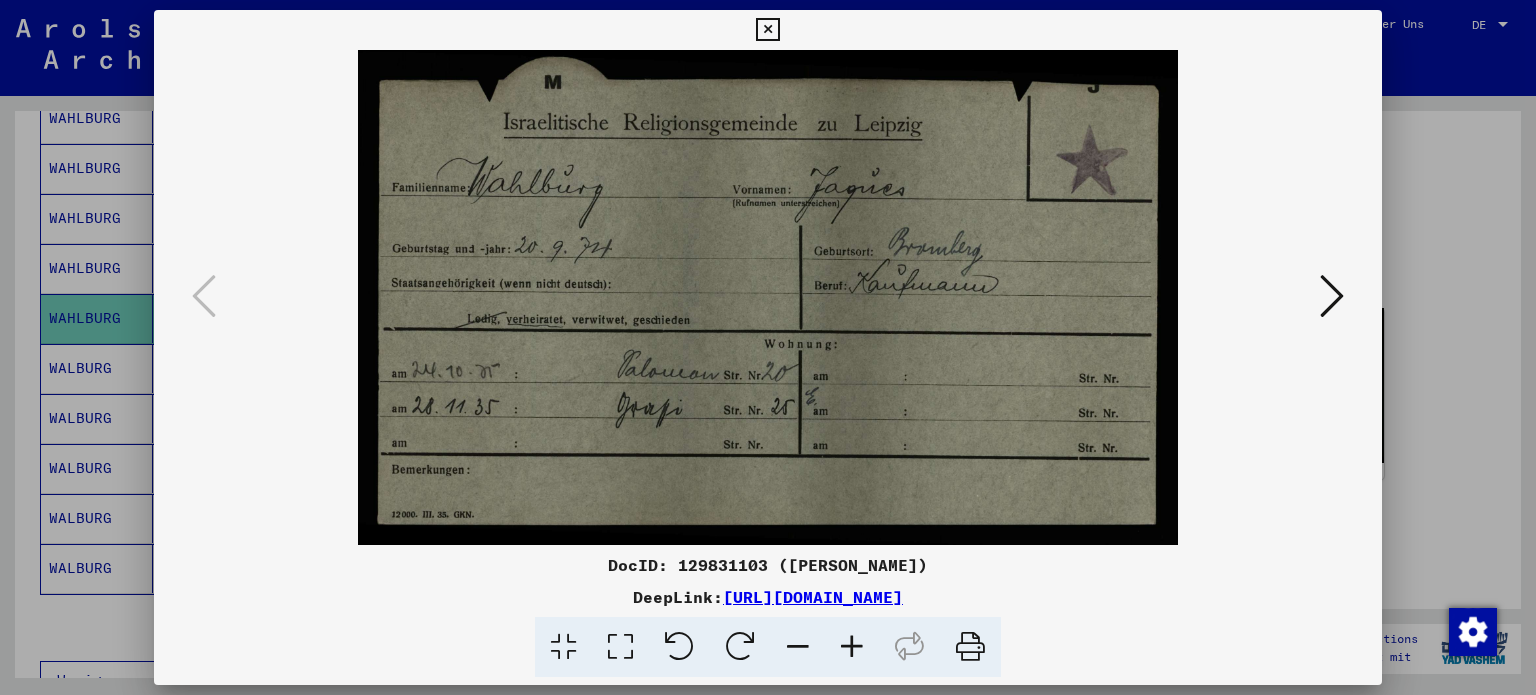 drag, startPoint x: 1142, startPoint y: 595, endPoint x: 524, endPoint y: 595, distance: 618 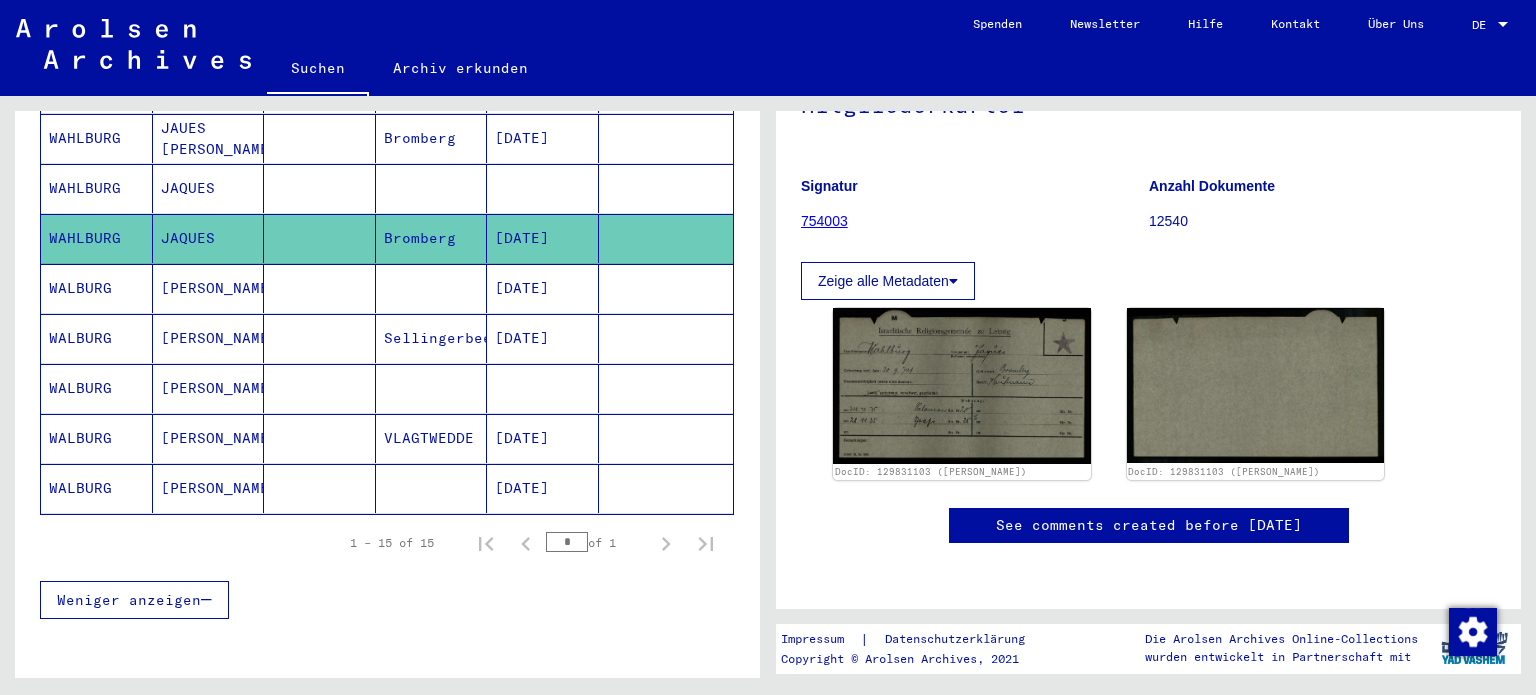scroll, scrollTop: 720, scrollLeft: 0, axis: vertical 